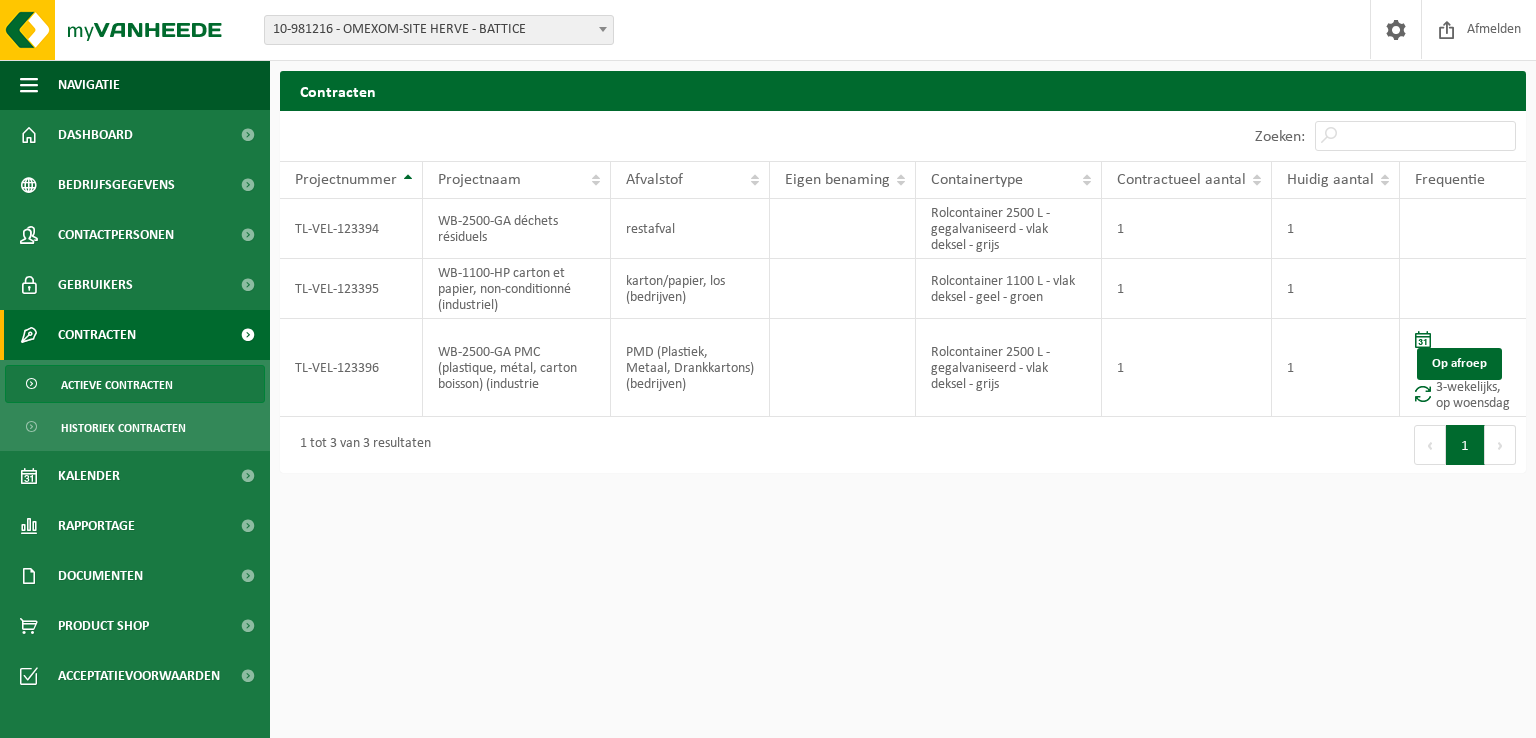 scroll, scrollTop: 0, scrollLeft: 0, axis: both 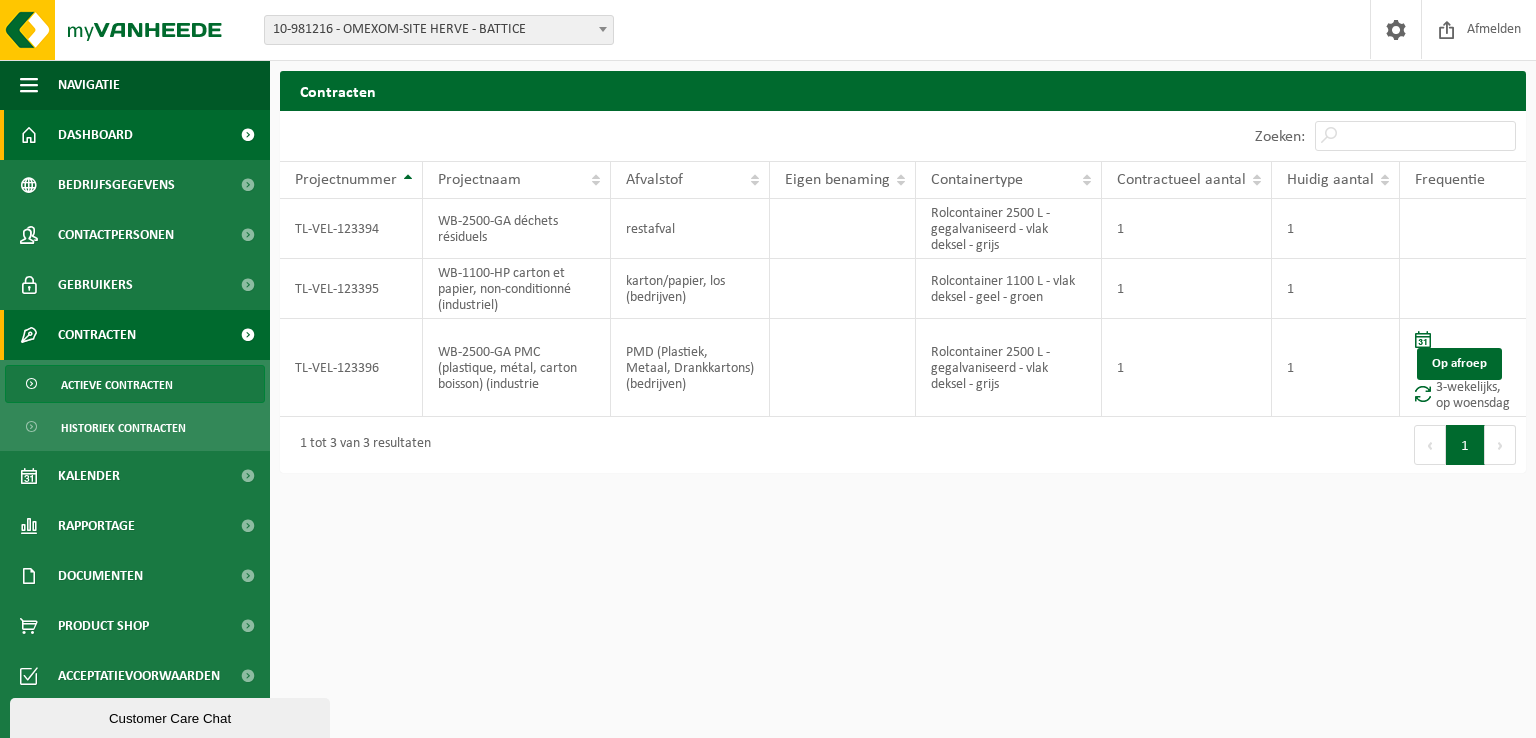 click on "Dashboard" at bounding box center (95, 135) 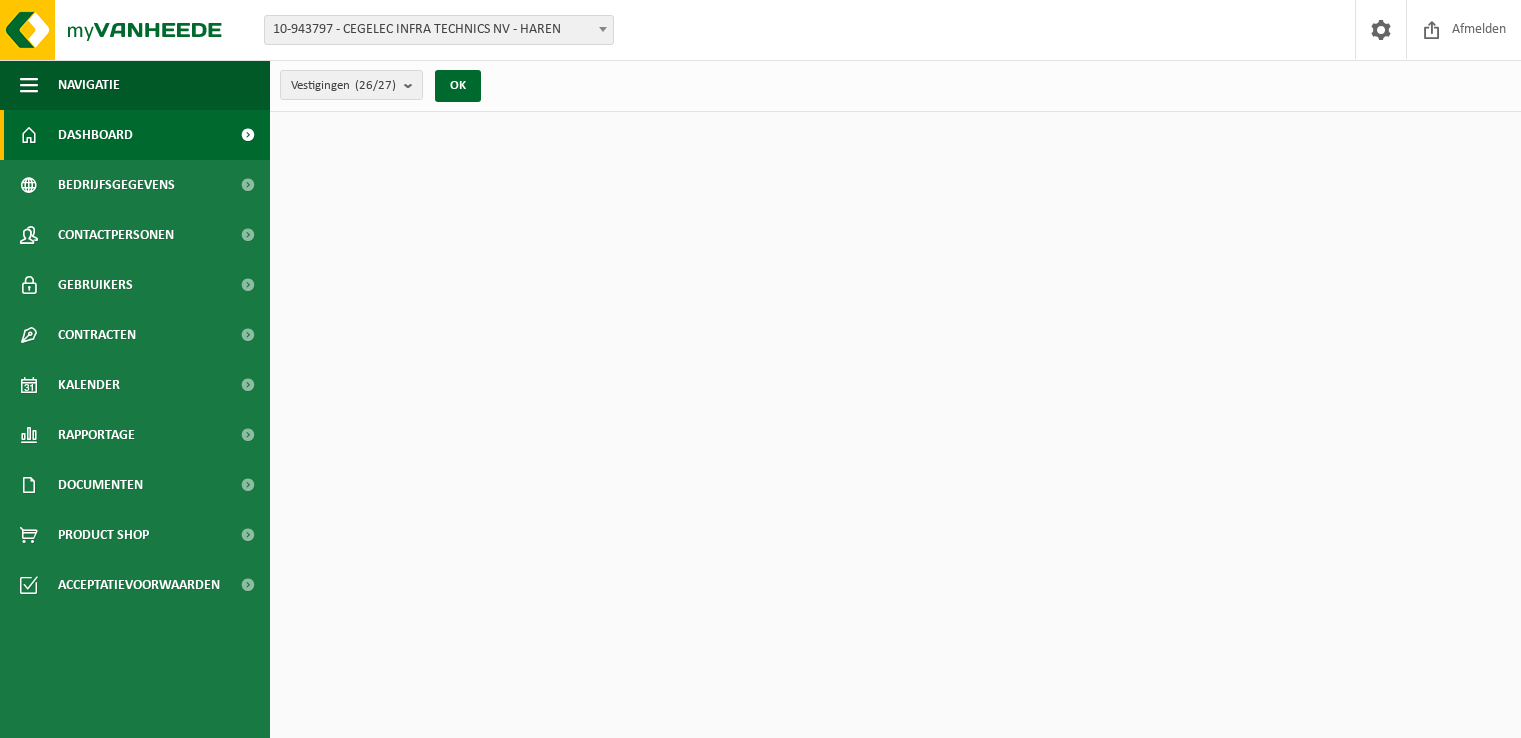 scroll, scrollTop: 0, scrollLeft: 0, axis: both 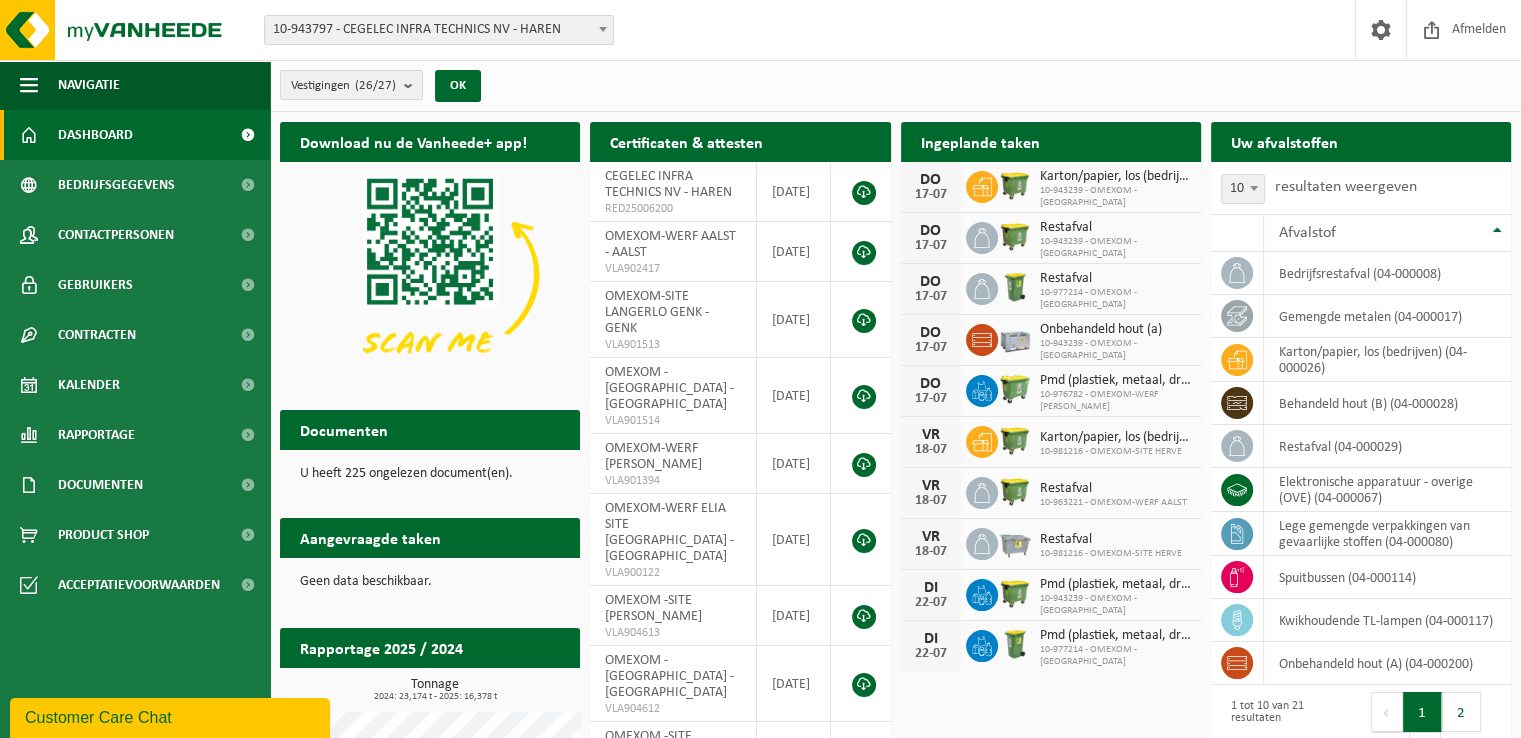 click at bounding box center (603, 29) 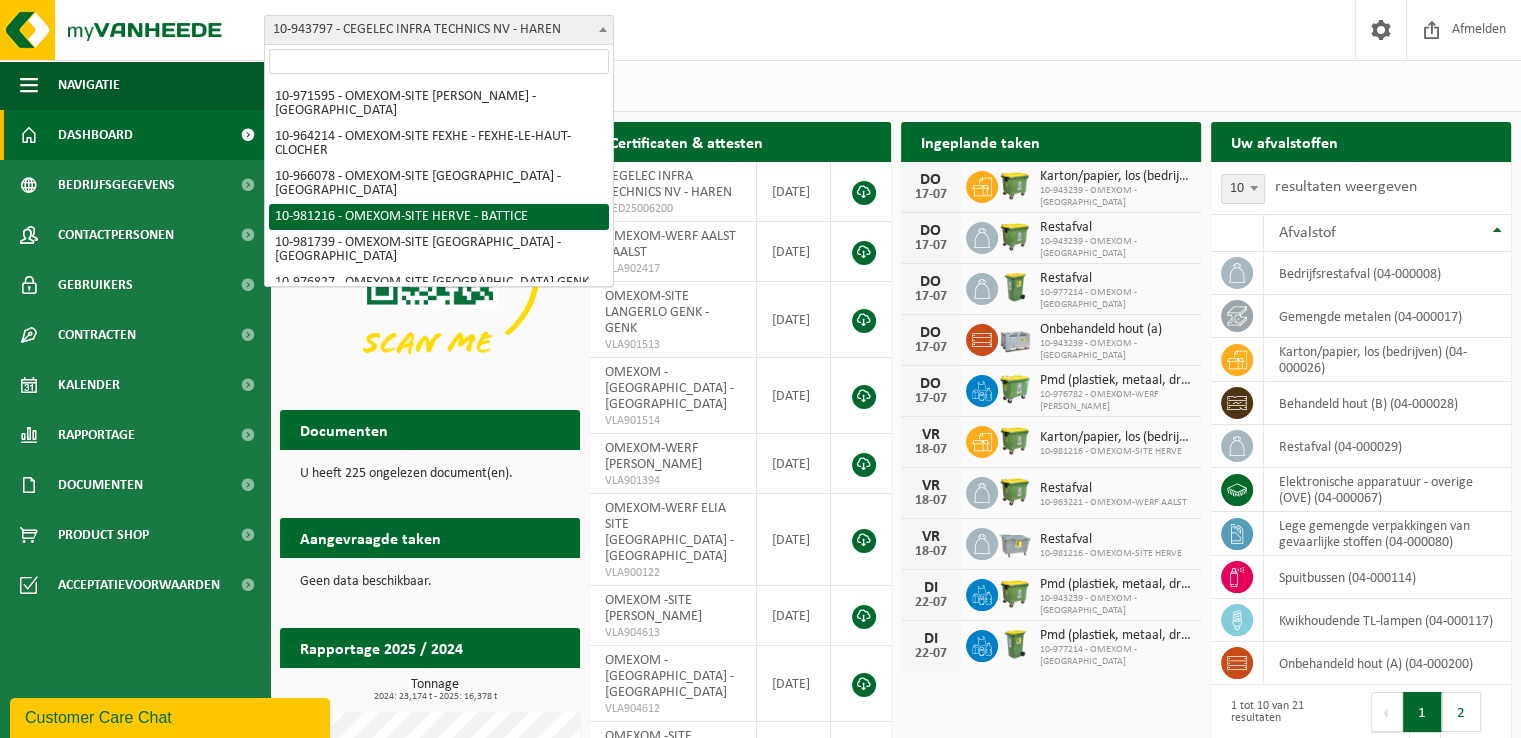 scroll, scrollTop: 0, scrollLeft: 0, axis: both 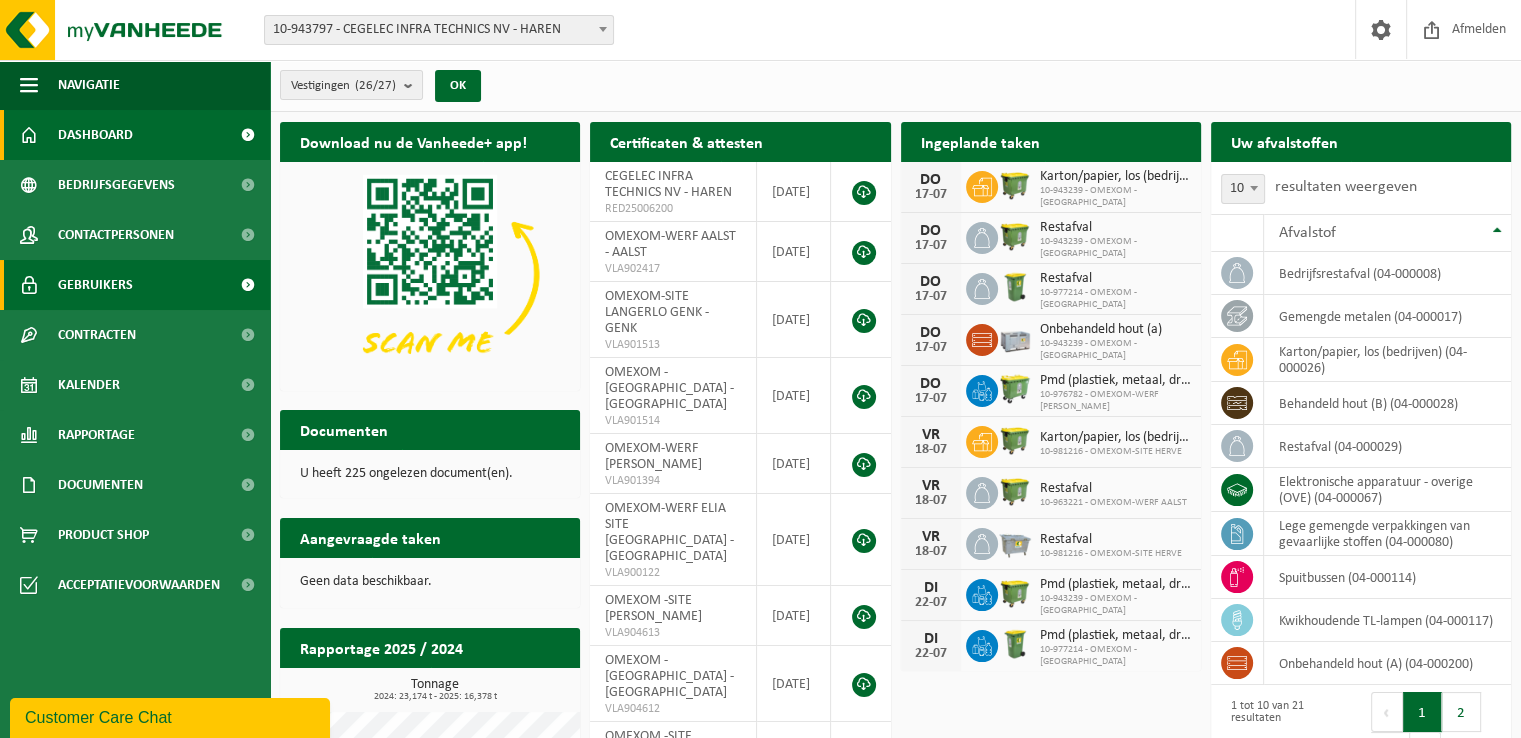 click on "Gebruikers" at bounding box center (95, 285) 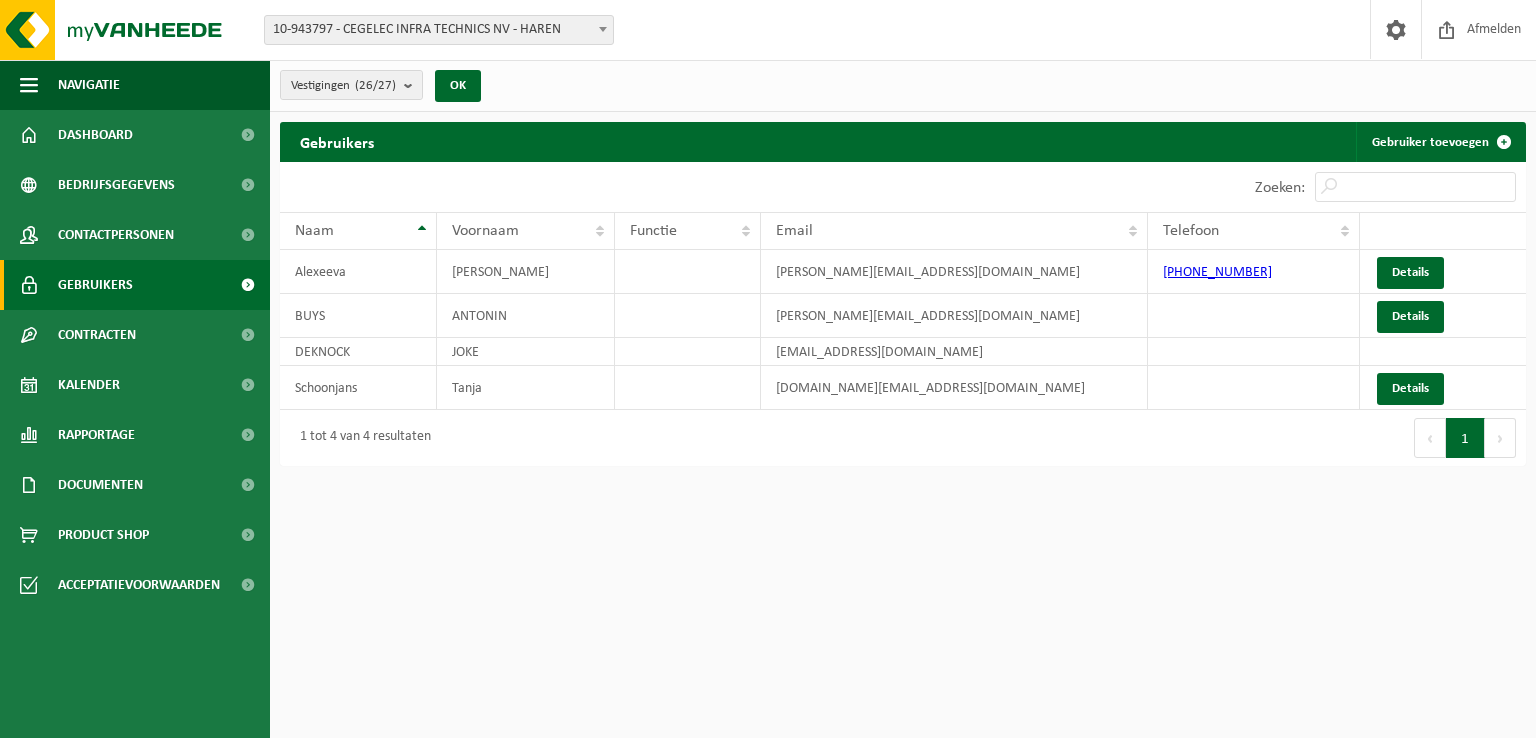 scroll, scrollTop: 0, scrollLeft: 0, axis: both 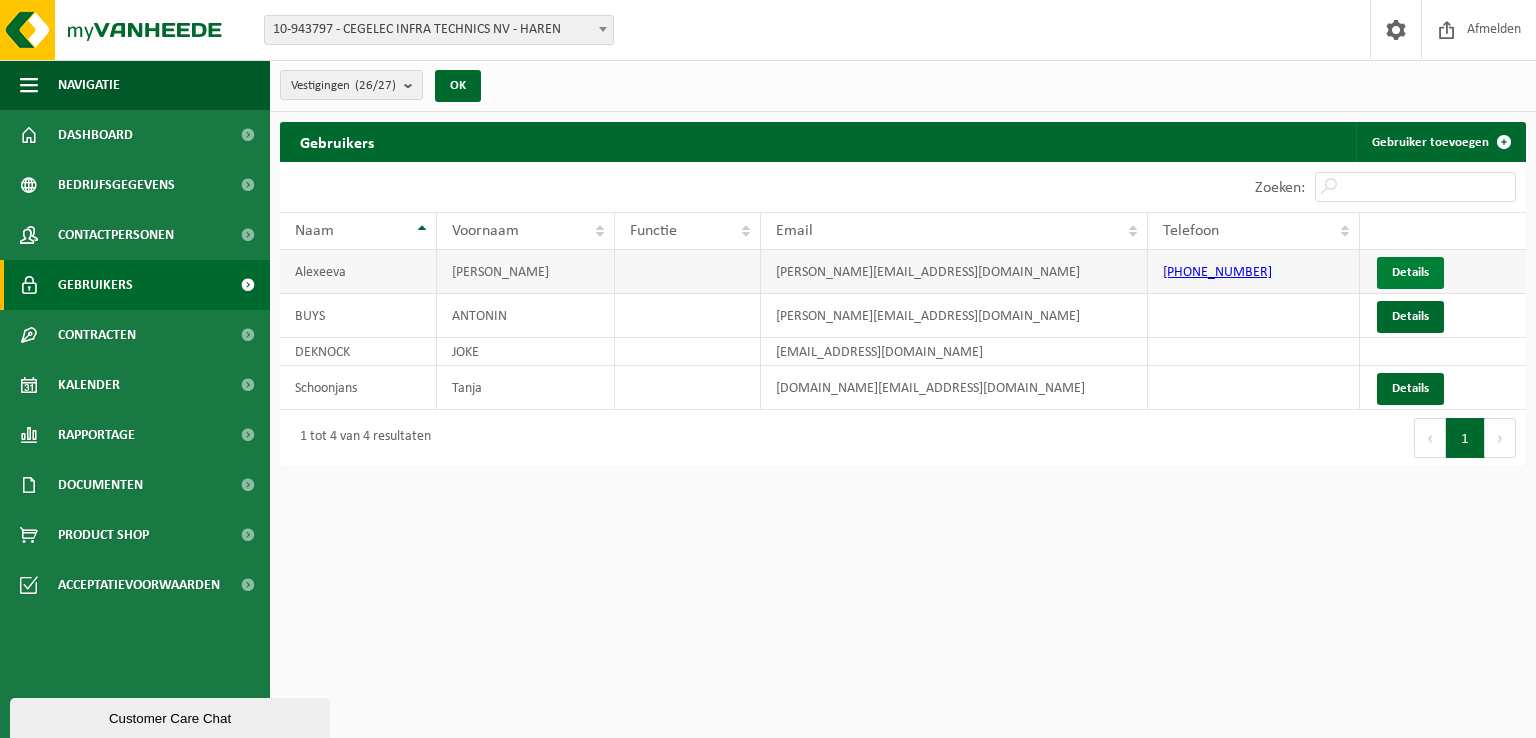 click on "Details" at bounding box center [1410, 273] 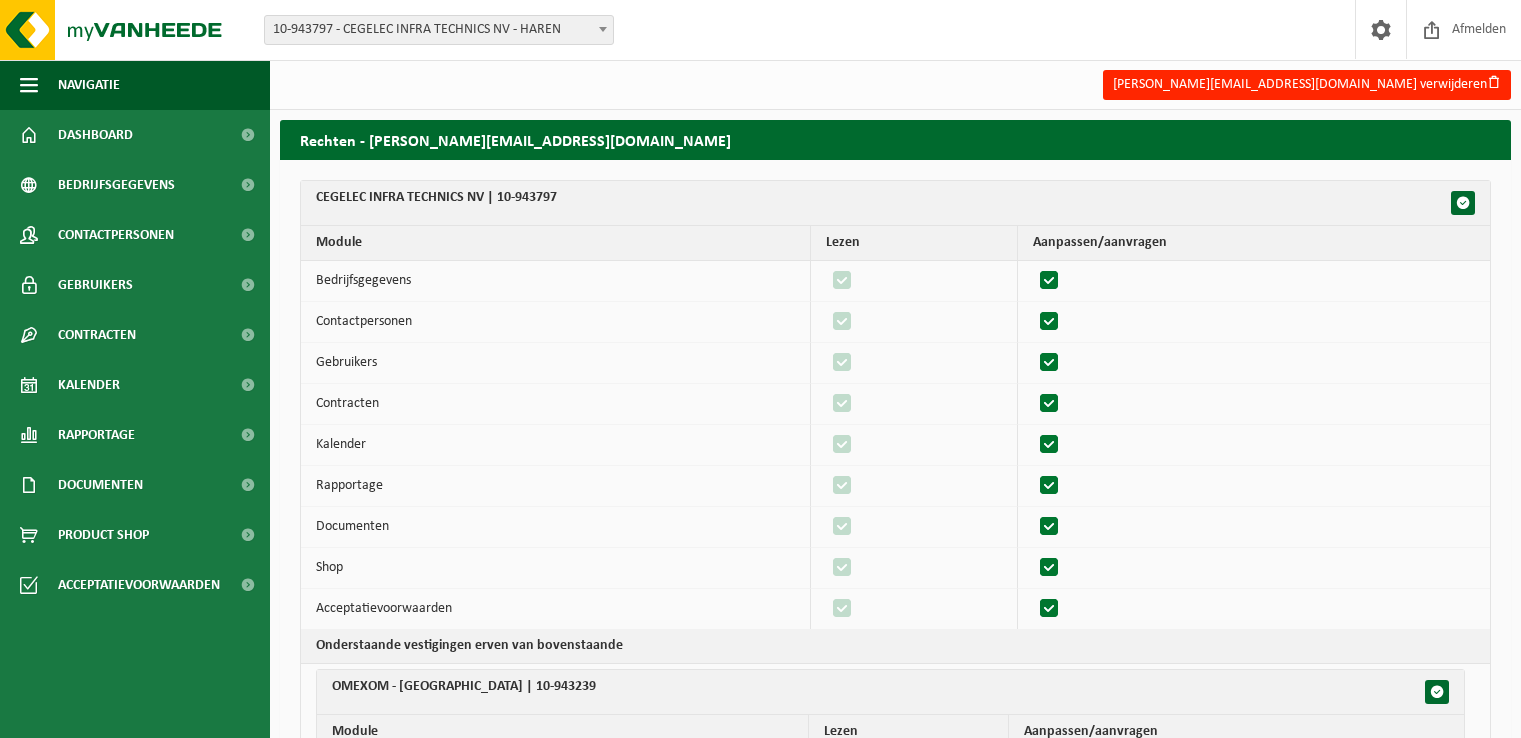 scroll, scrollTop: 0, scrollLeft: 0, axis: both 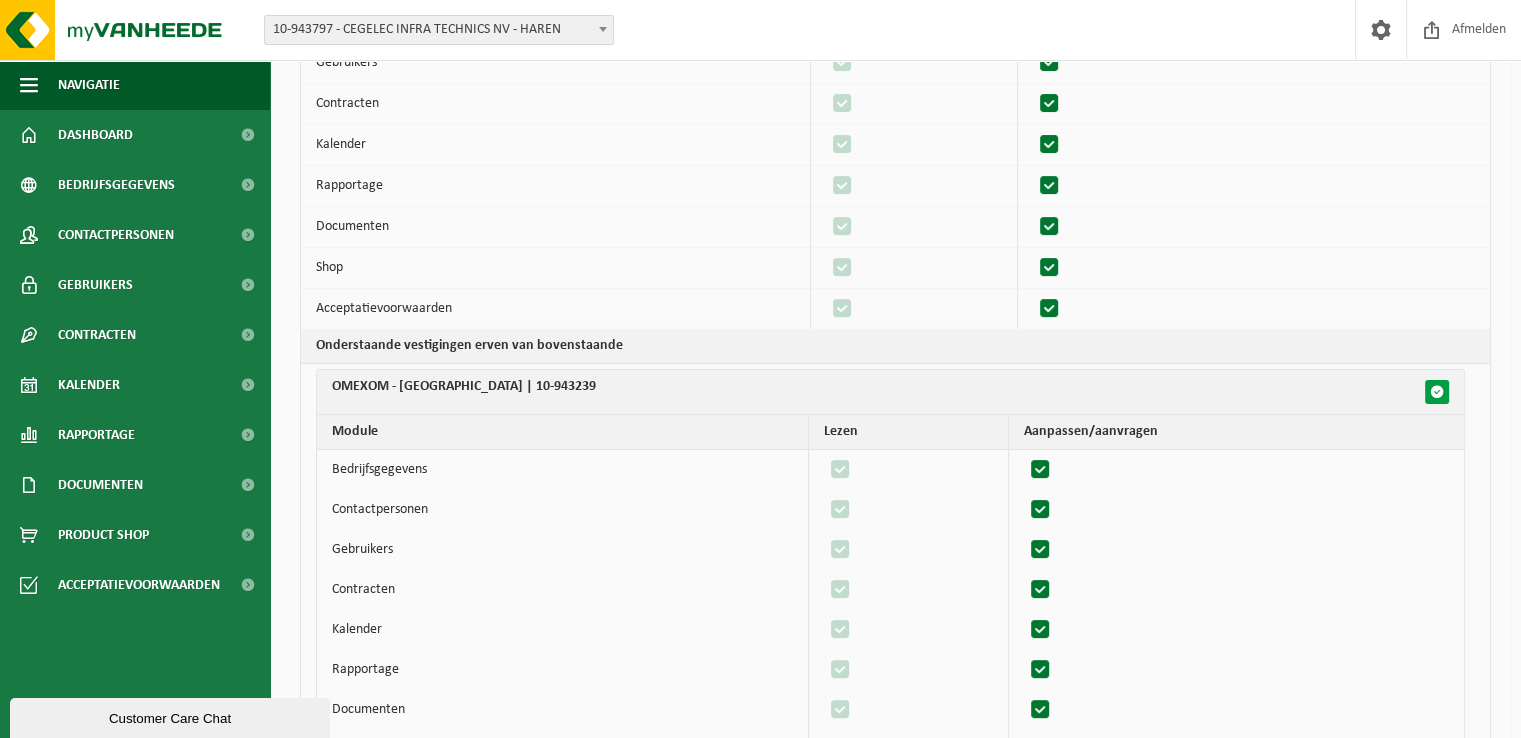 click at bounding box center (1437, 392) 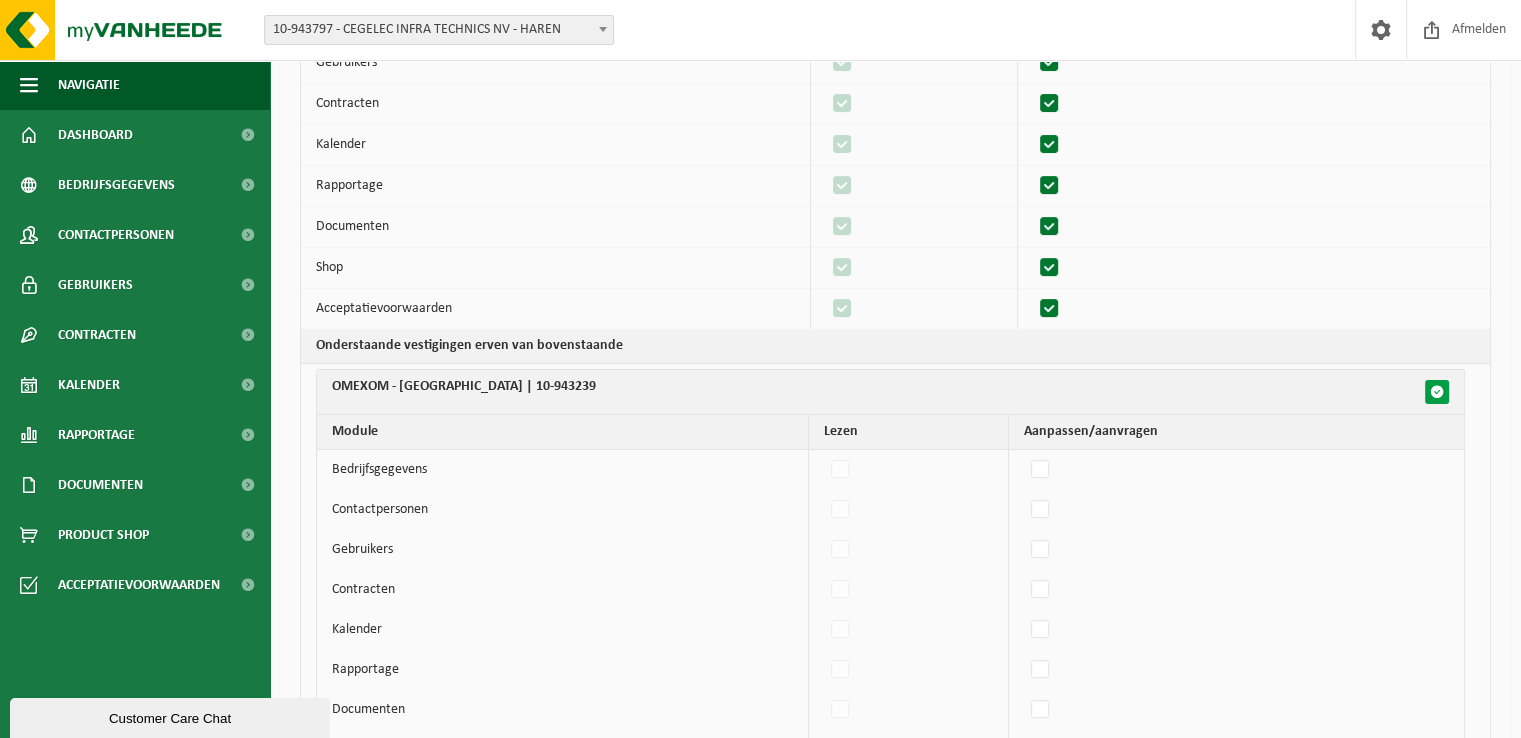checkbox on "false" 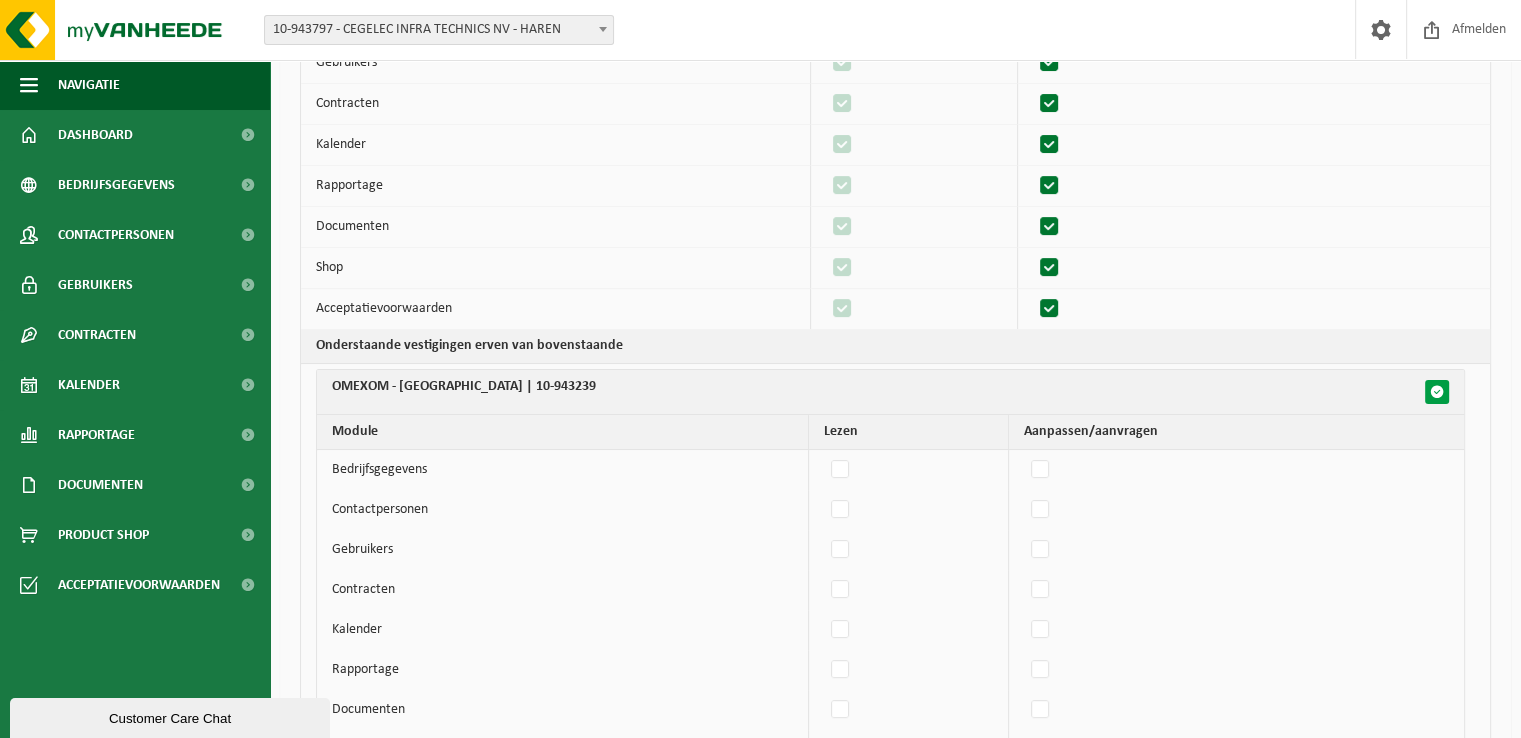 click at bounding box center [1437, 392] 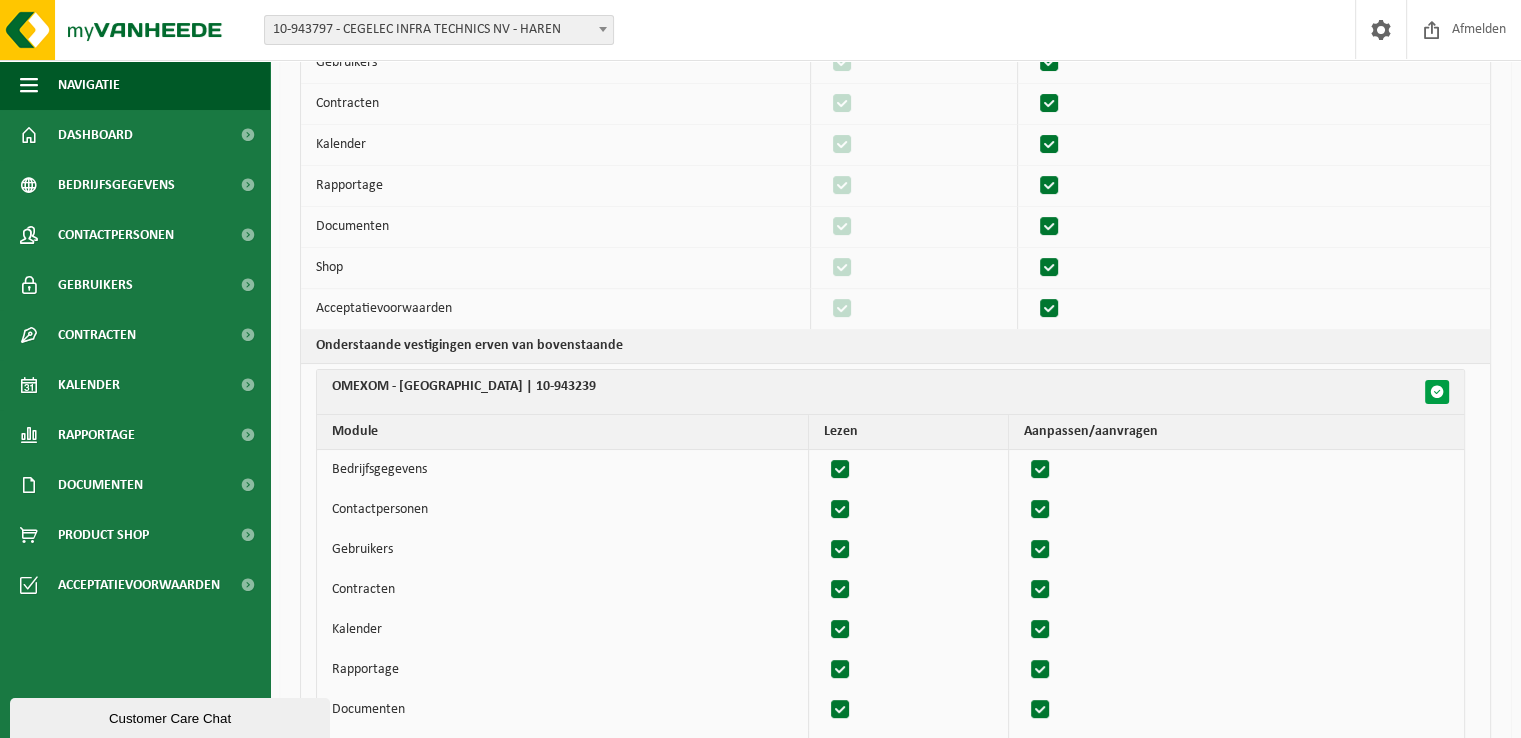checkbox on "true" 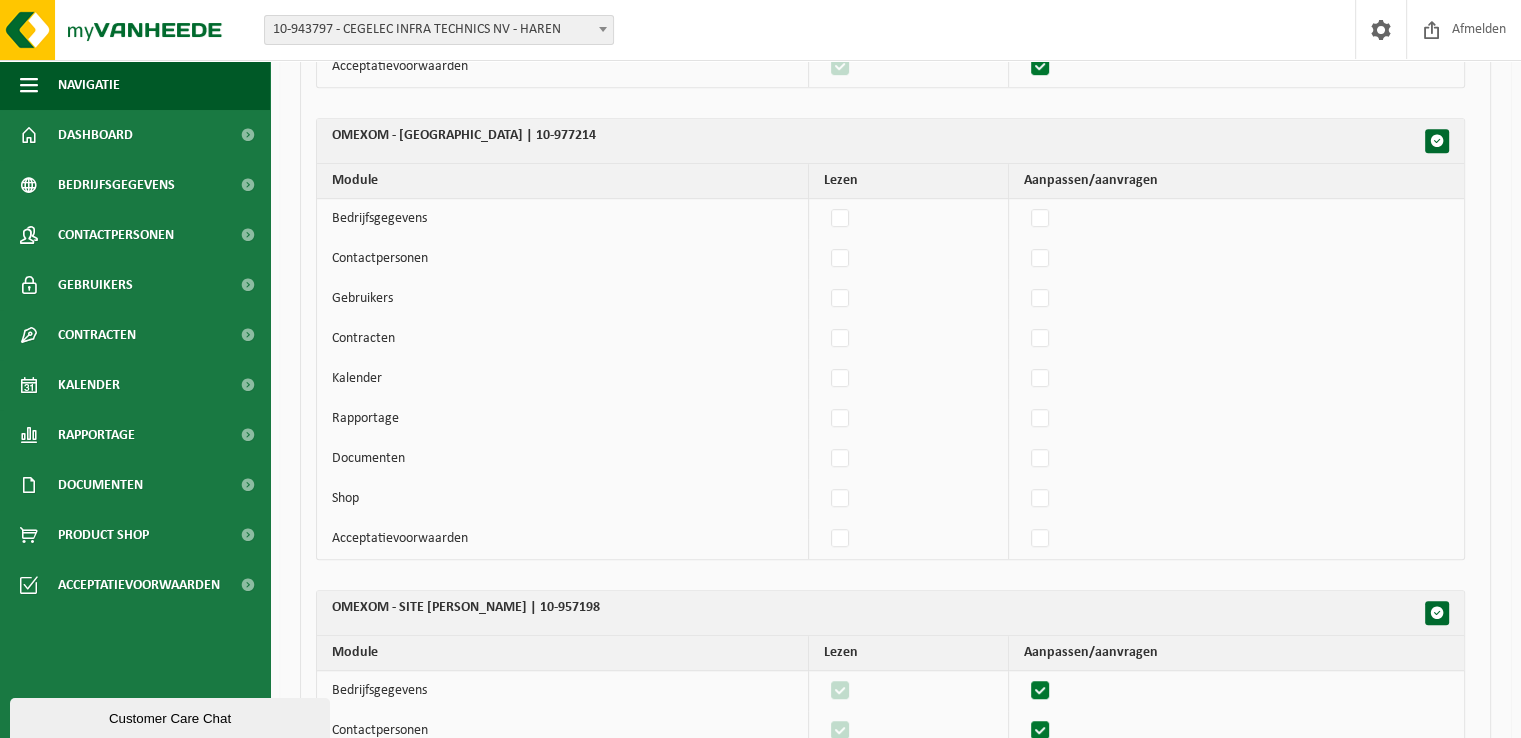 scroll, scrollTop: 1300, scrollLeft: 0, axis: vertical 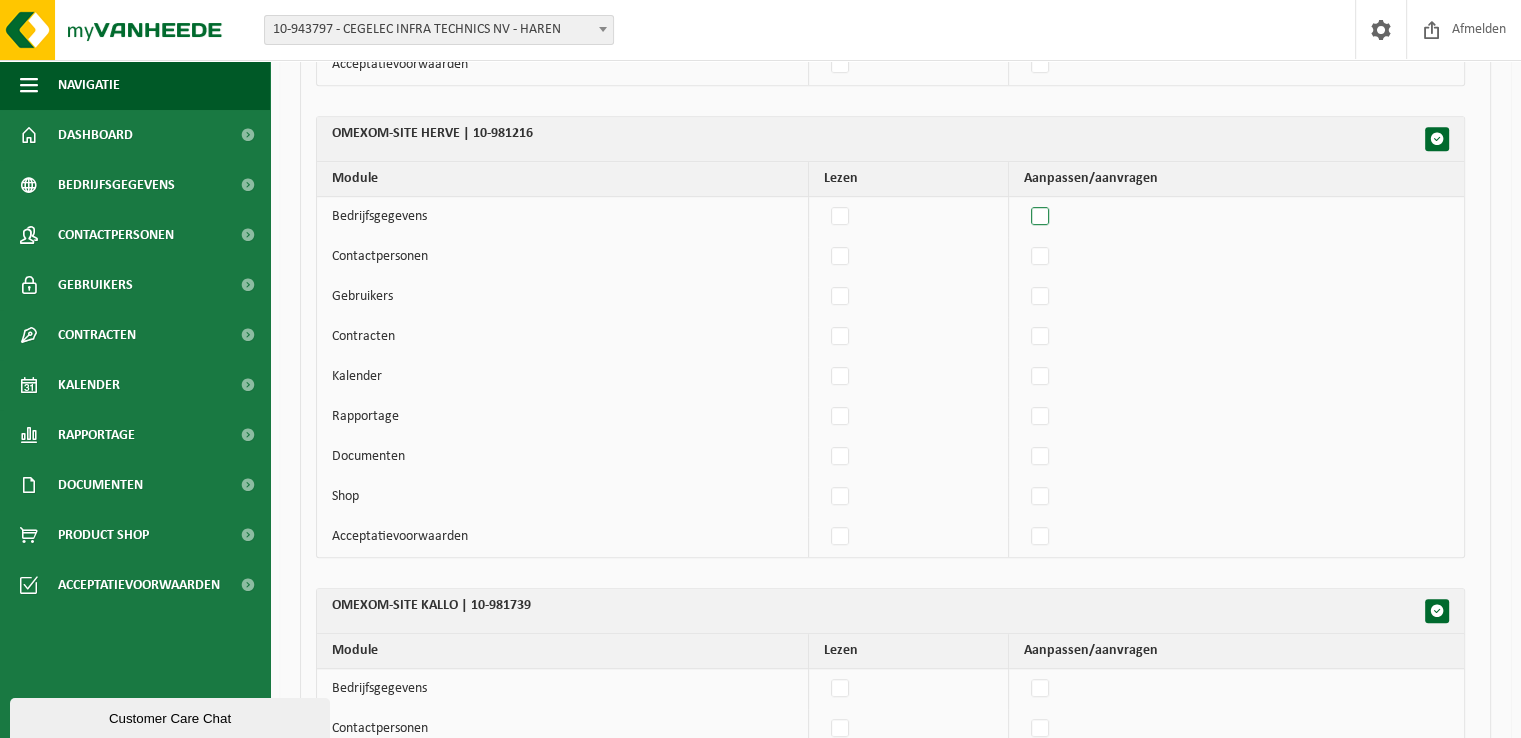 click at bounding box center [1041, 217] 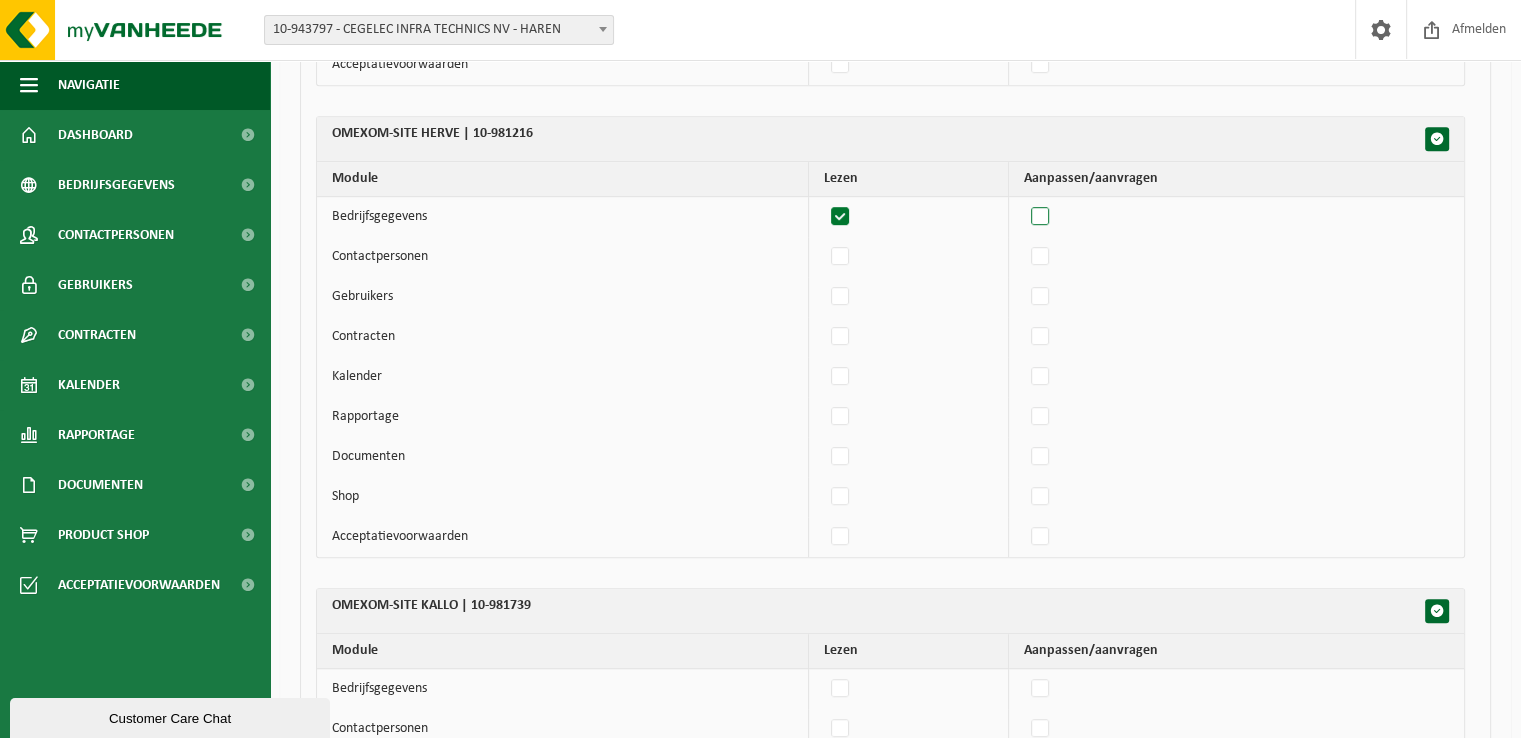 checkbox on "true" 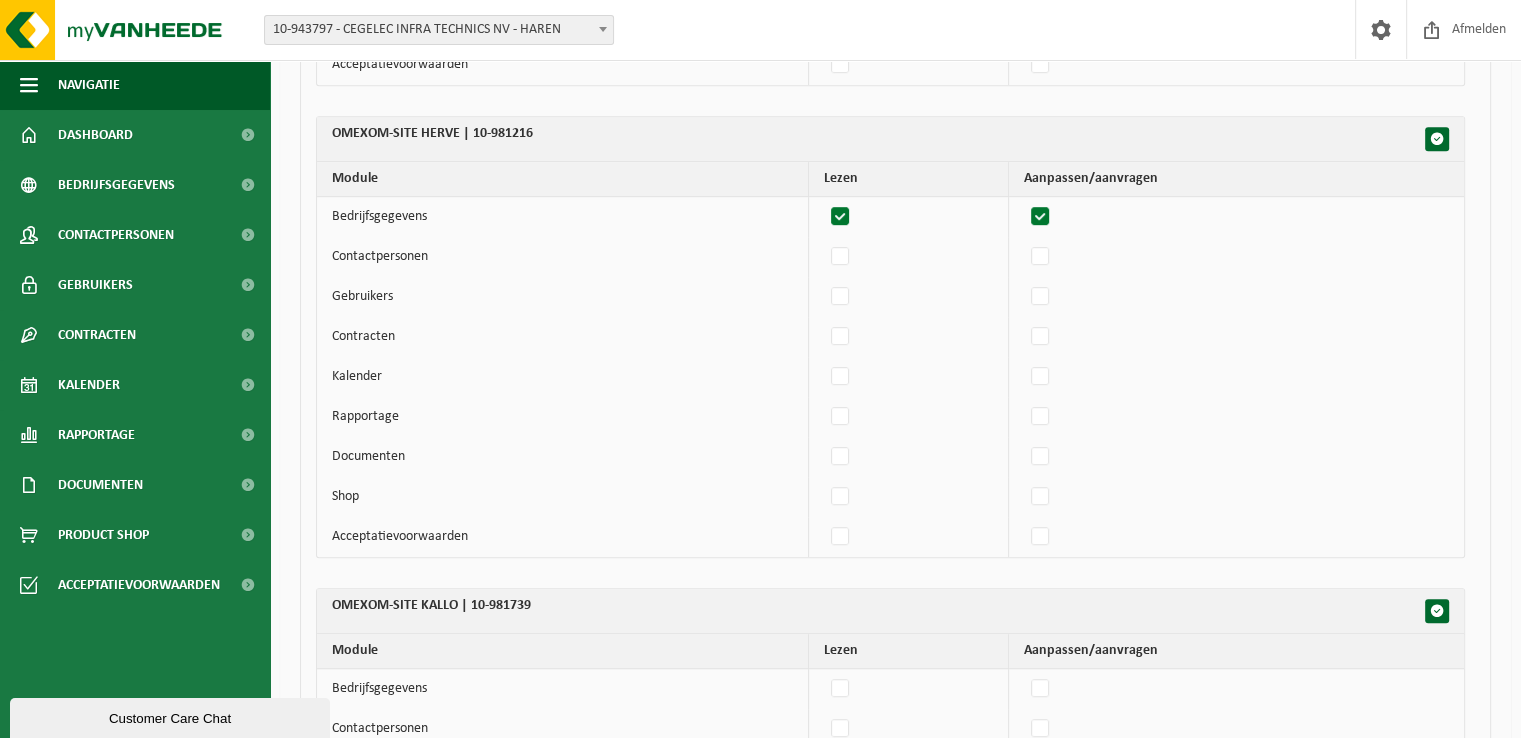 checkbox on "true" 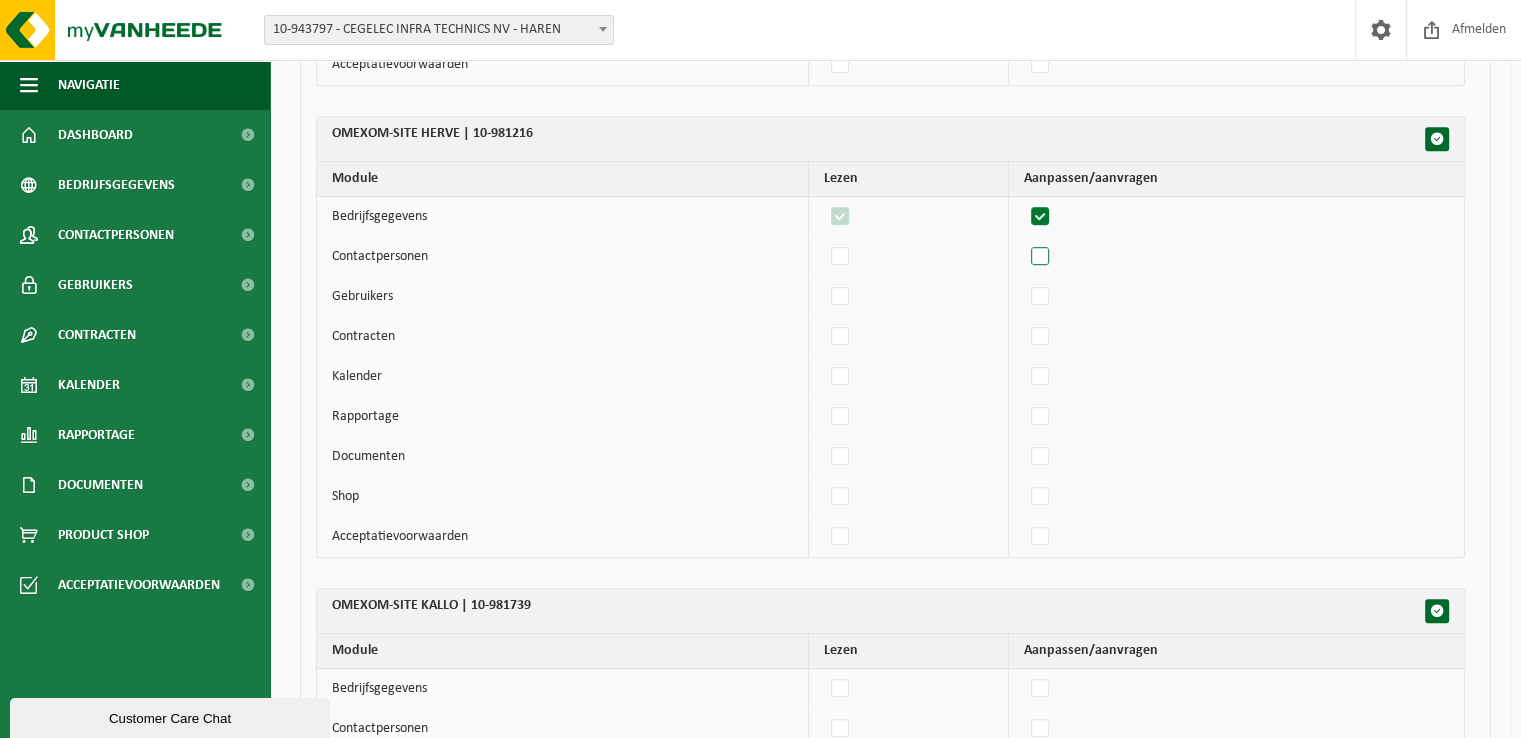 click at bounding box center (1041, 257) 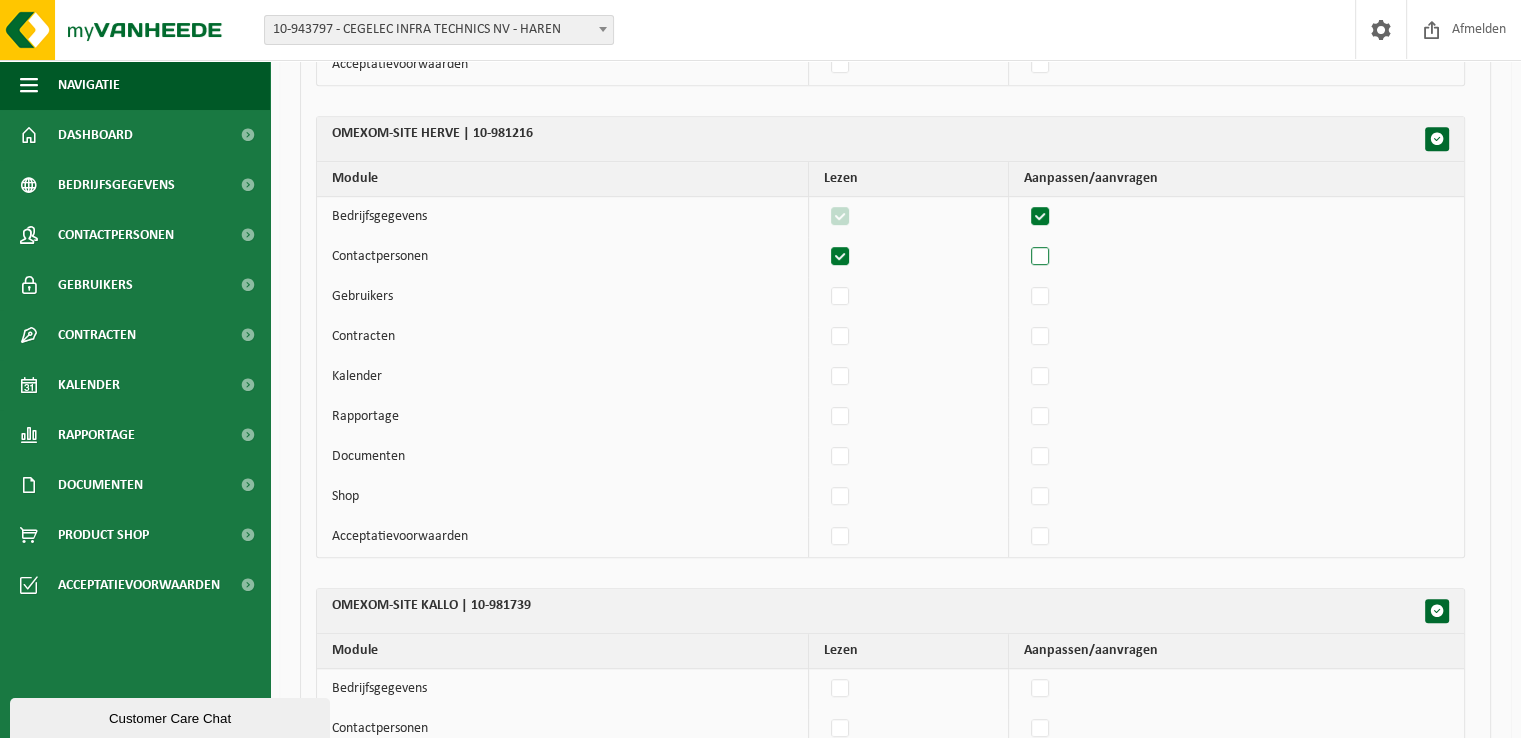 checkbox on "true" 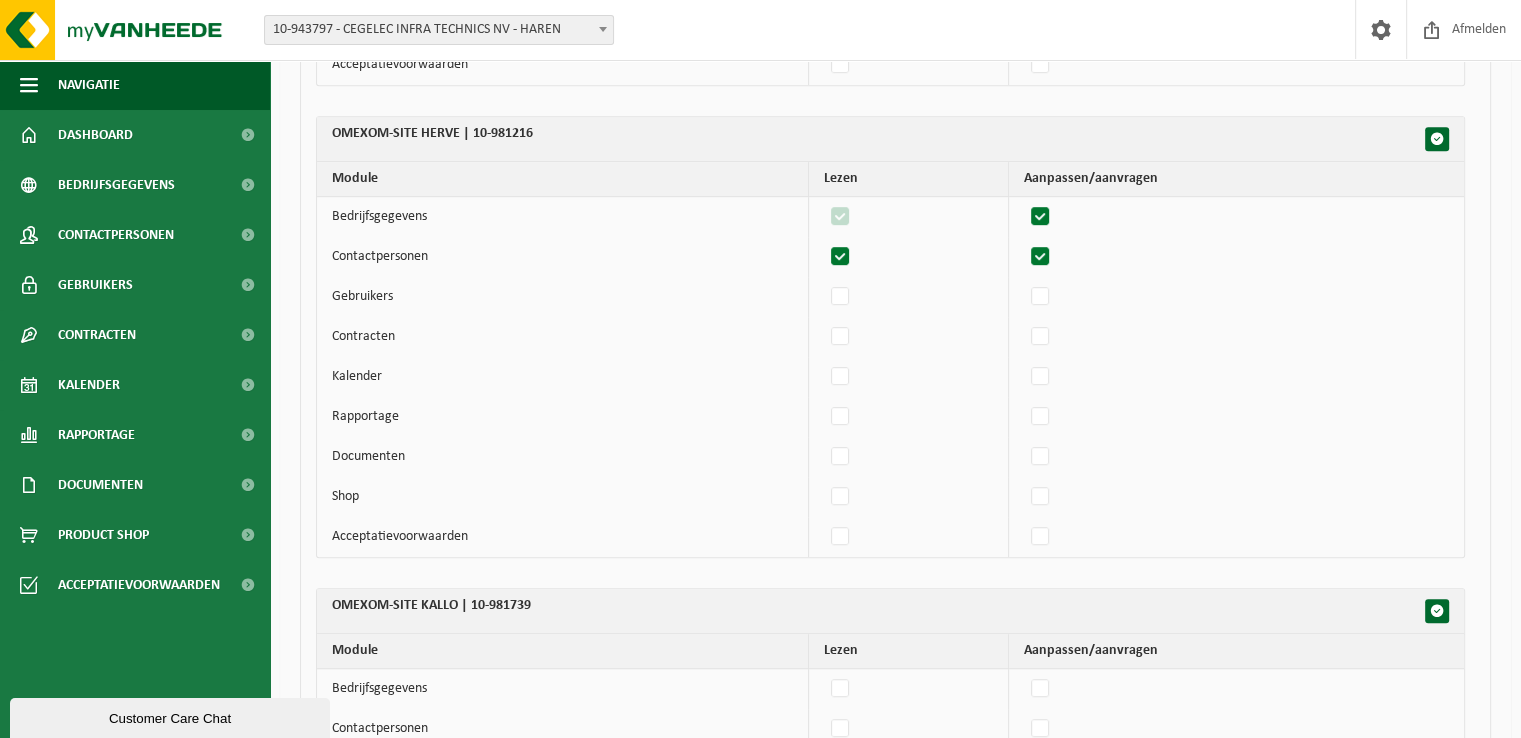 checkbox on "true" 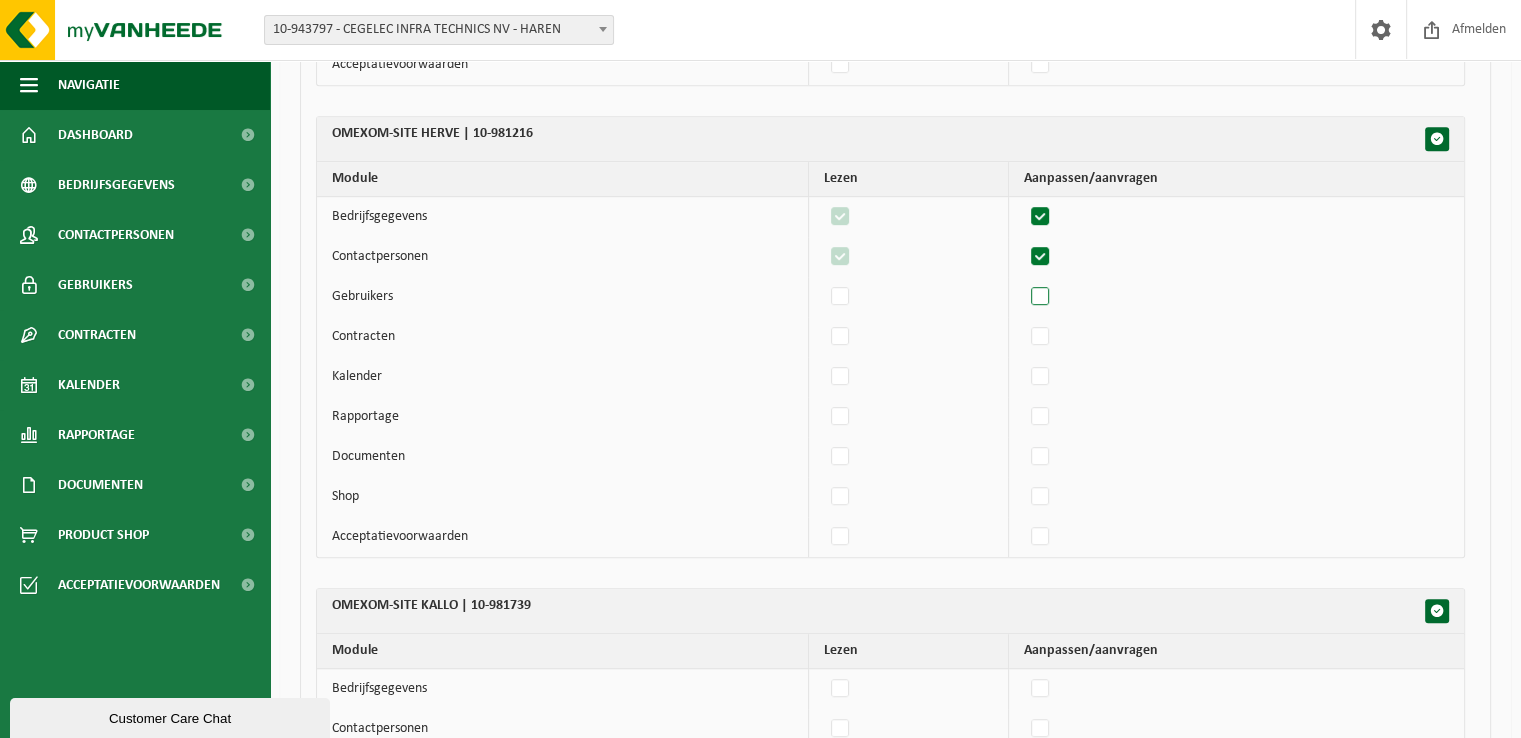 click at bounding box center (1041, 297) 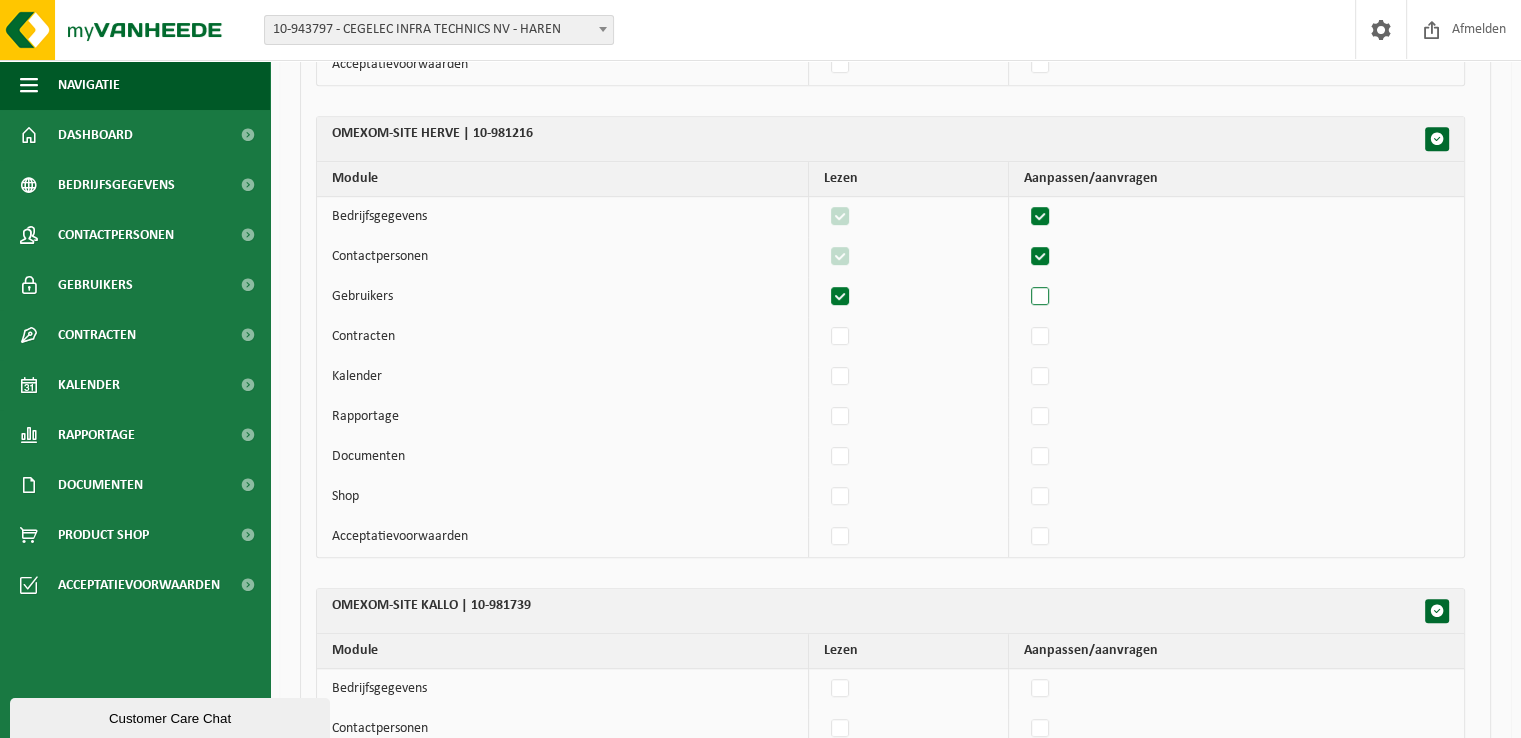 checkbox on "true" 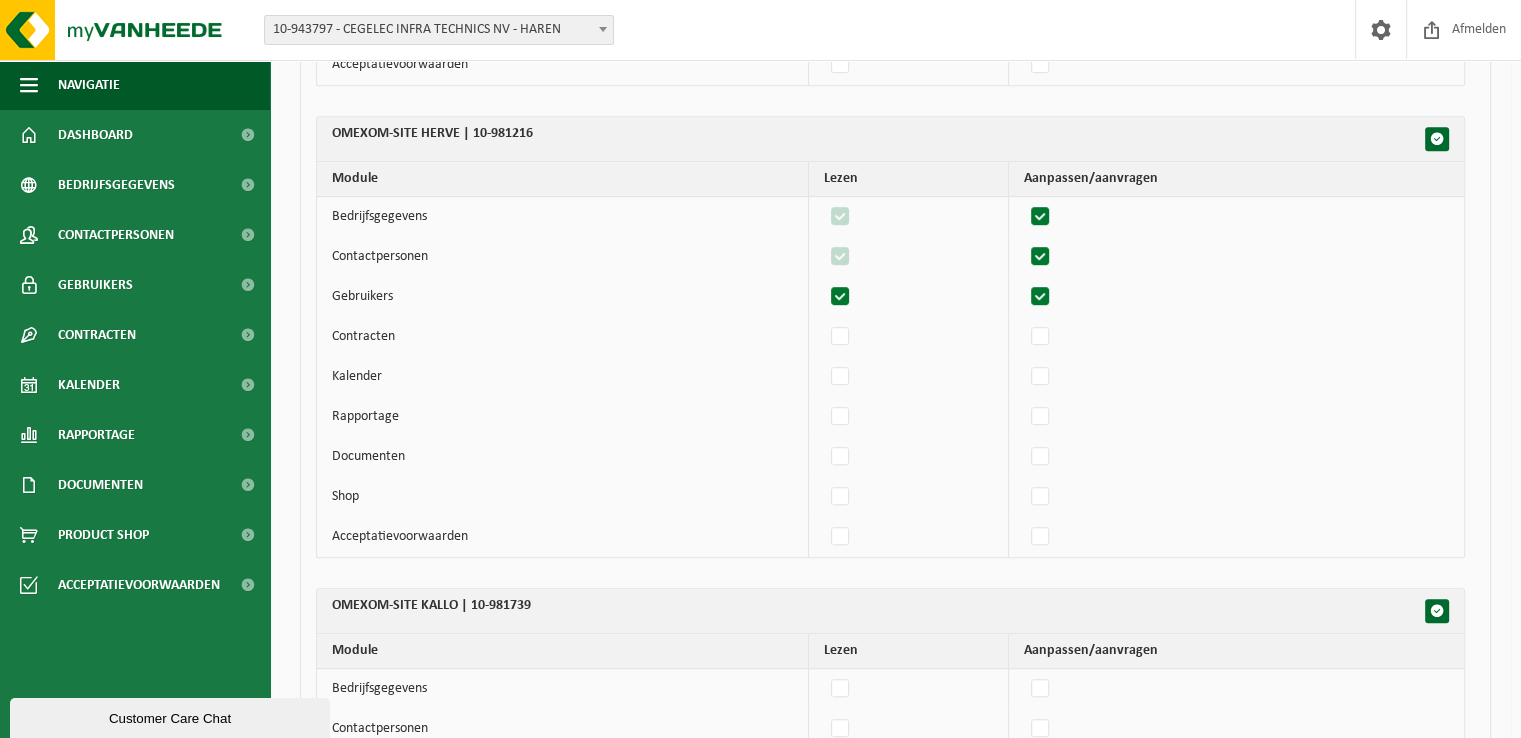 checkbox on "true" 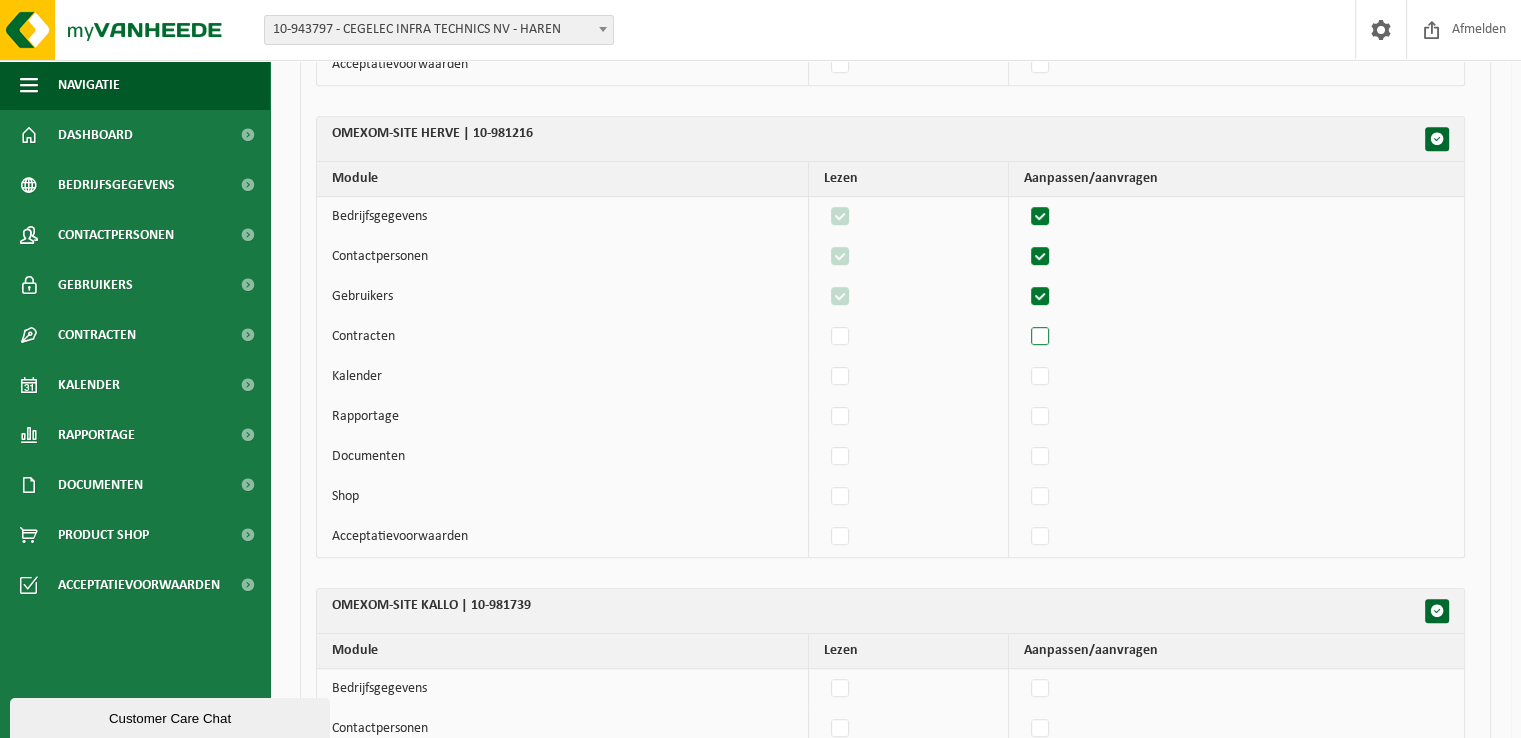 drag, startPoint x: 1049, startPoint y: 320, endPoint x: 1050, endPoint y: 332, distance: 12.0415945 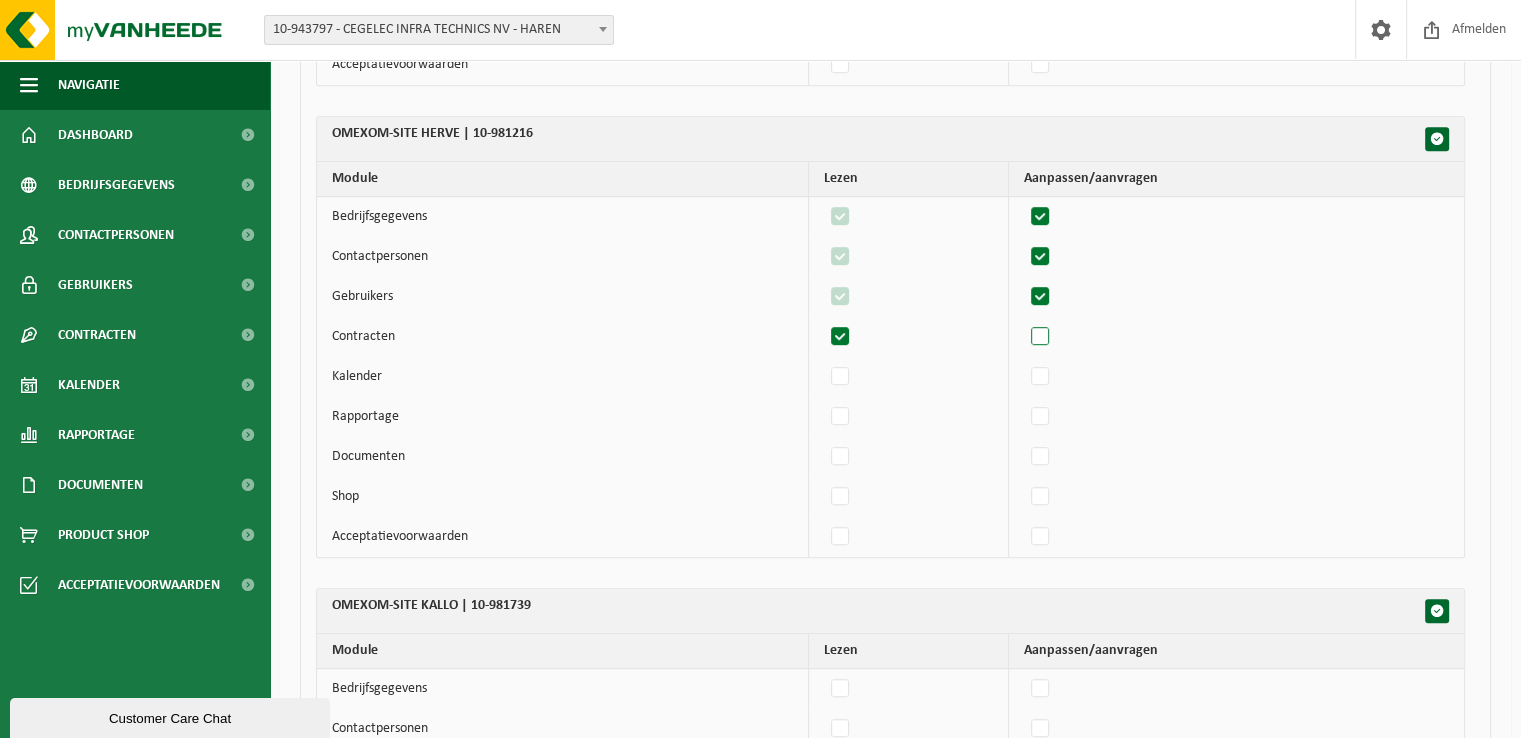 checkbox on "true" 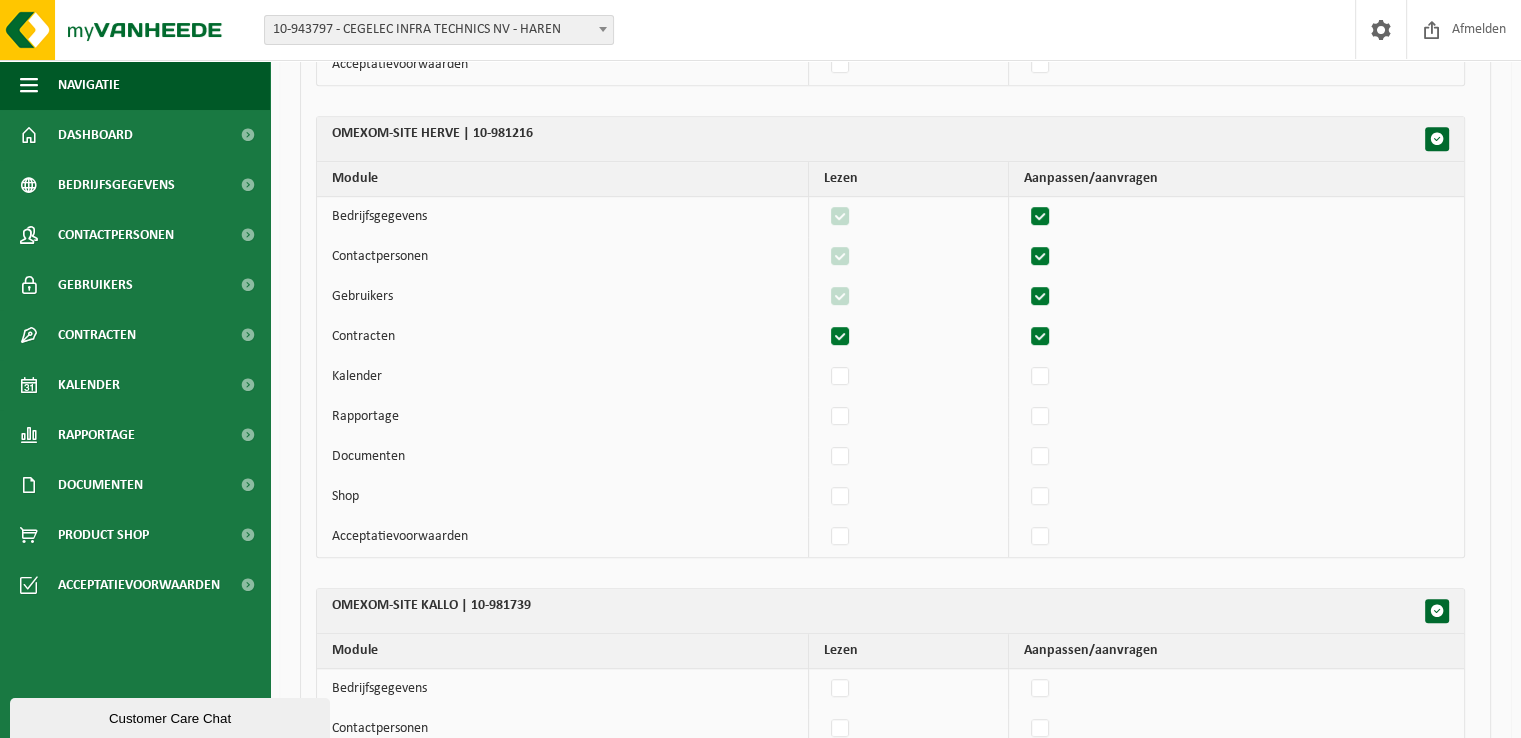 checkbox on "true" 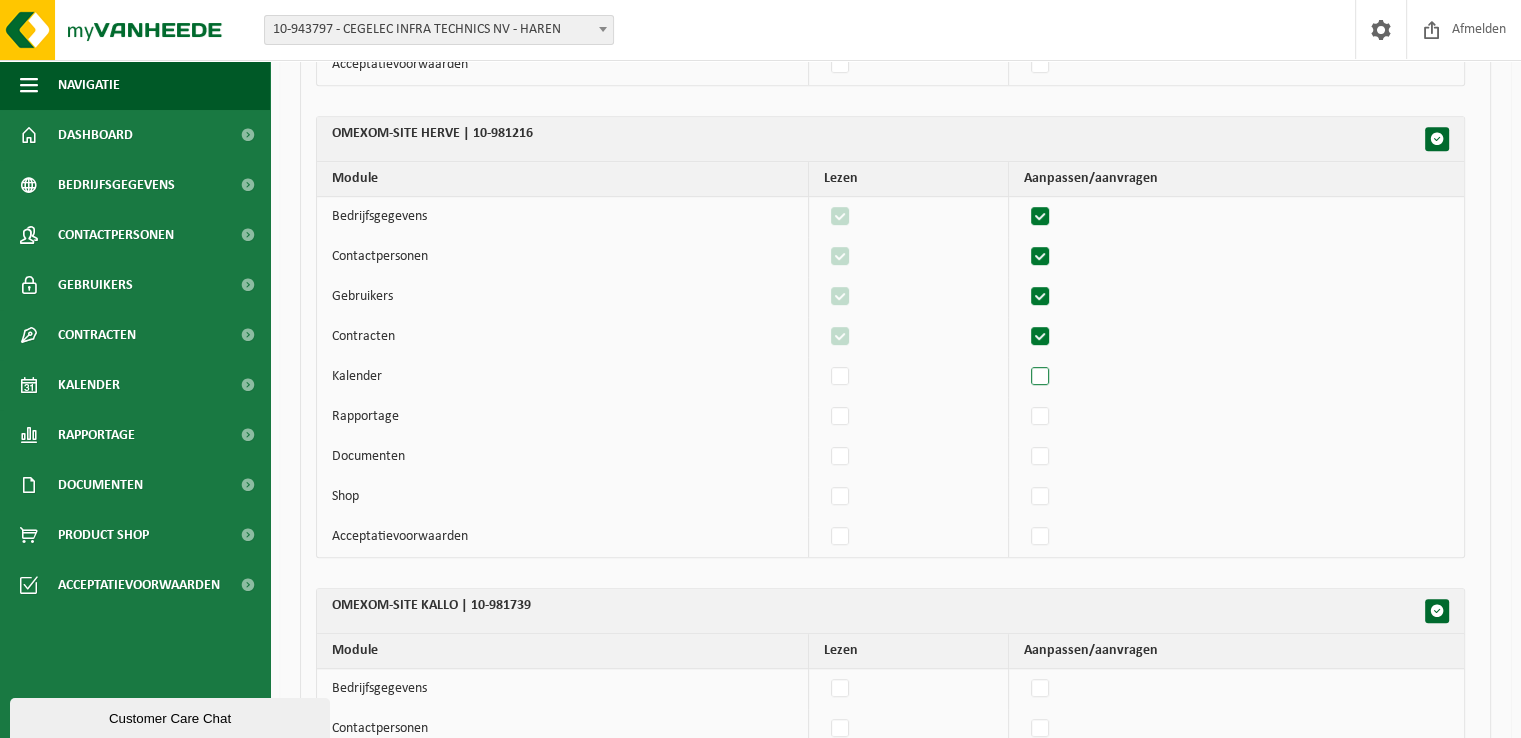 click at bounding box center (1041, 377) 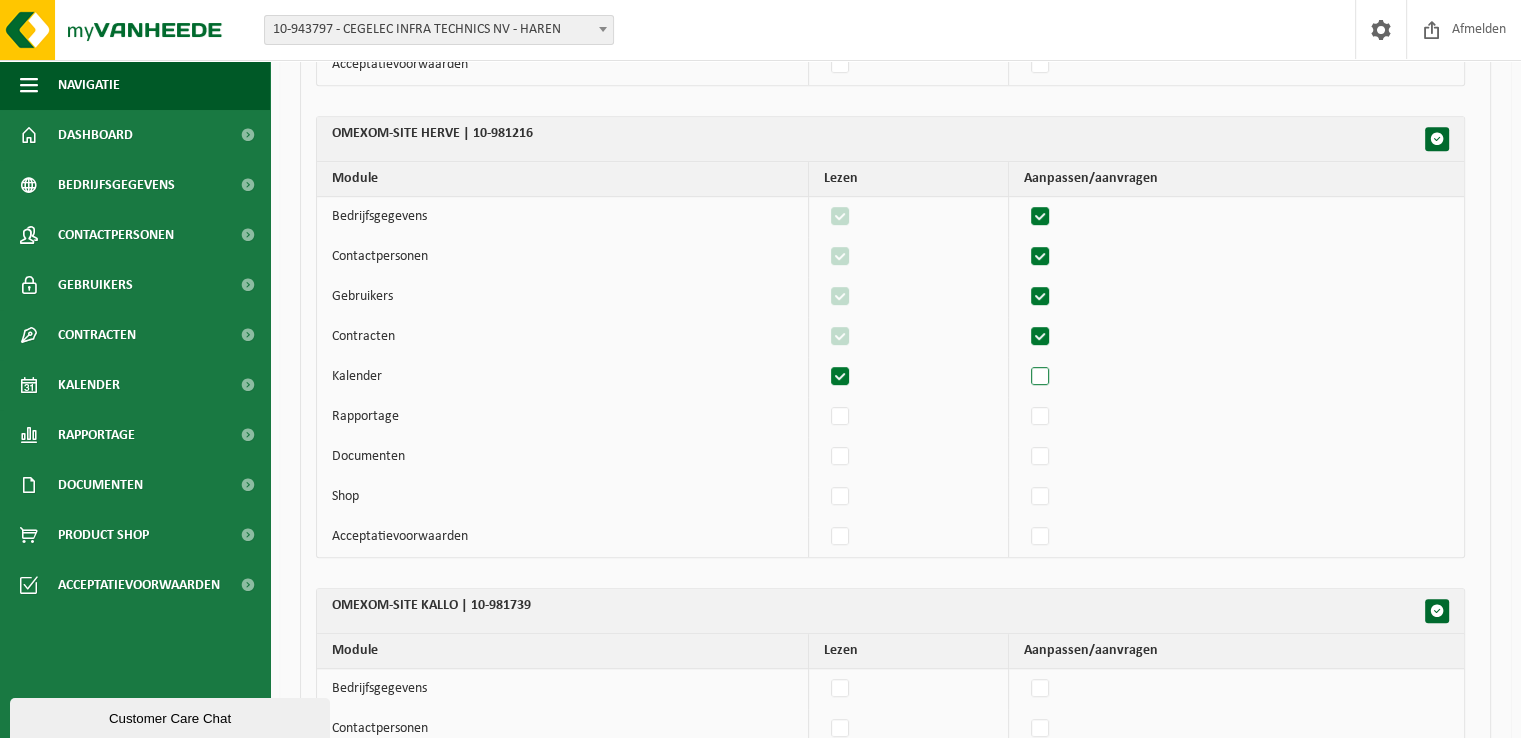 checkbox on "true" 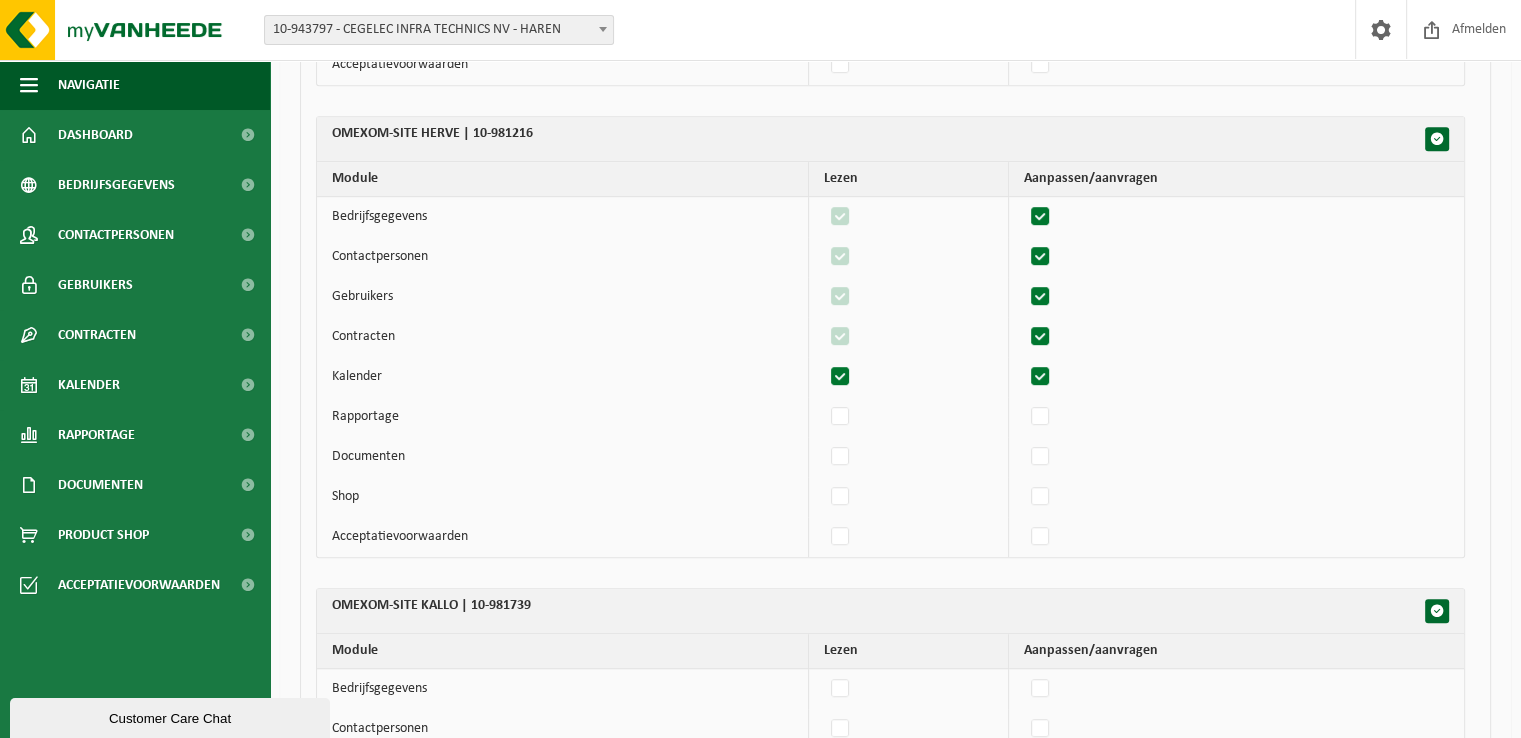 checkbox on "true" 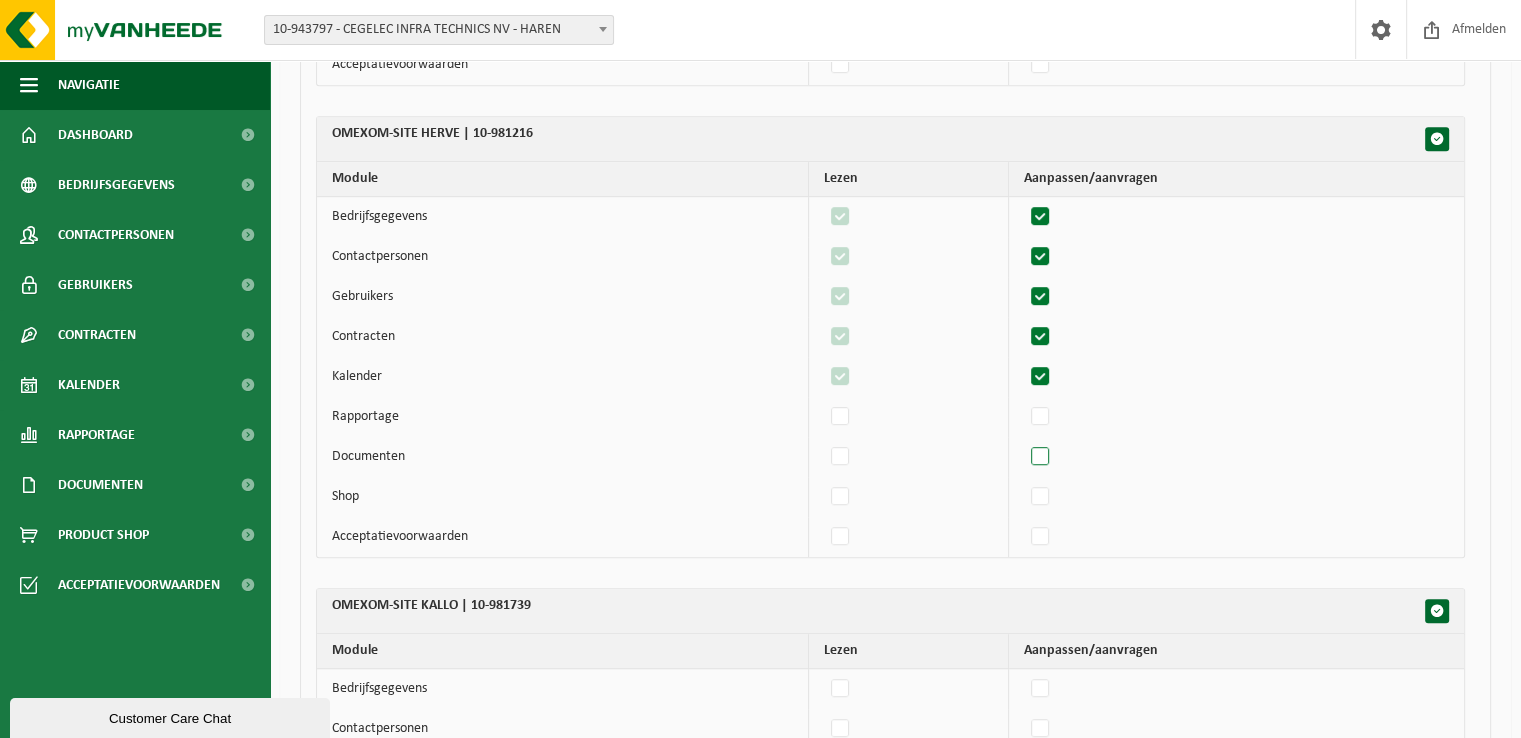 drag, startPoint x: 1056, startPoint y: 401, endPoint x: 1053, endPoint y: 435, distance: 34.132095 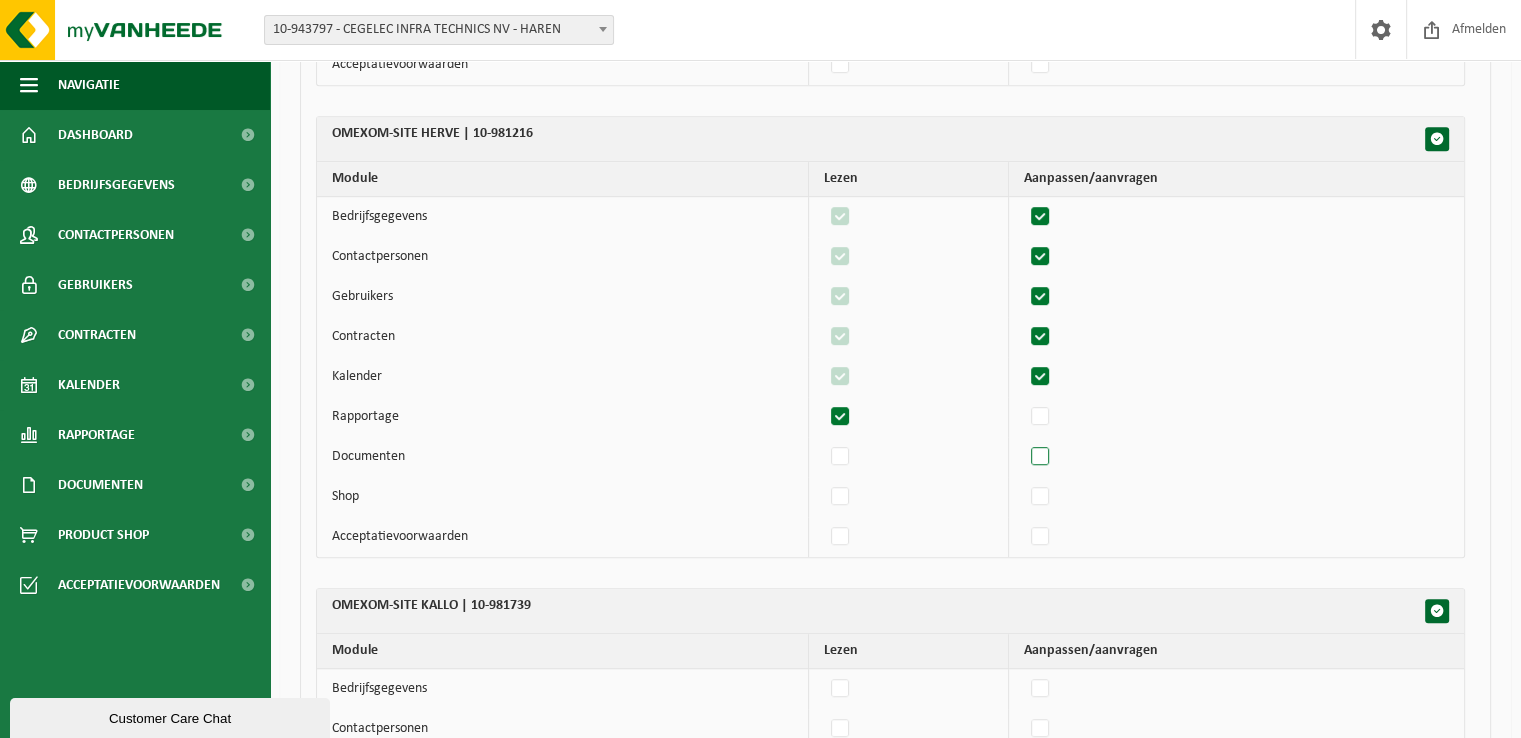 checkbox on "true" 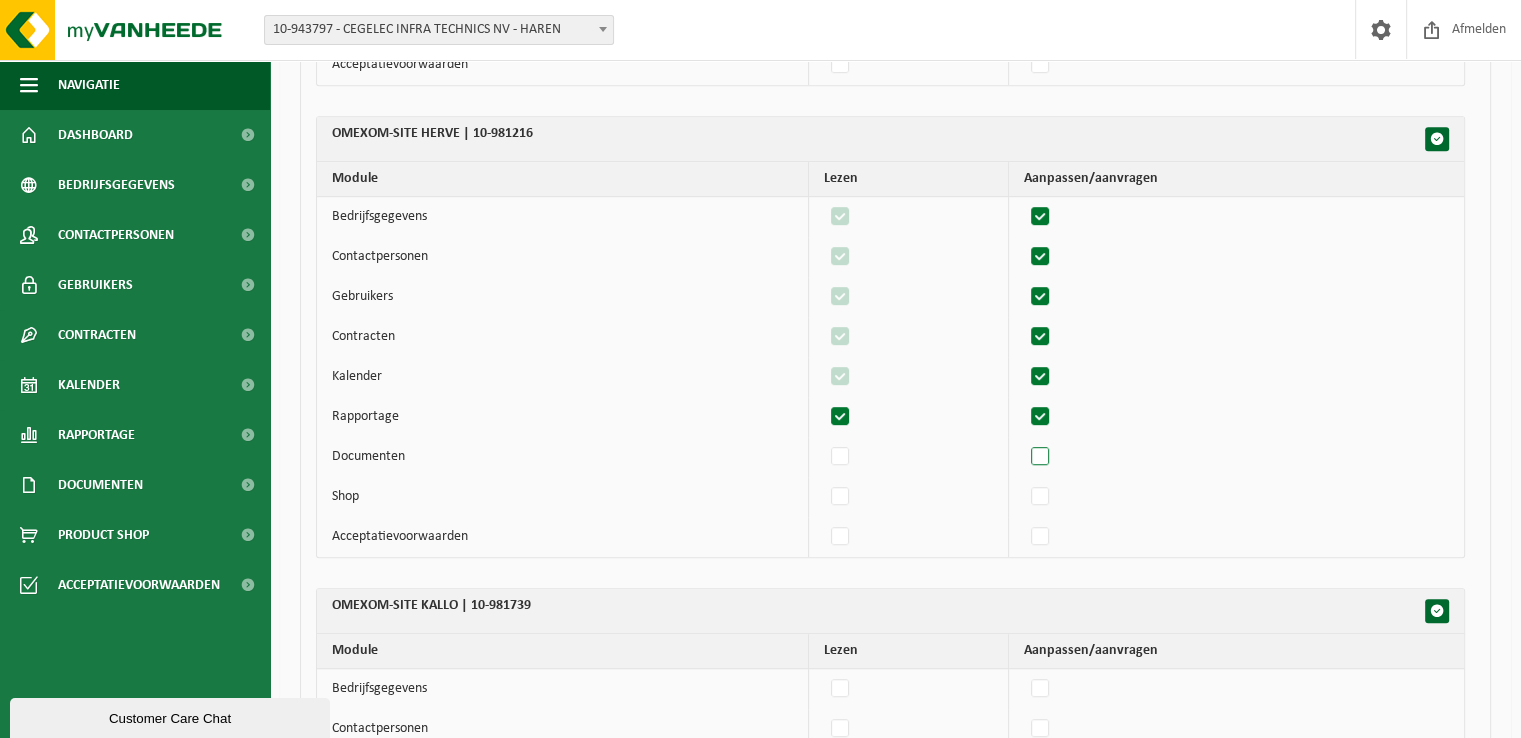 checkbox on "true" 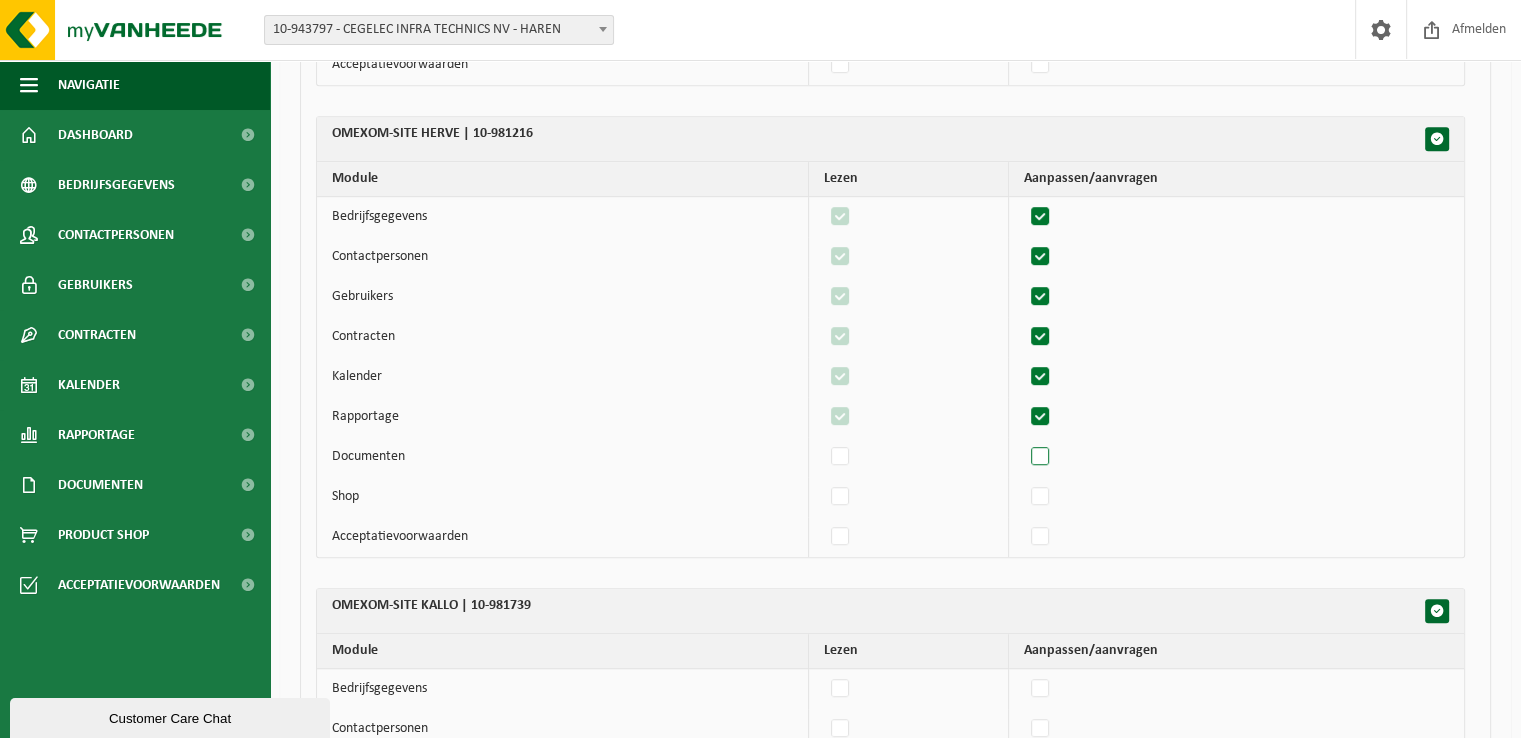 click at bounding box center [1041, 457] 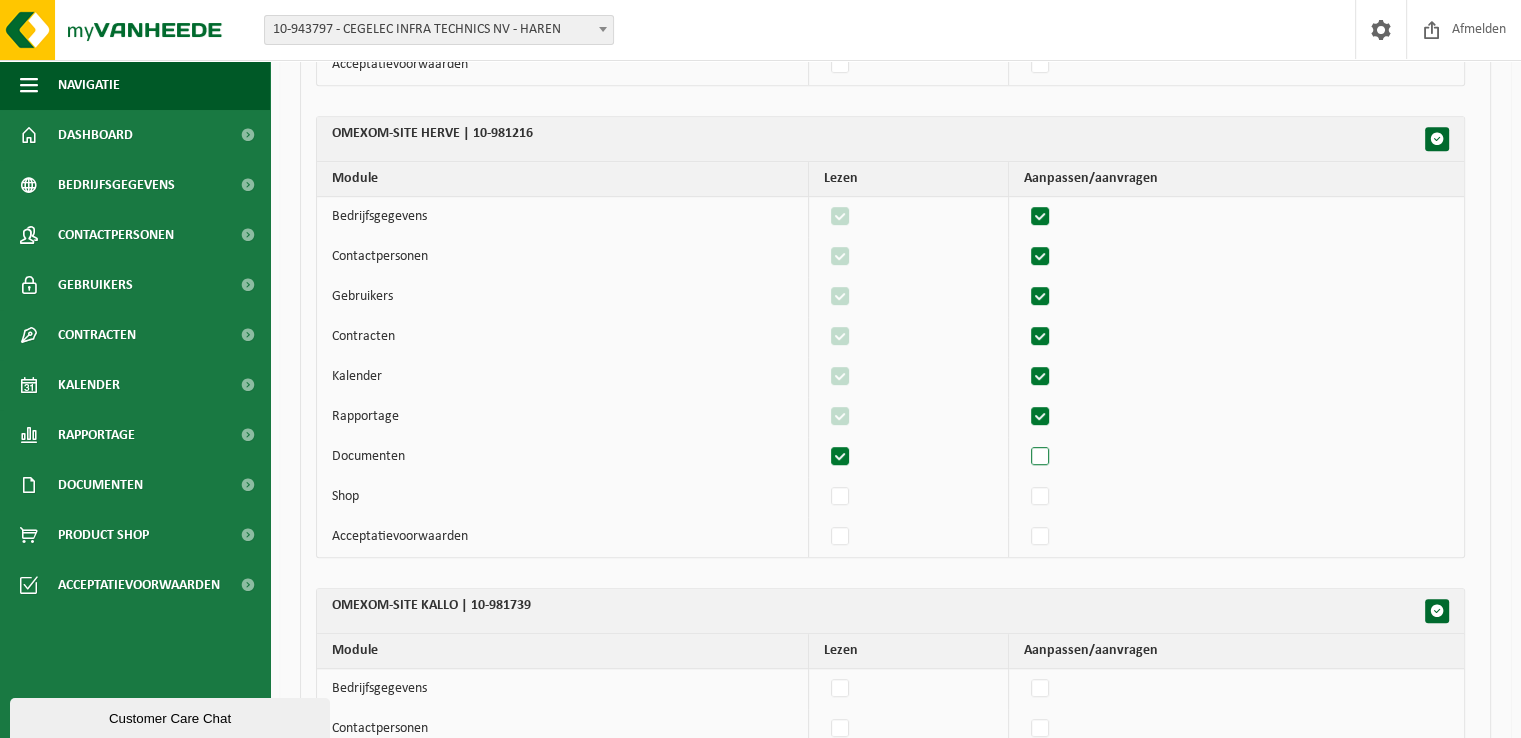 checkbox on "true" 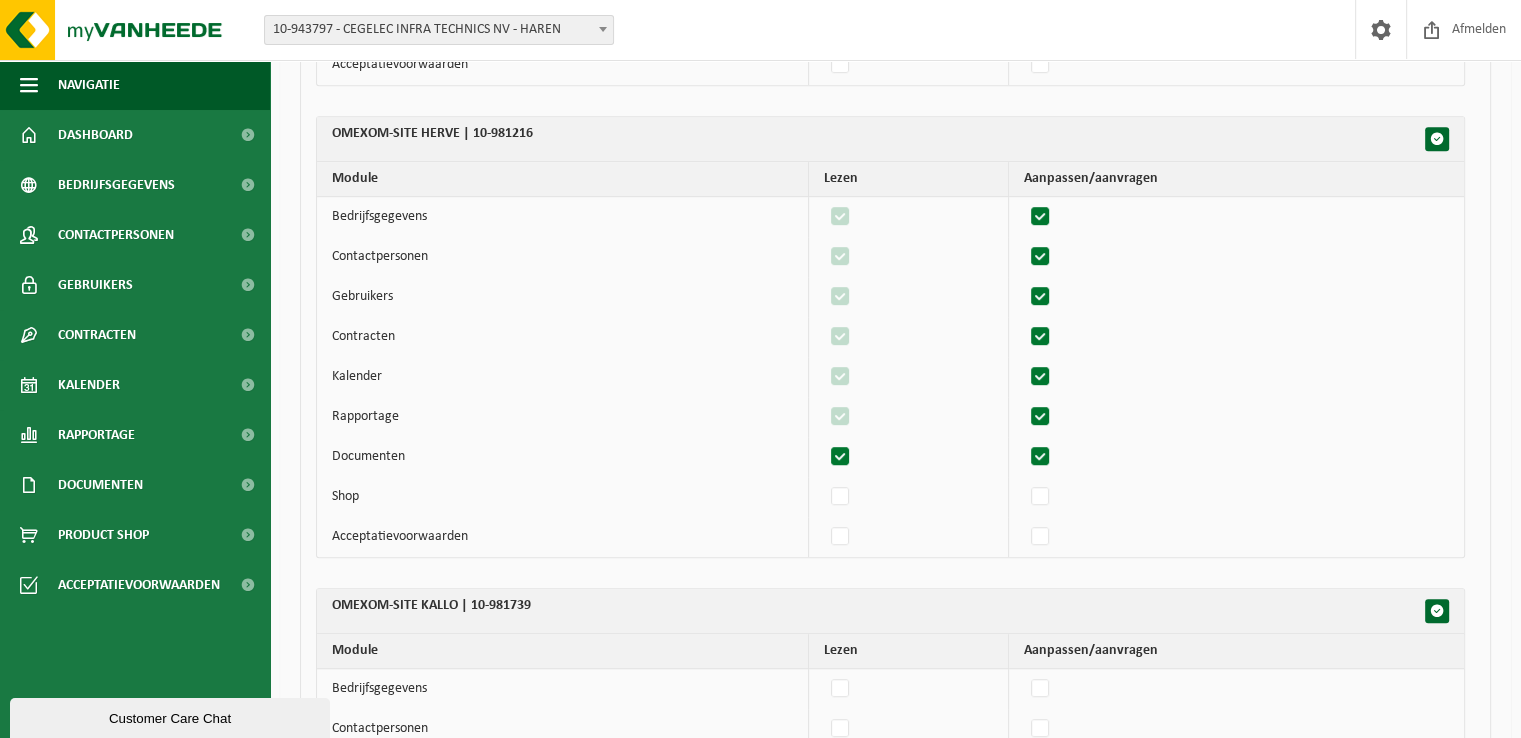 checkbox on "true" 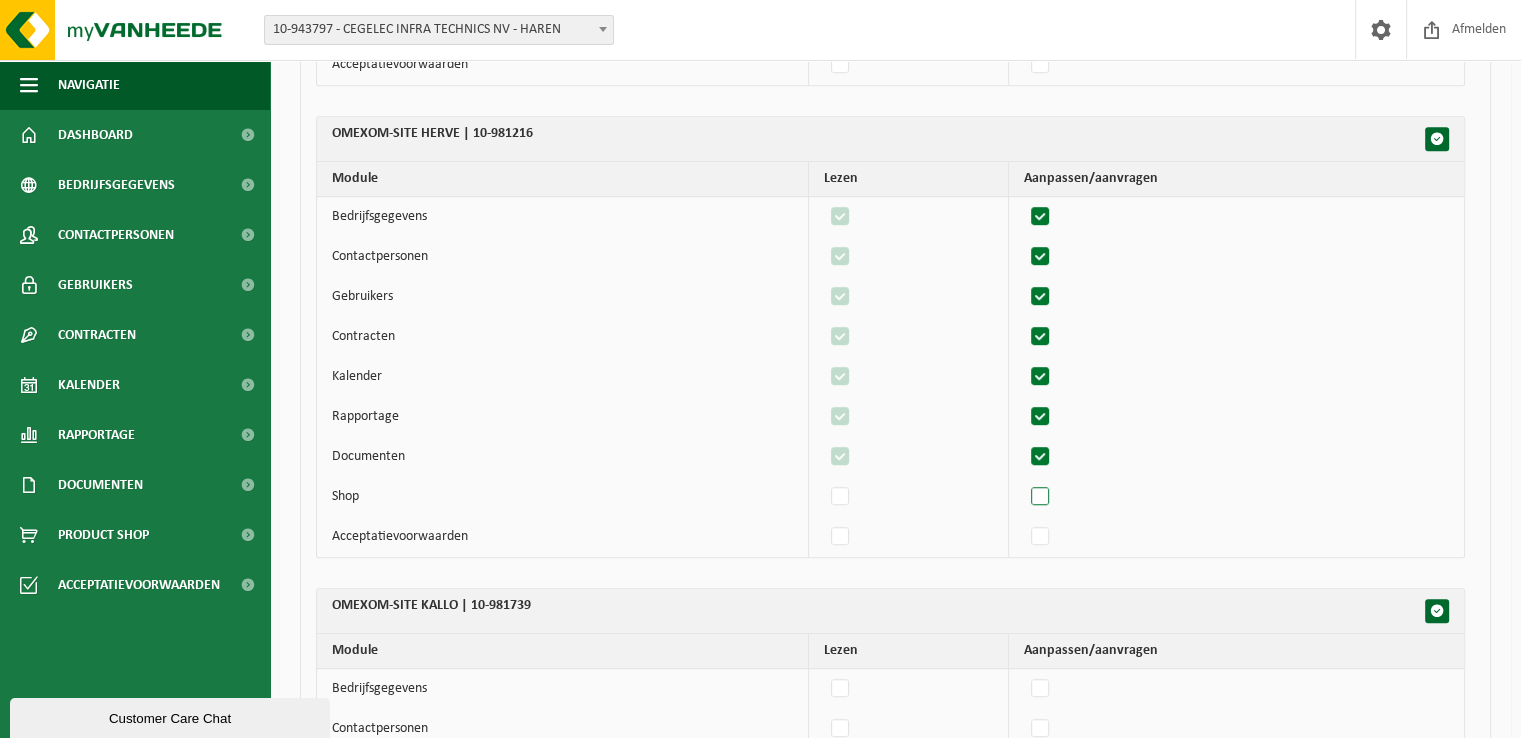 click at bounding box center [1041, 497] 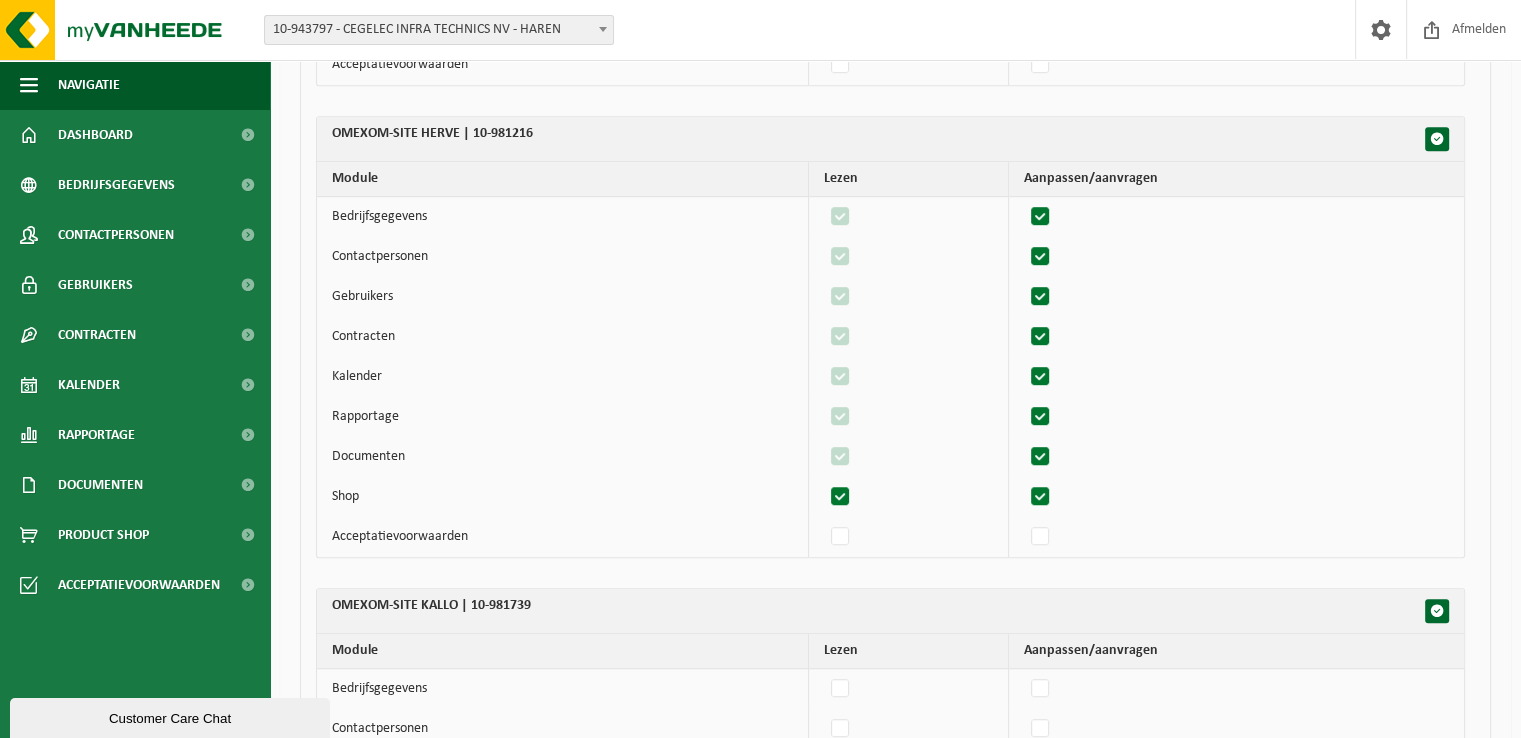 checkbox on "true" 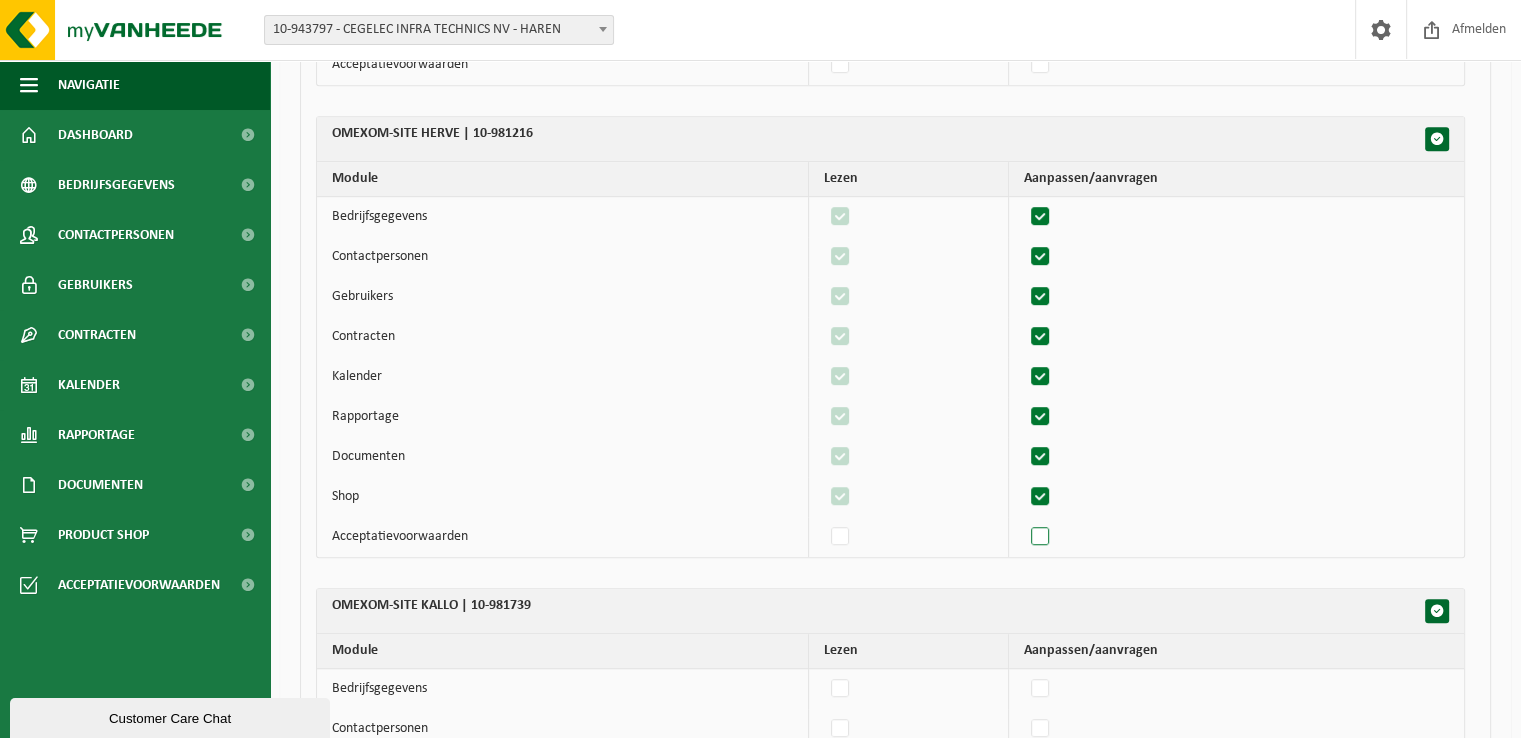 click at bounding box center (1041, 537) 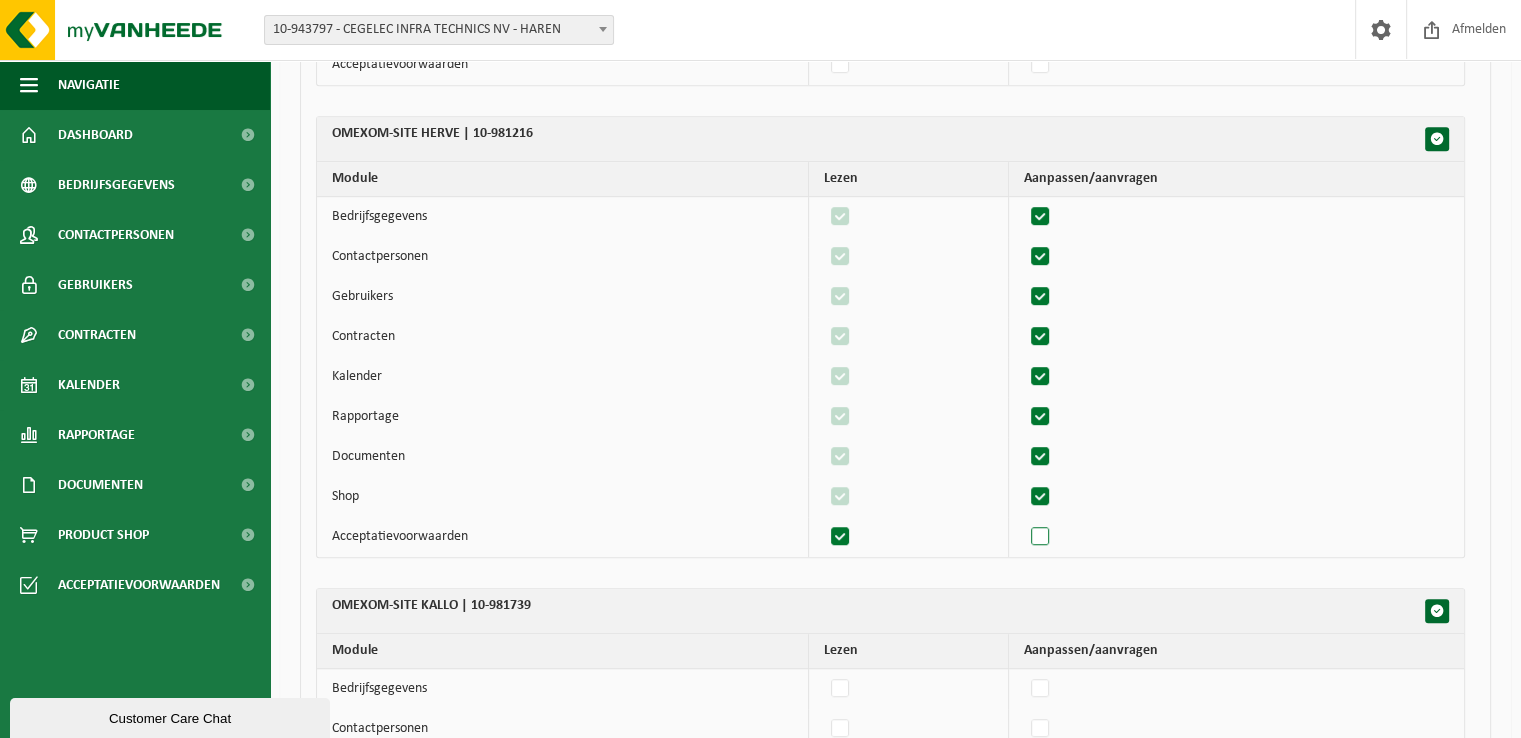 checkbox on "true" 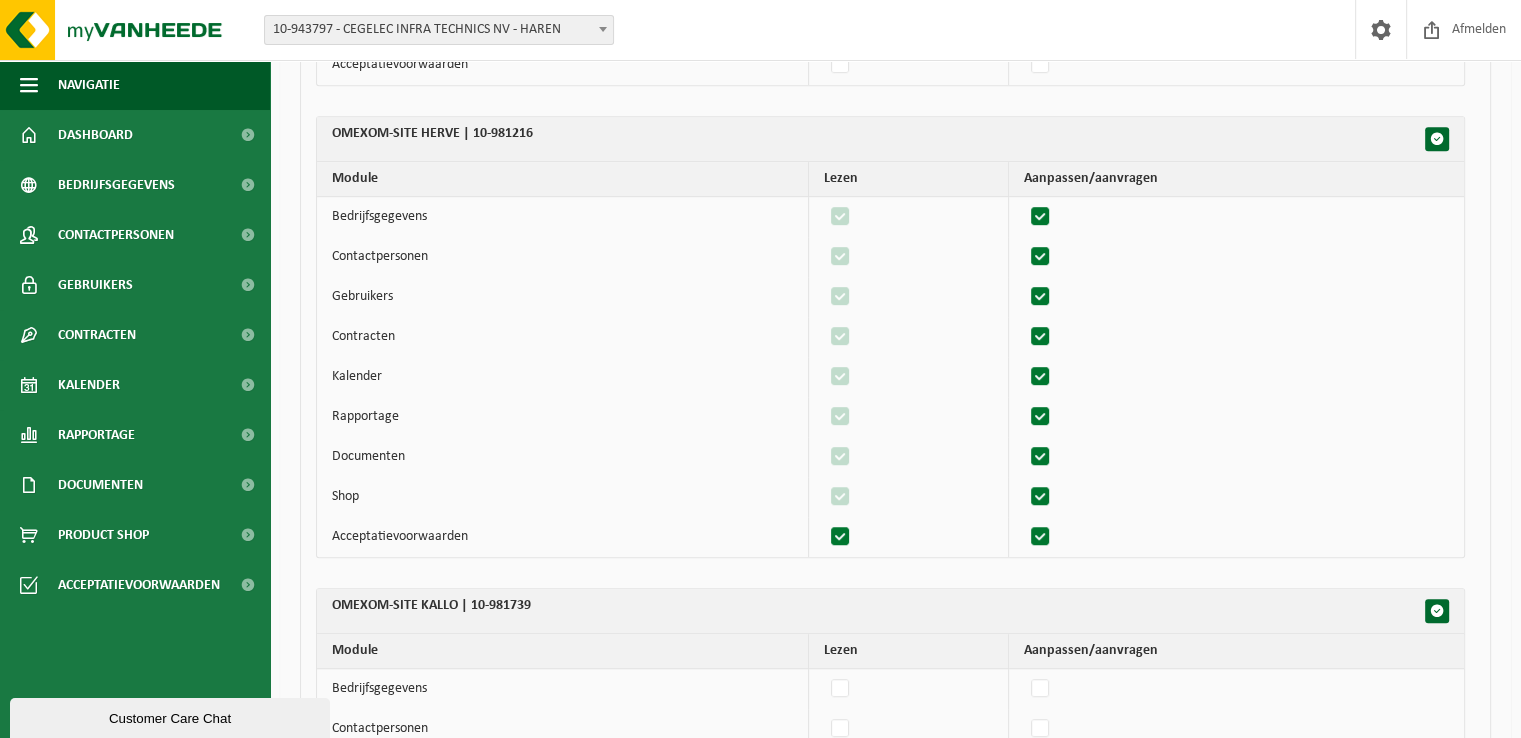checkbox on "true" 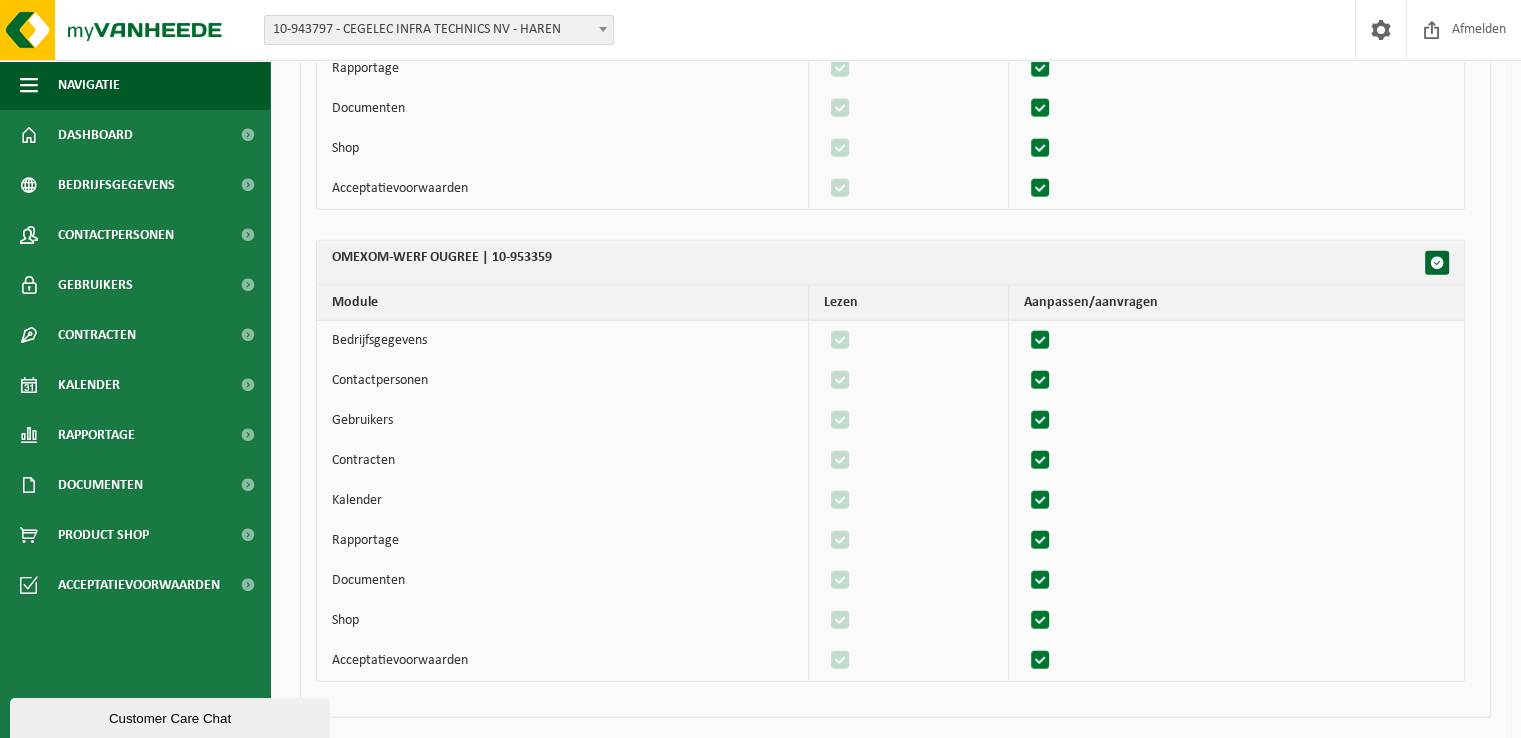 scroll, scrollTop: 12277, scrollLeft: 0, axis: vertical 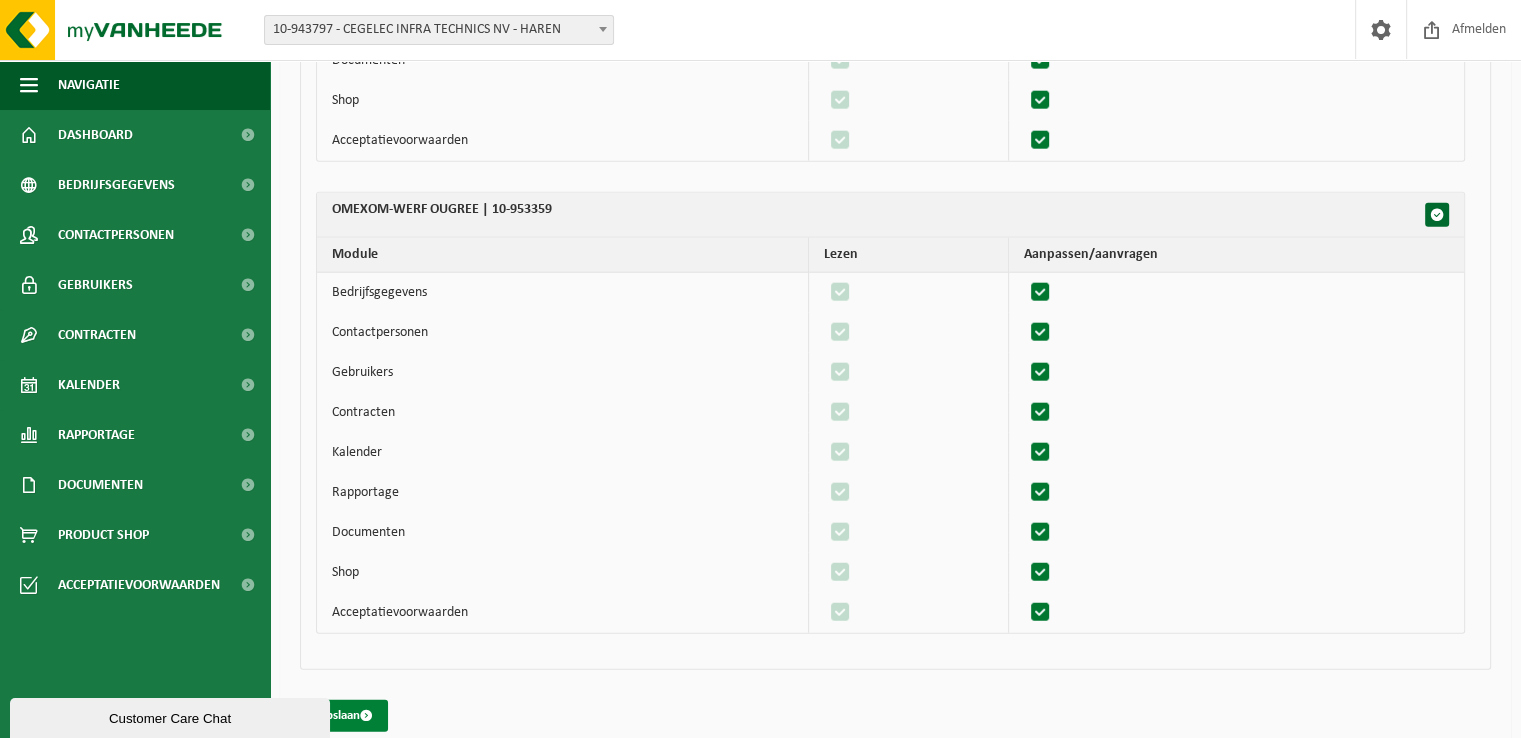 click on "Opslaan" at bounding box center [345, 716] 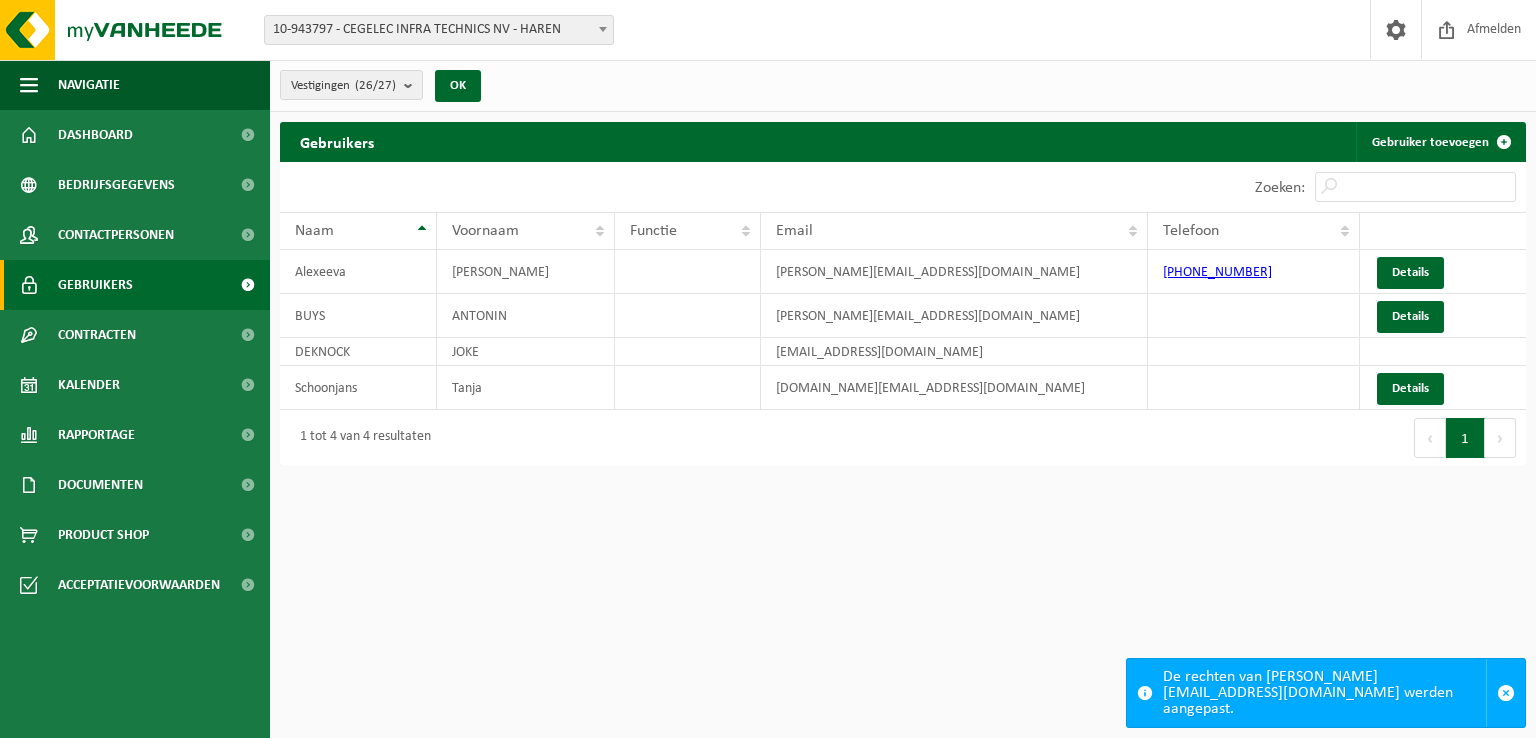 scroll, scrollTop: 0, scrollLeft: 0, axis: both 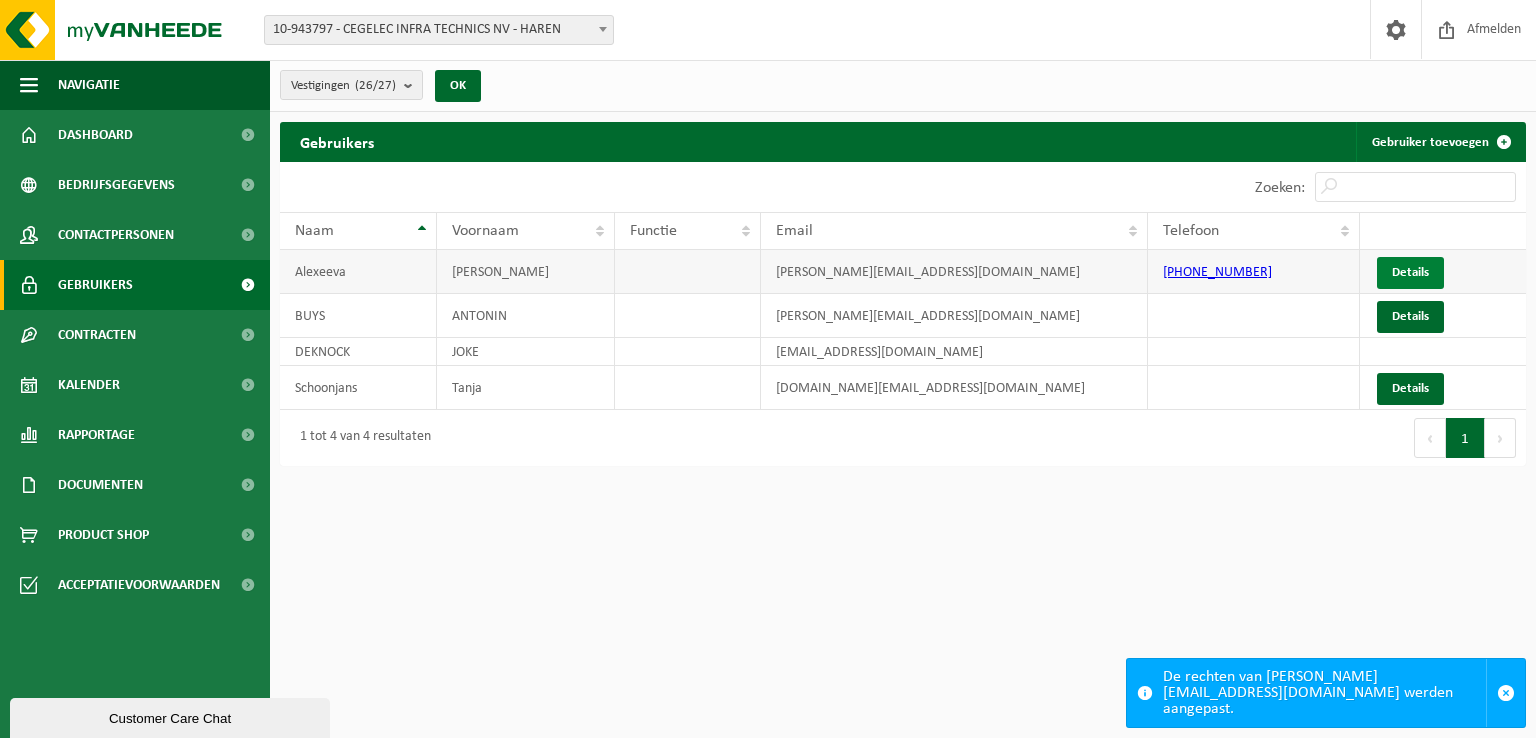 click on "Details" at bounding box center [1410, 273] 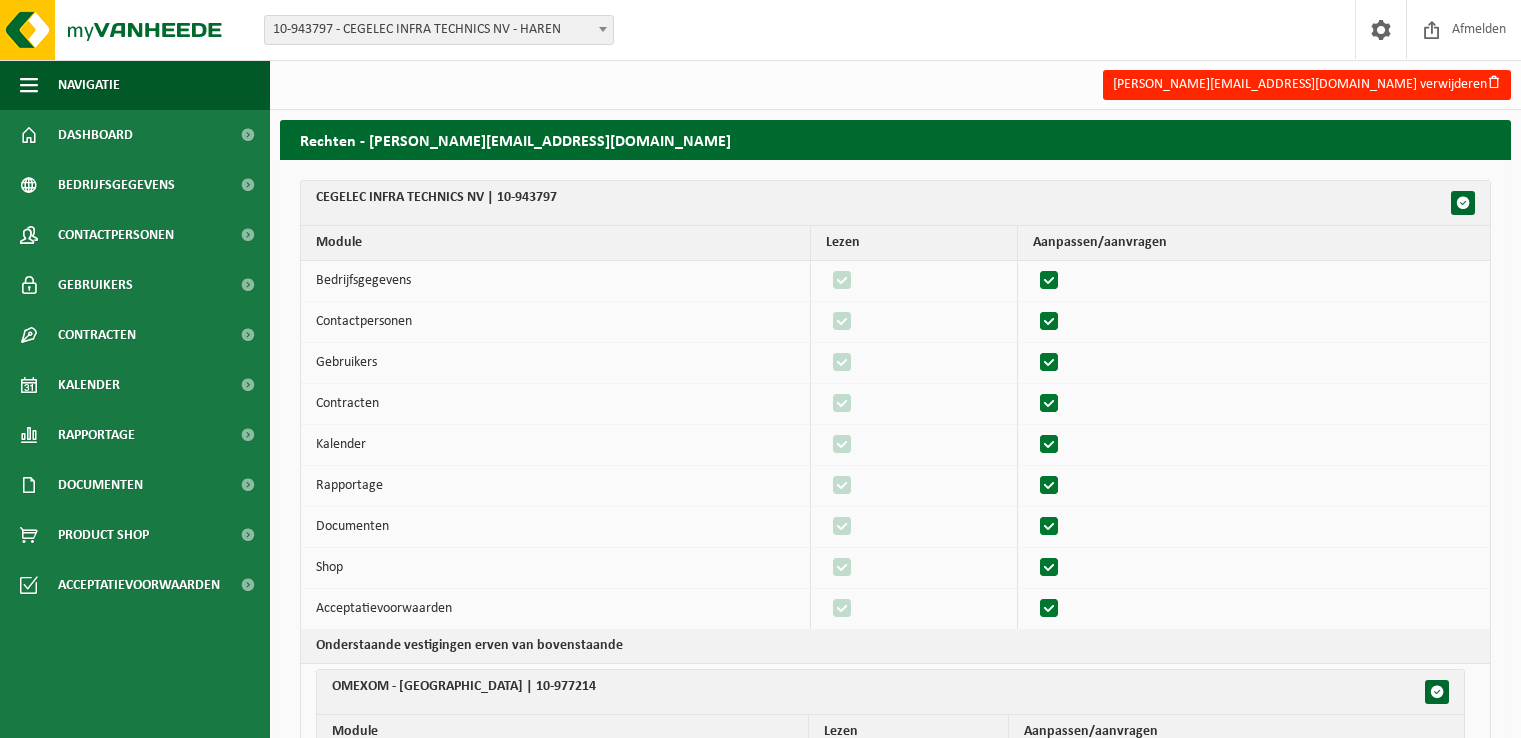 scroll, scrollTop: 0, scrollLeft: 0, axis: both 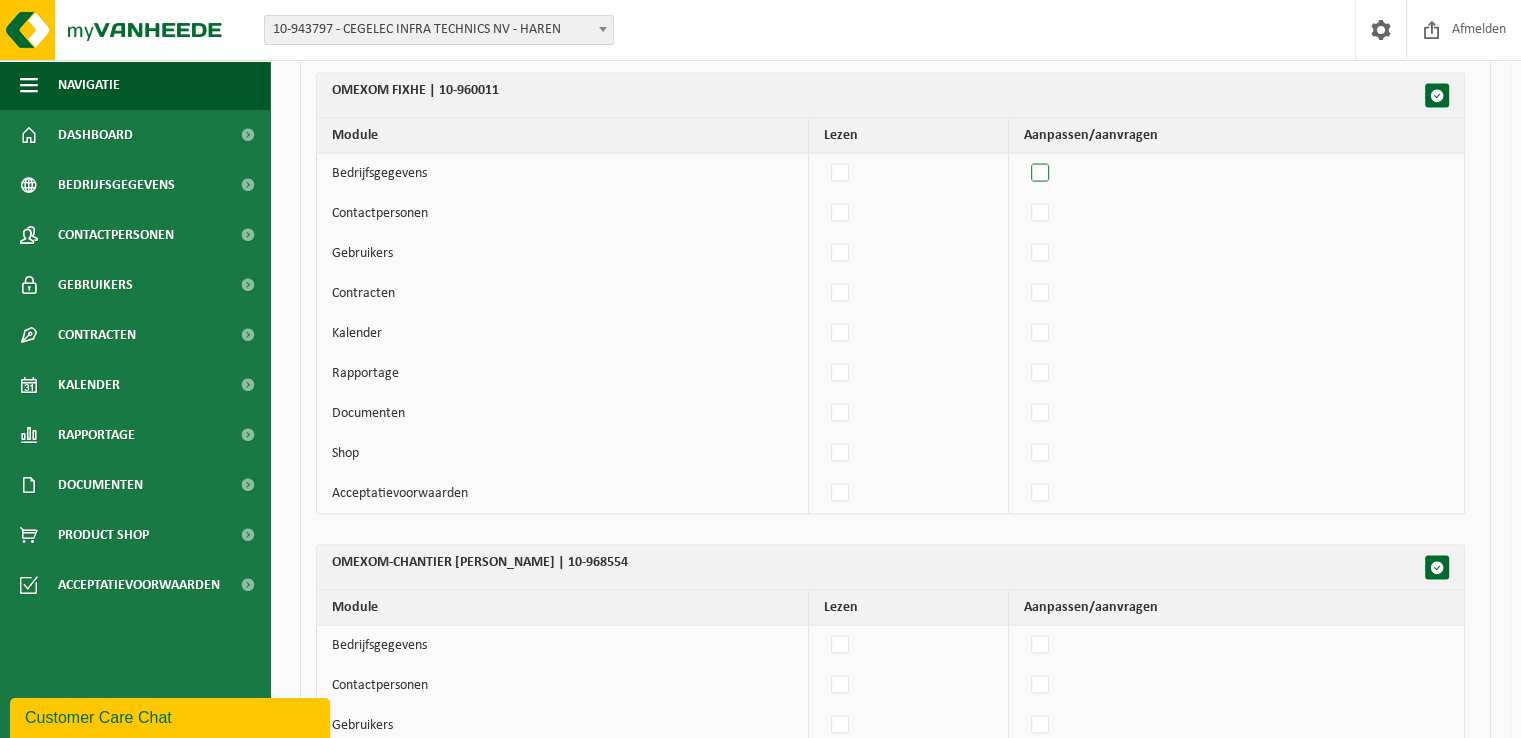 click at bounding box center (1041, 174) 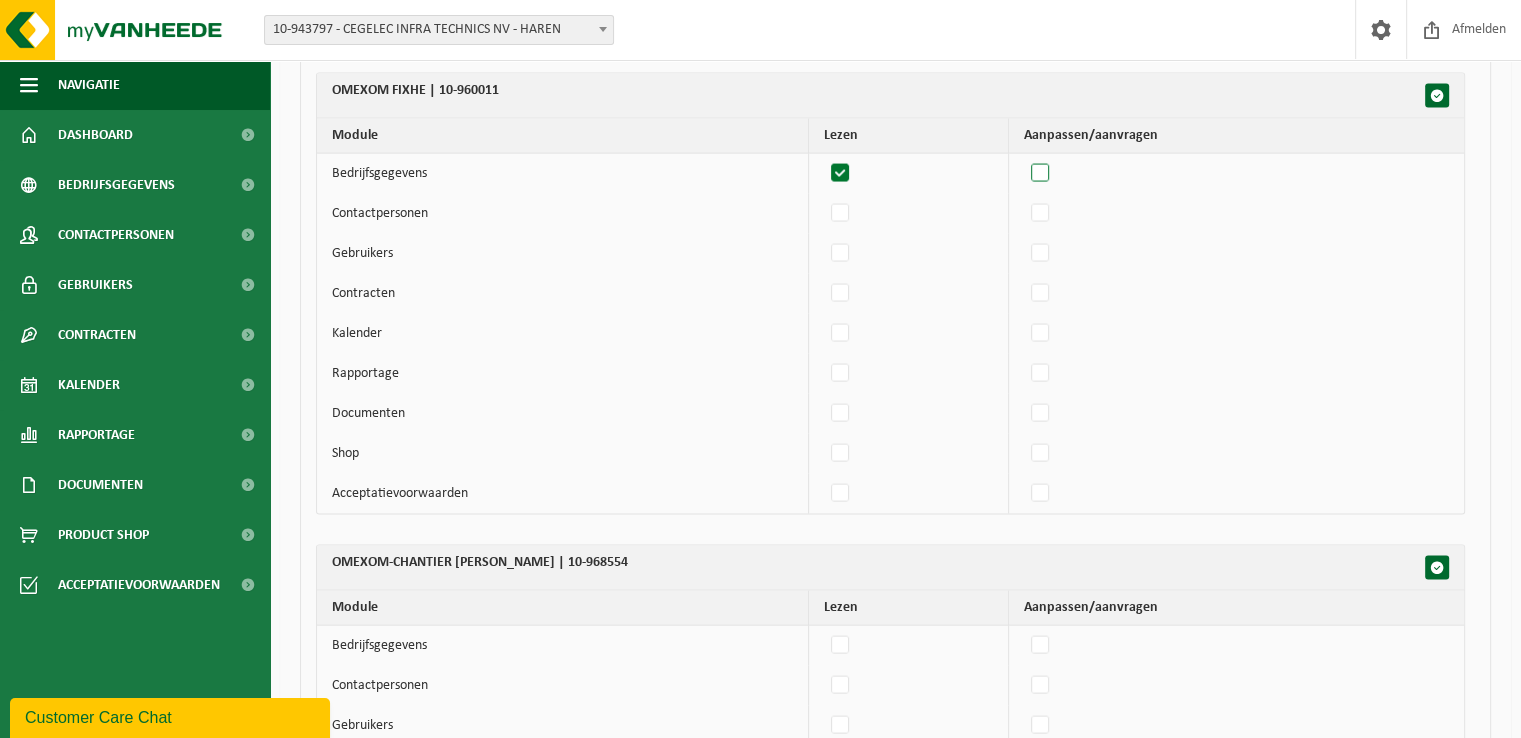 checkbox on "true" 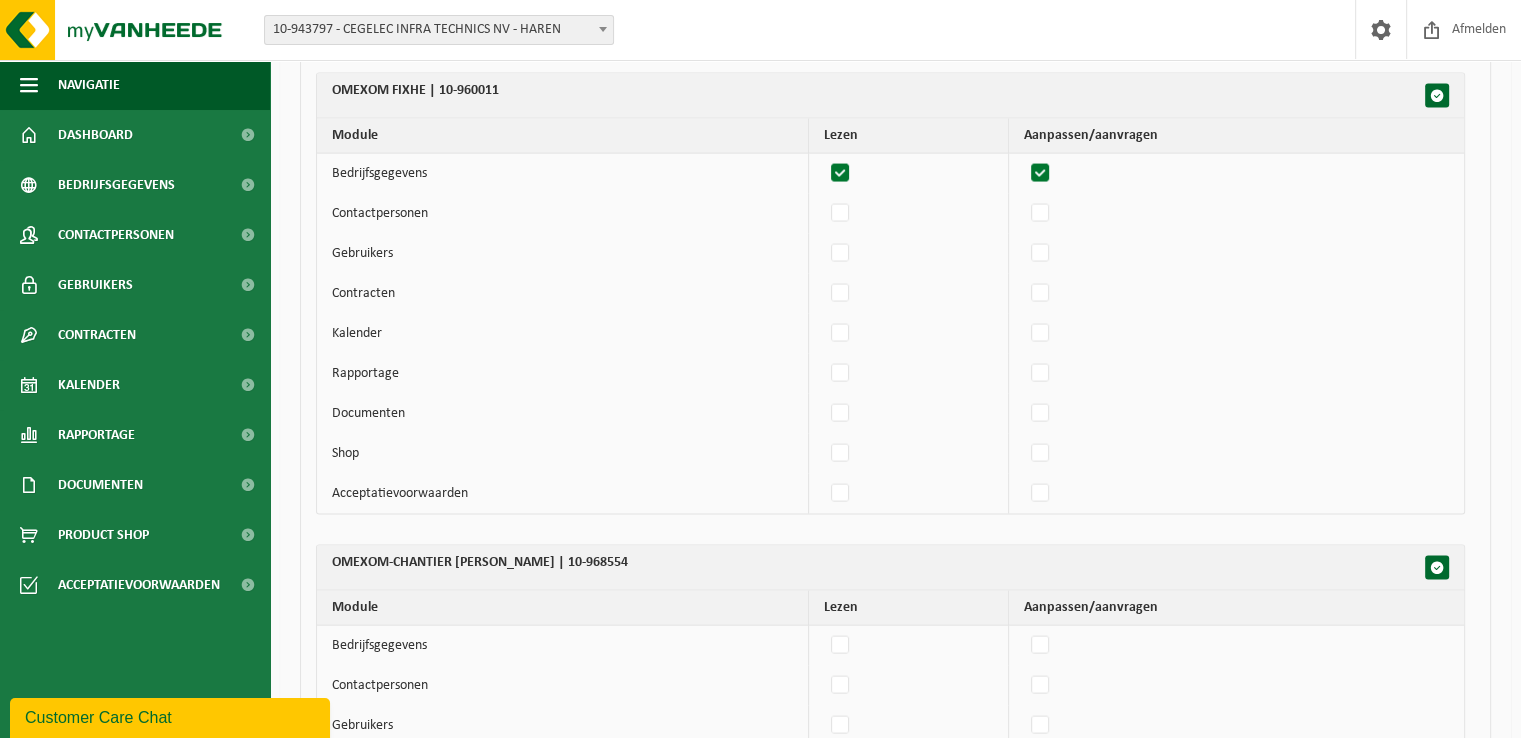 checkbox on "true" 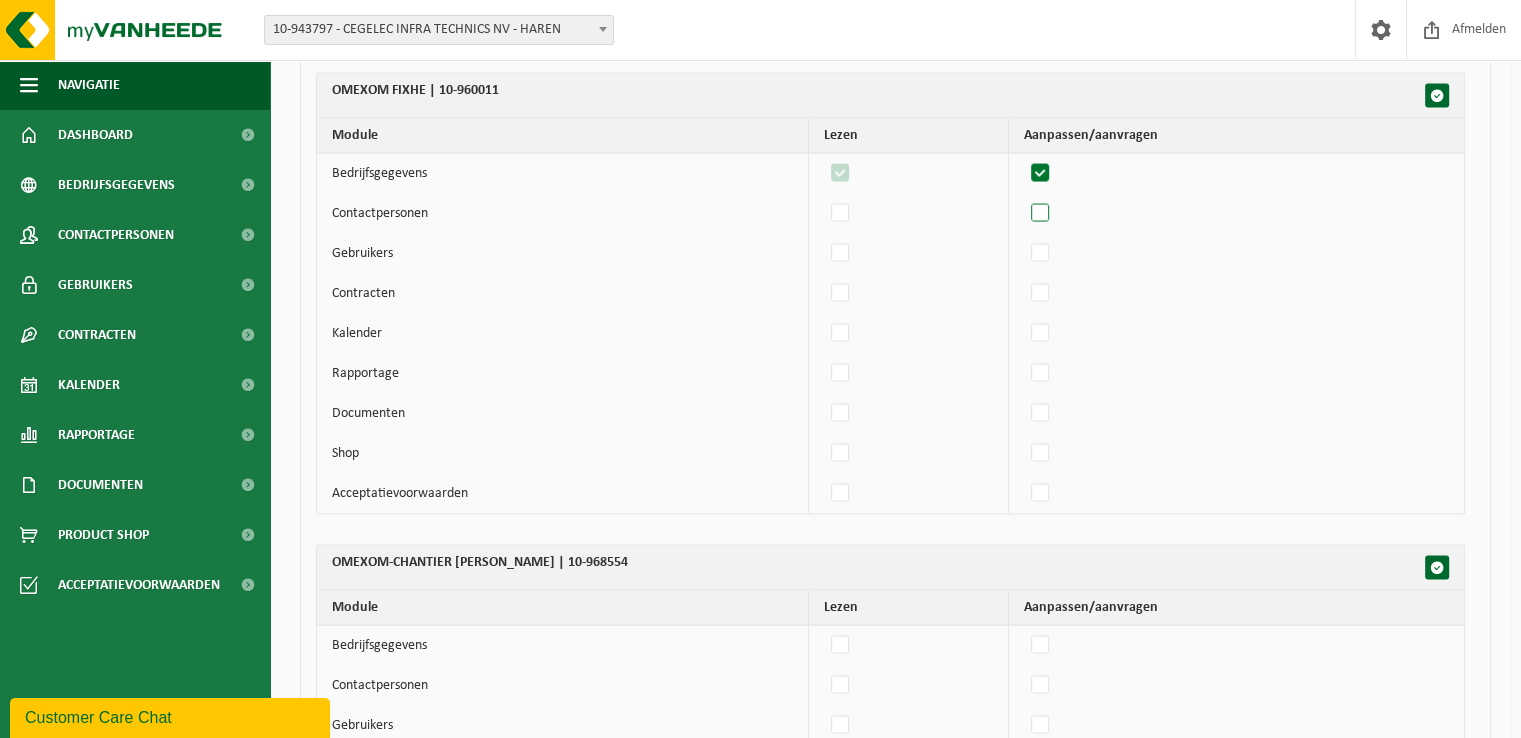 click at bounding box center [1041, 214] 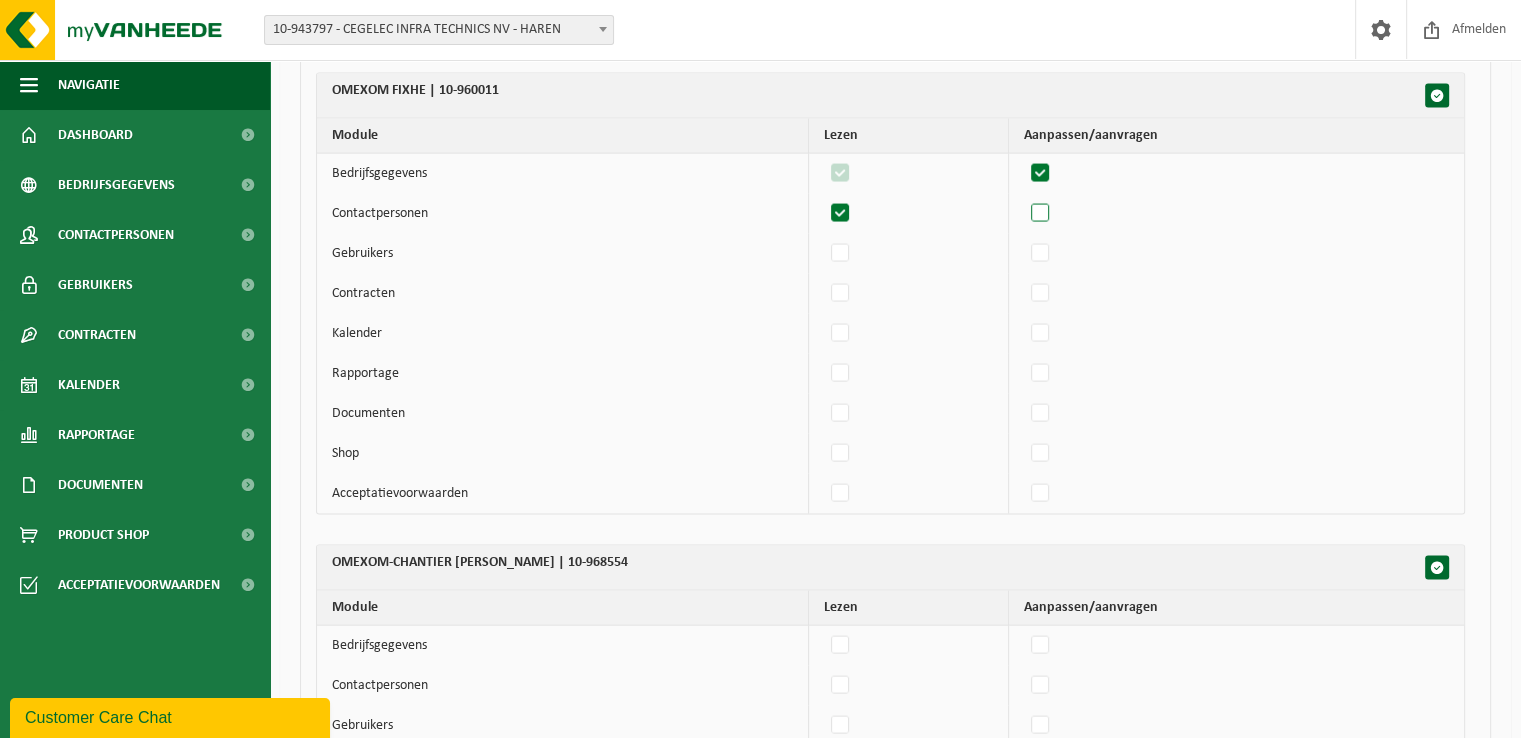 checkbox on "true" 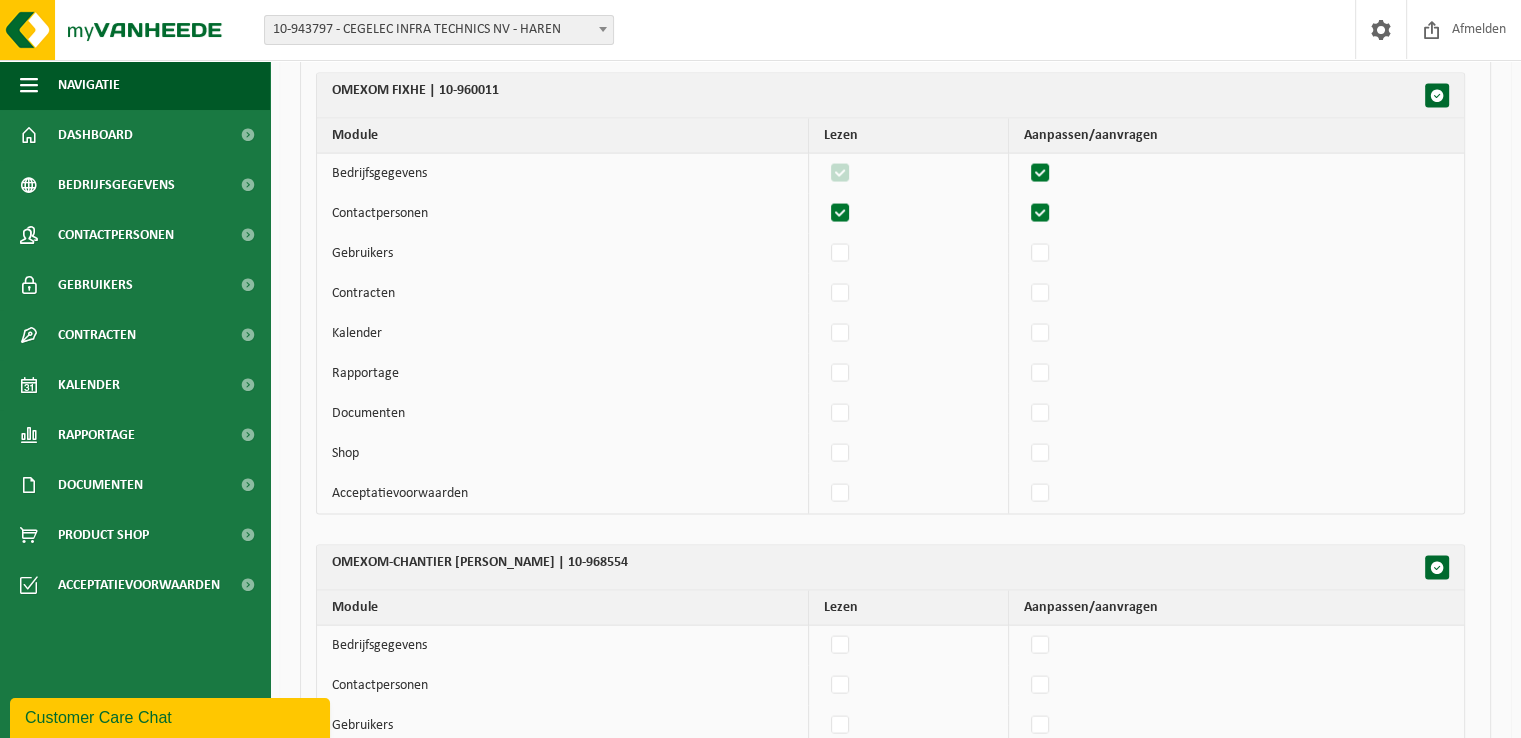 checkbox on "true" 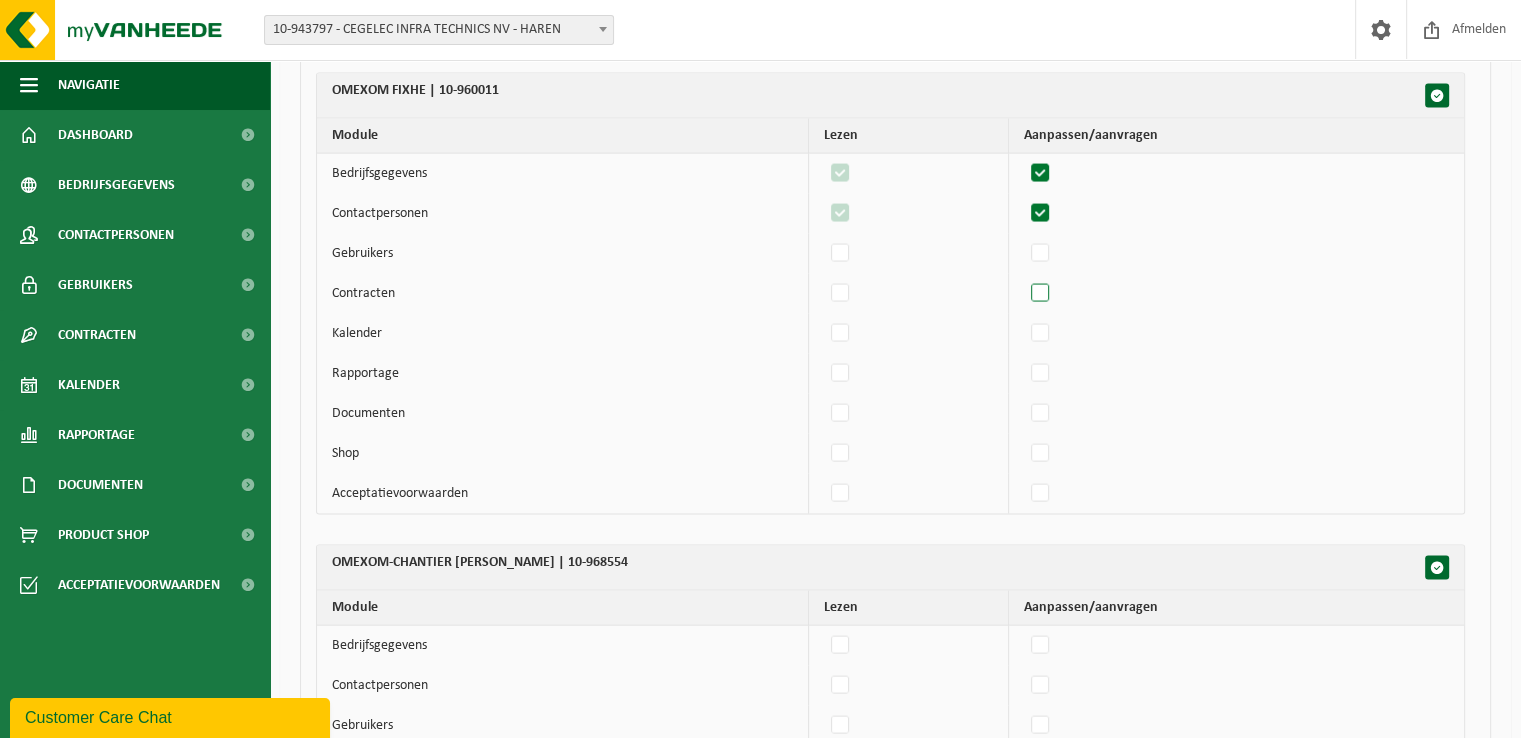 drag, startPoint x: 1051, startPoint y: 249, endPoint x: 1051, endPoint y: 273, distance: 24 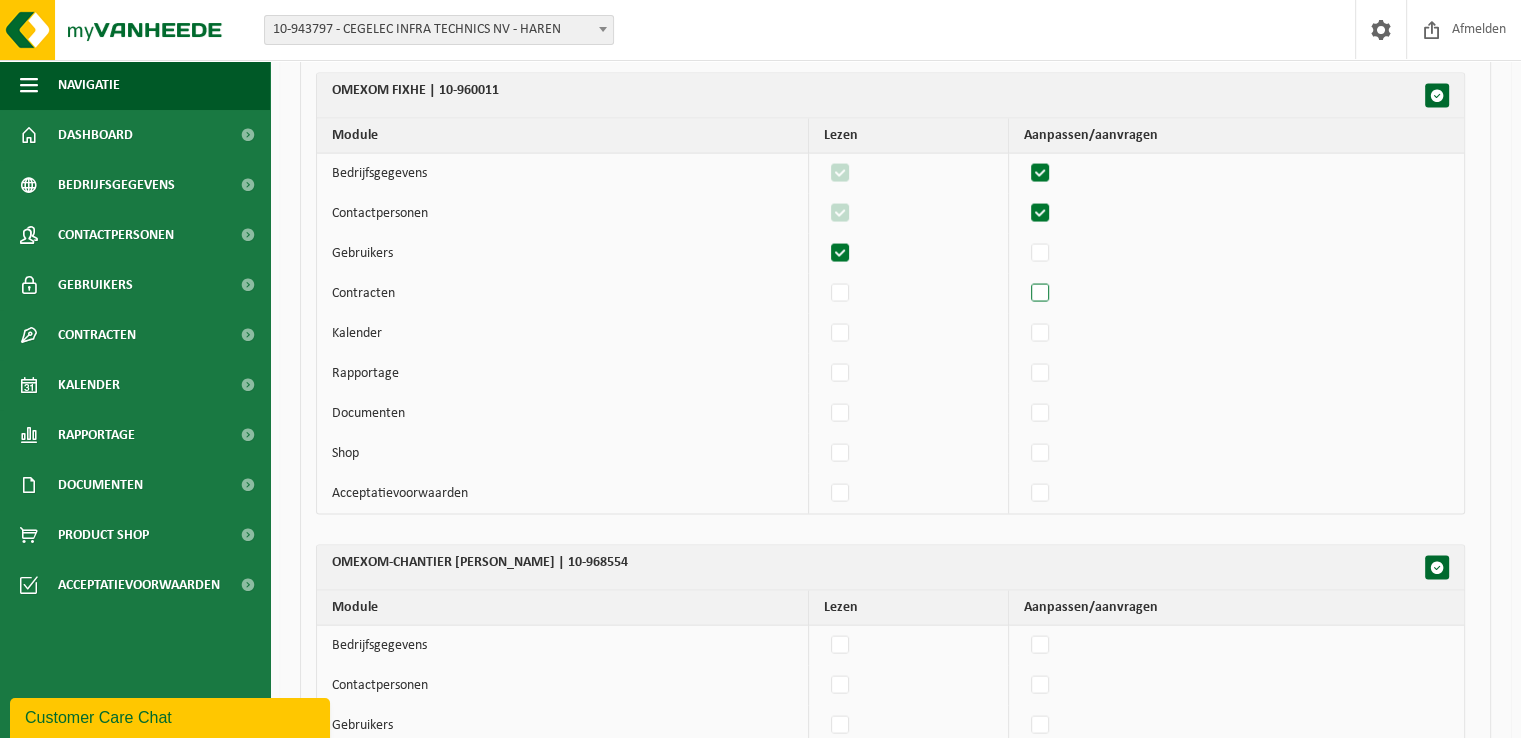 checkbox on "true" 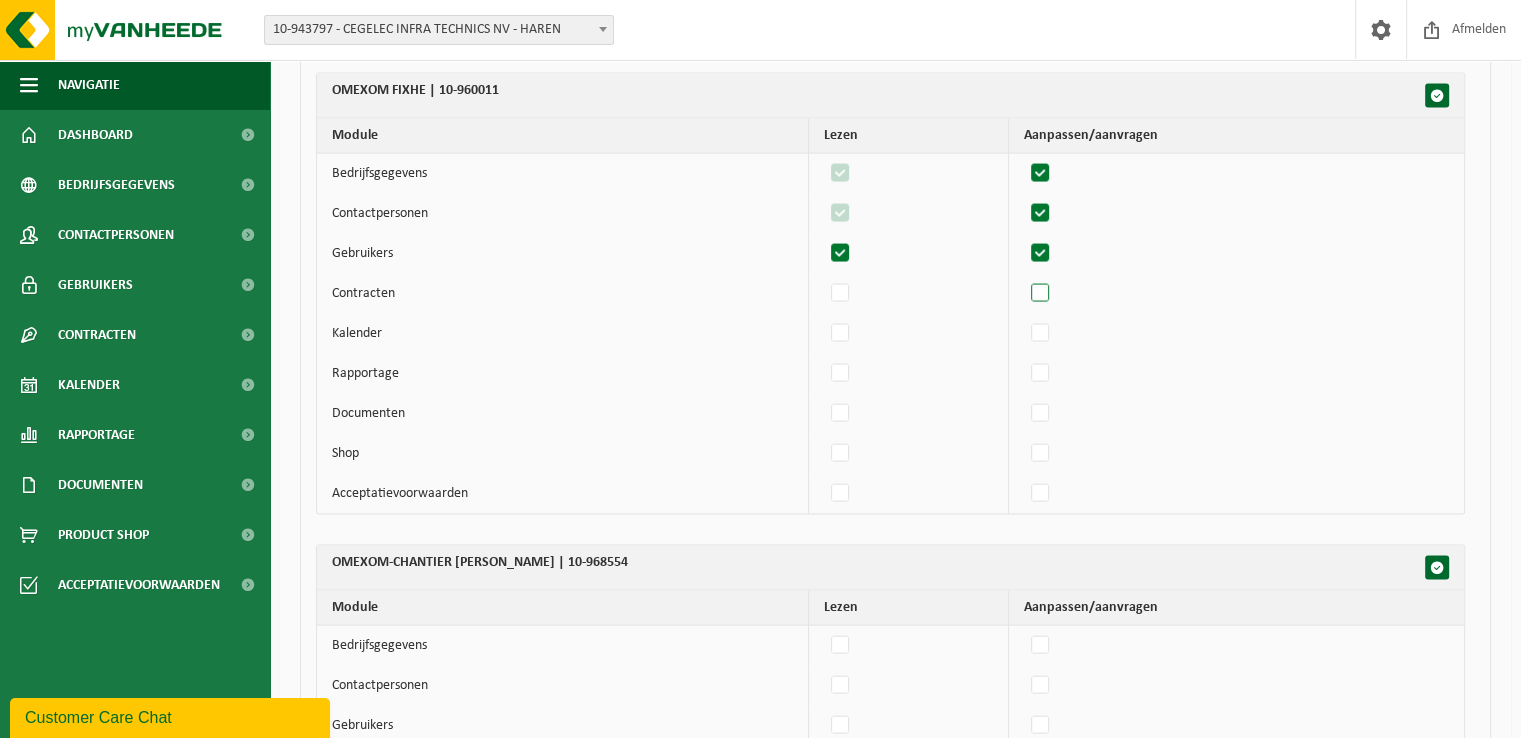 checkbox on "true" 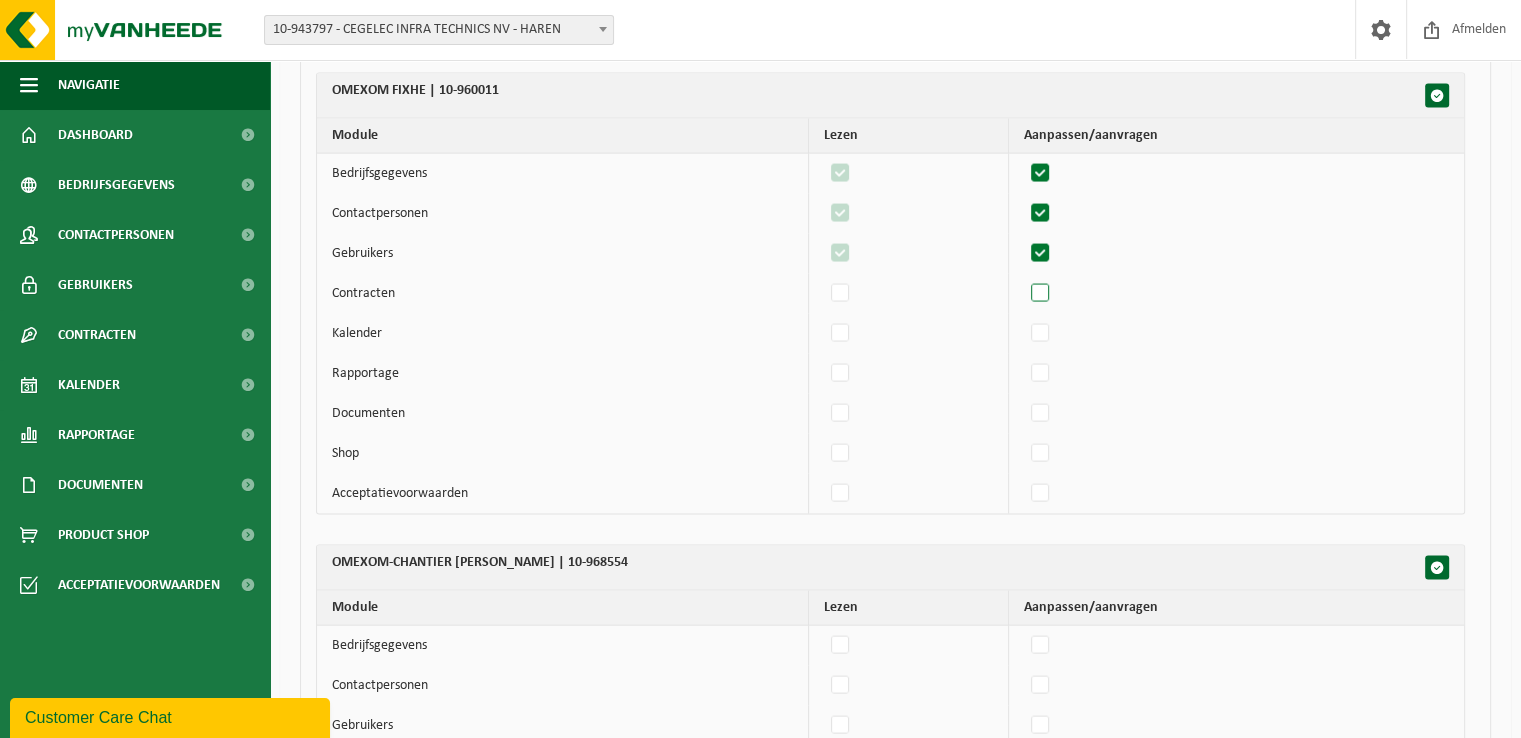 click at bounding box center [1041, 294] 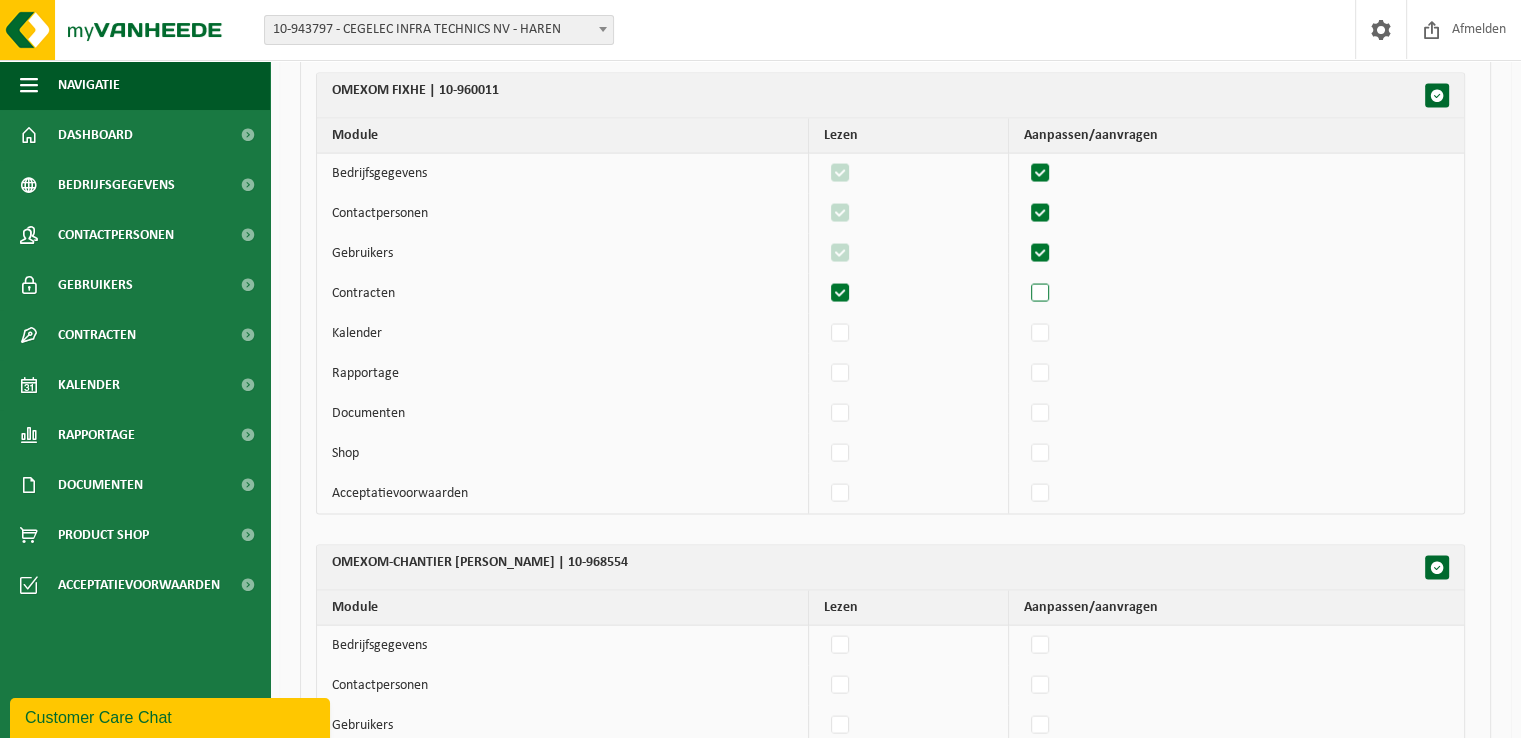 checkbox on "true" 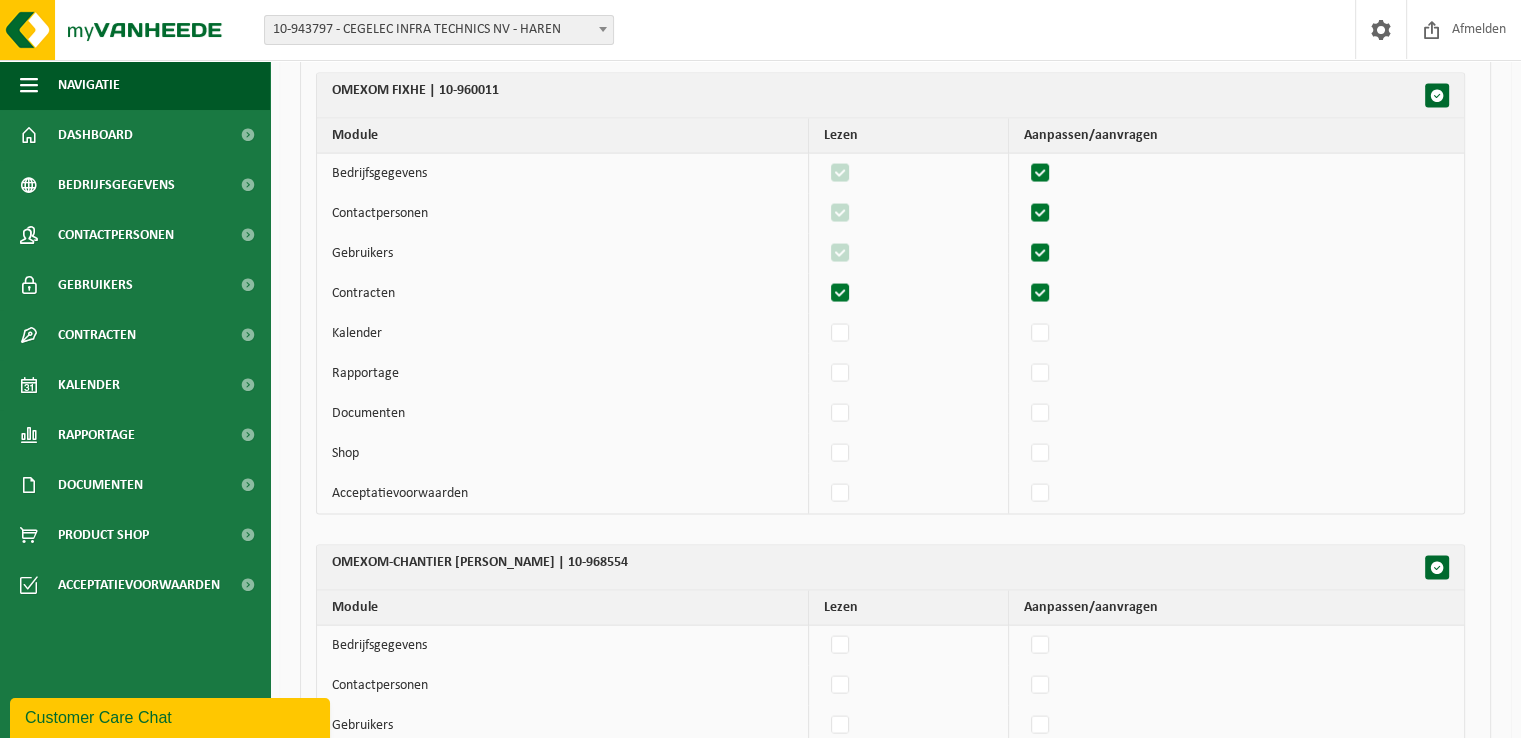 checkbox on "true" 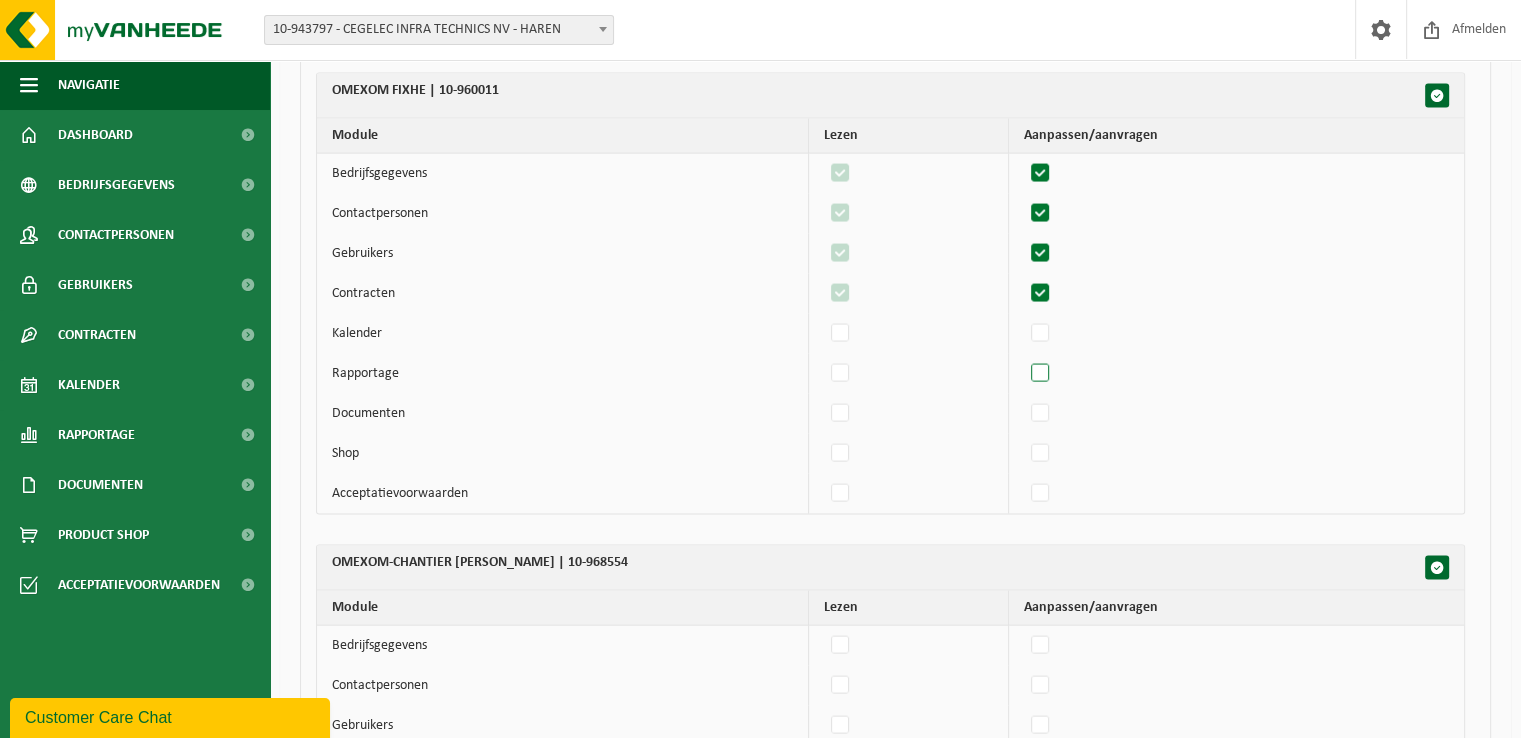drag, startPoint x: 1051, startPoint y: 324, endPoint x: 1051, endPoint y: 353, distance: 29 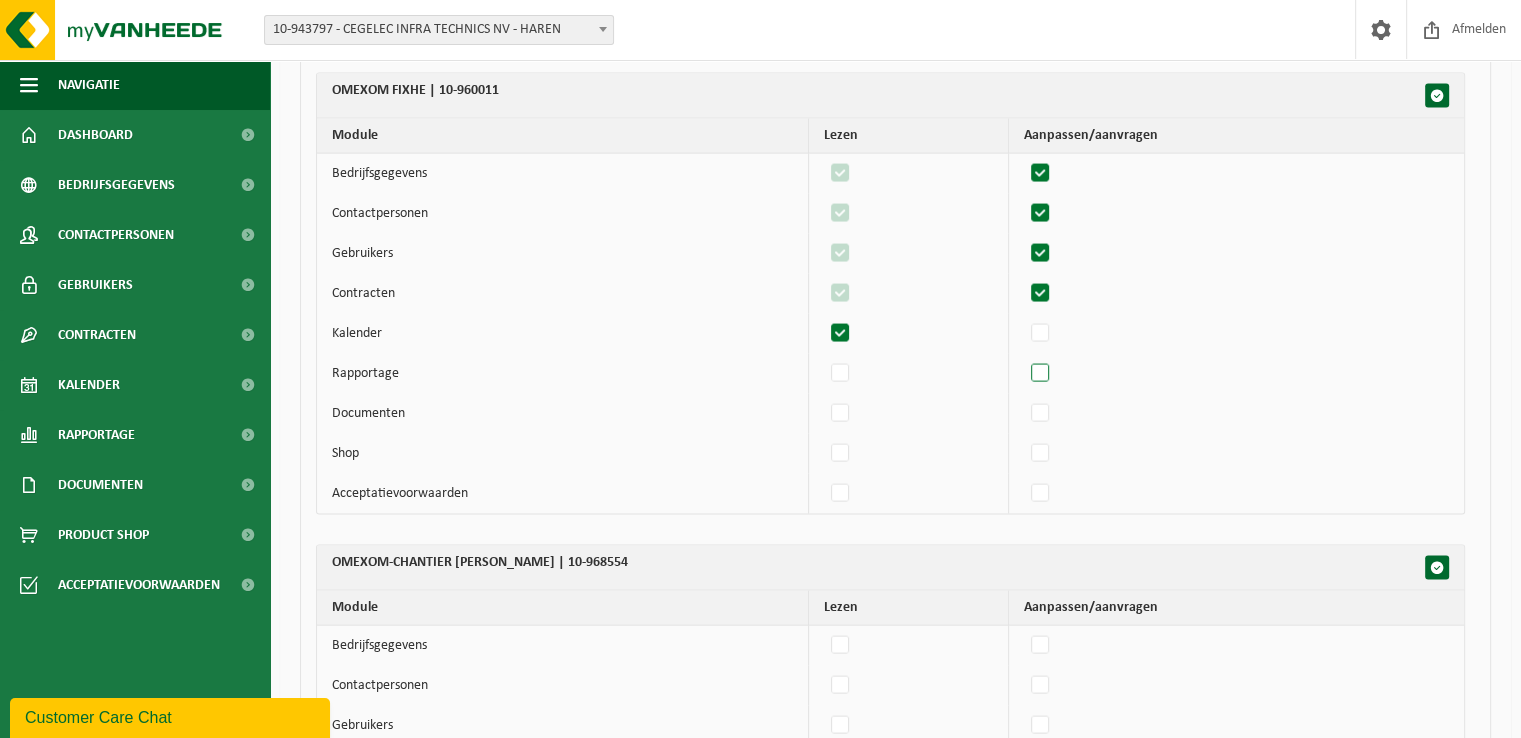 checkbox on "true" 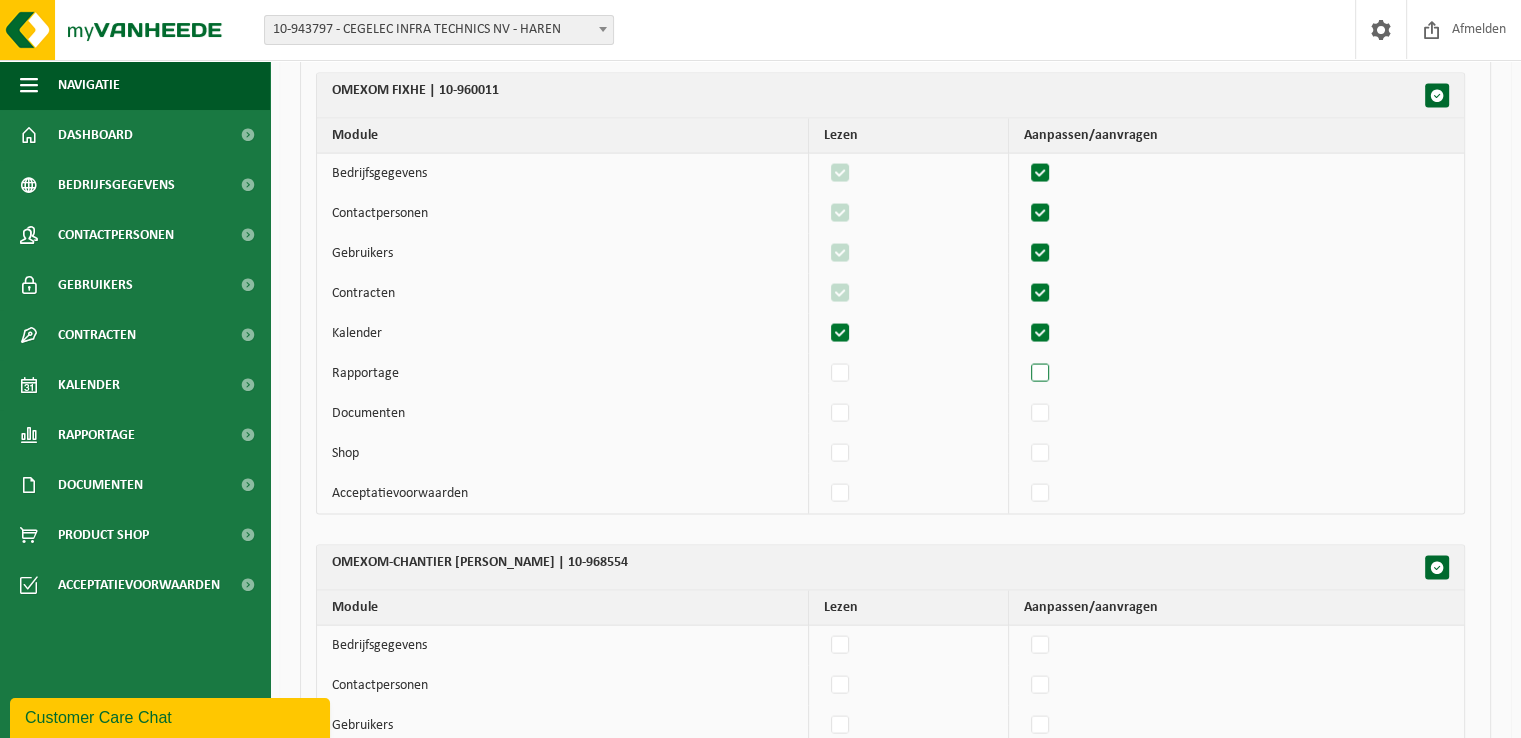checkbox on "true" 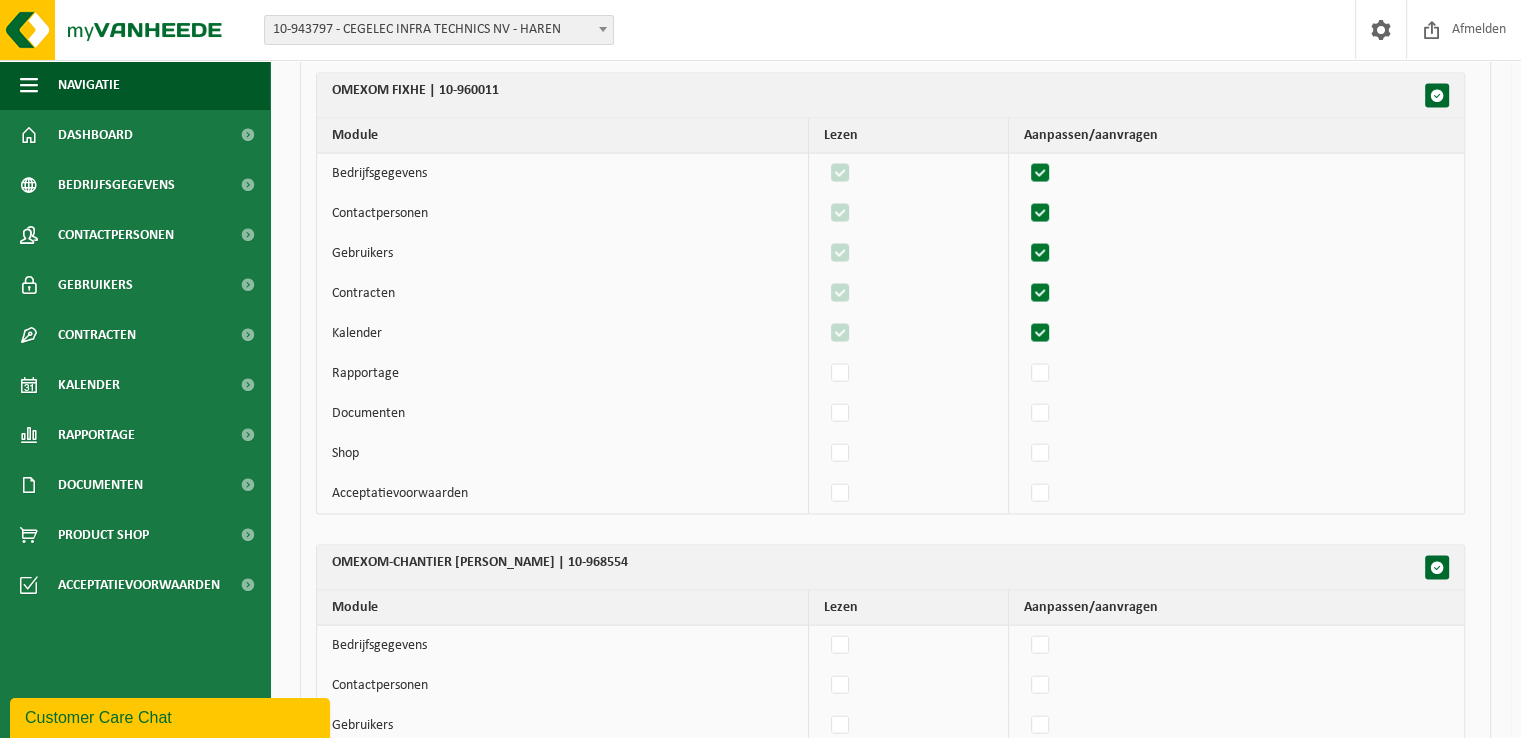 drag, startPoint x: 1048, startPoint y: 369, endPoint x: 1051, endPoint y: 382, distance: 13.341664 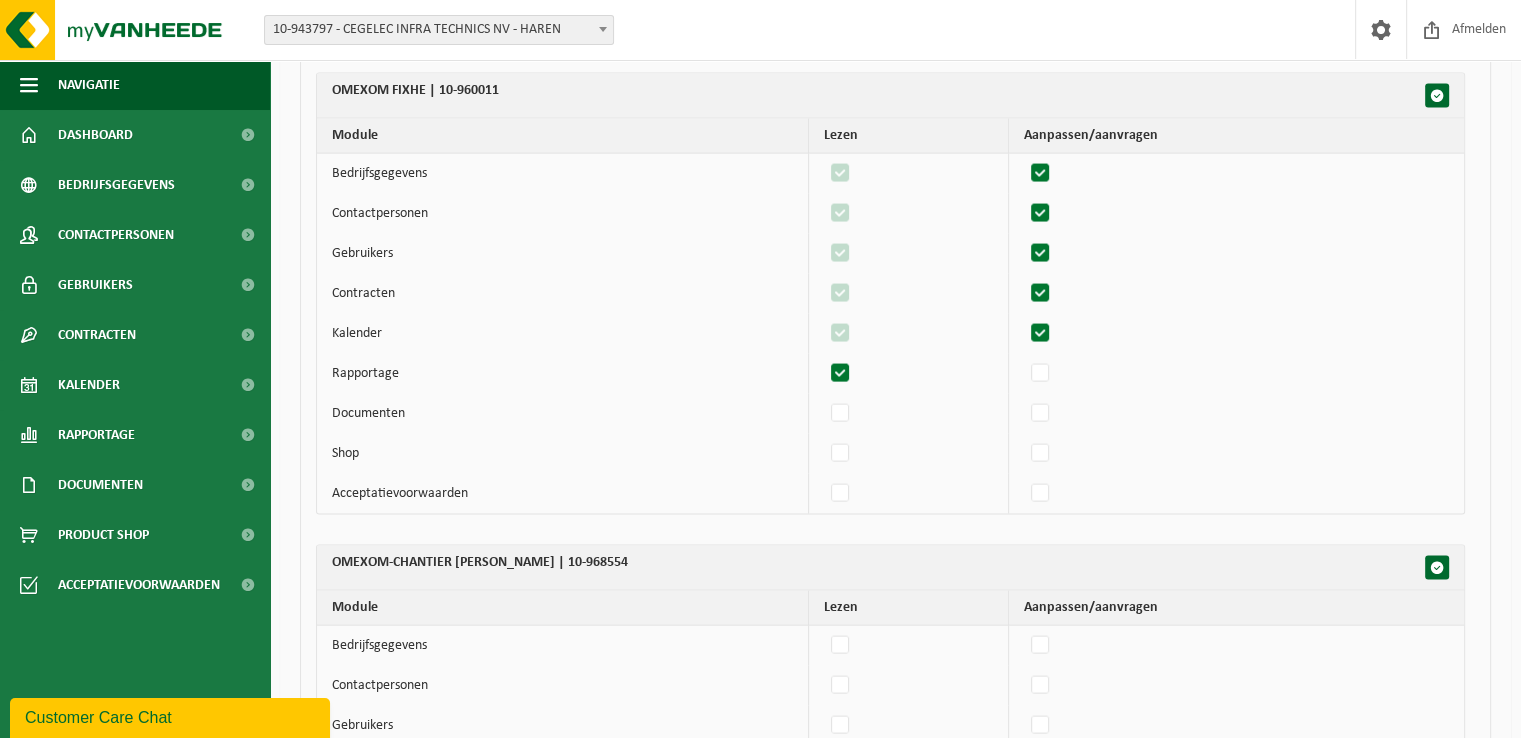 checkbox on "true" 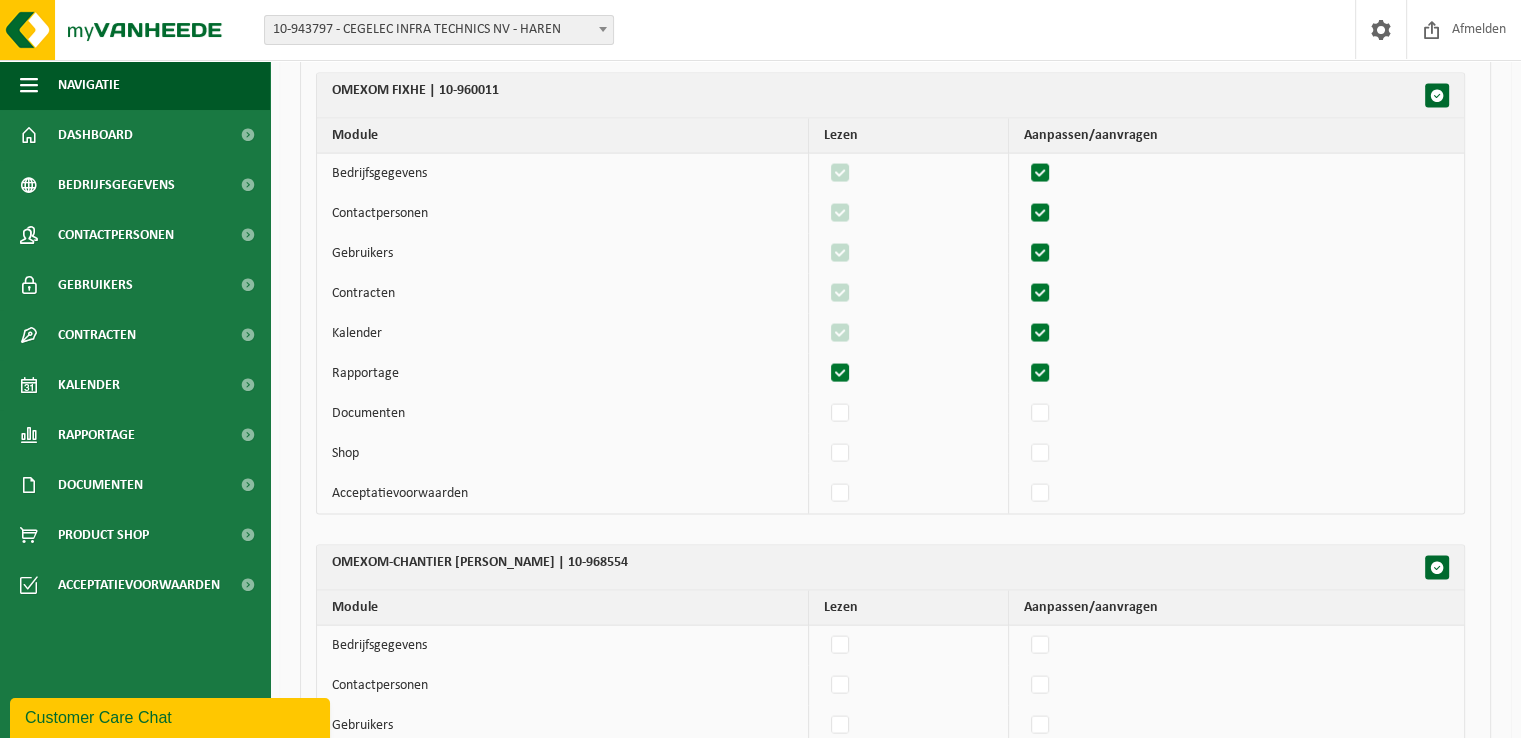 checkbox on "true" 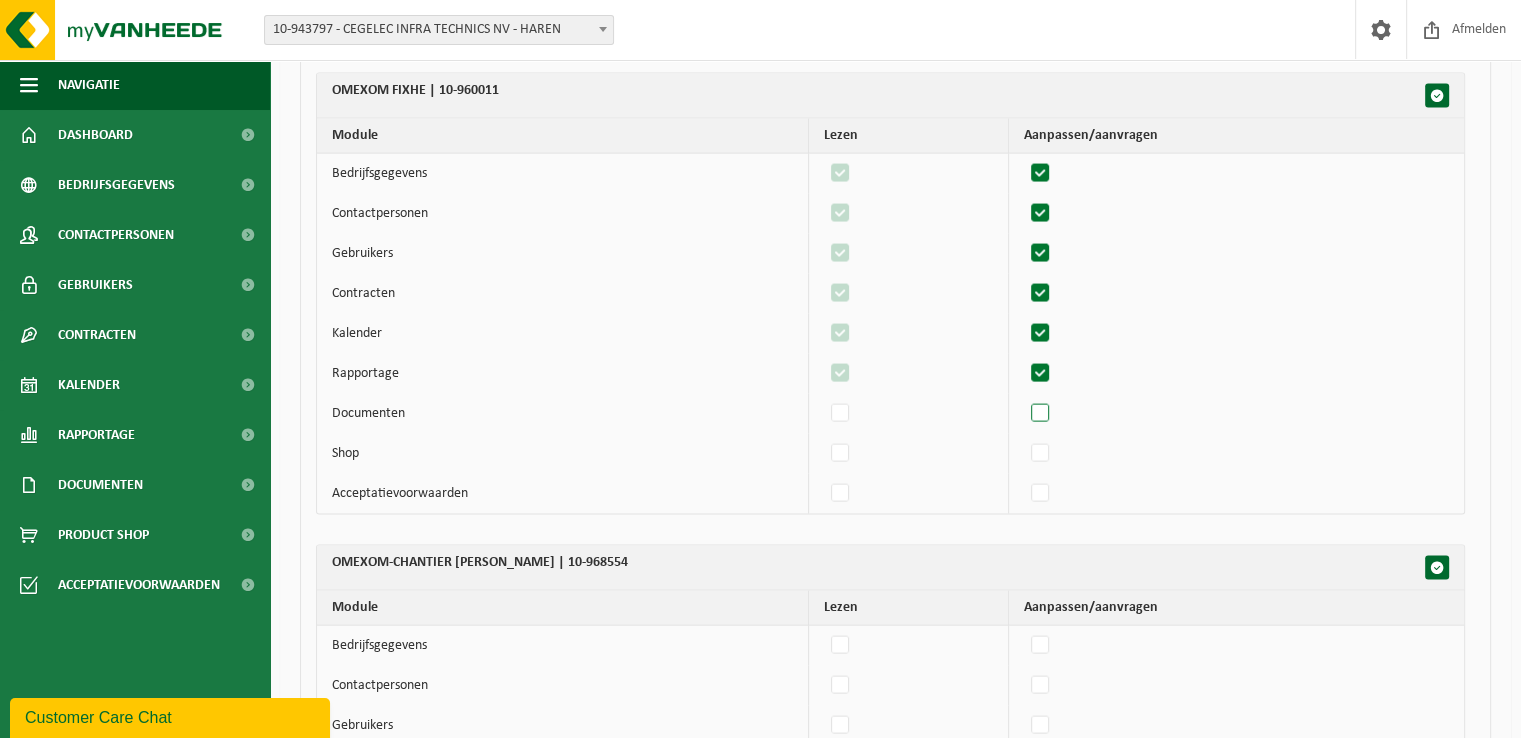 click at bounding box center [1041, 414] 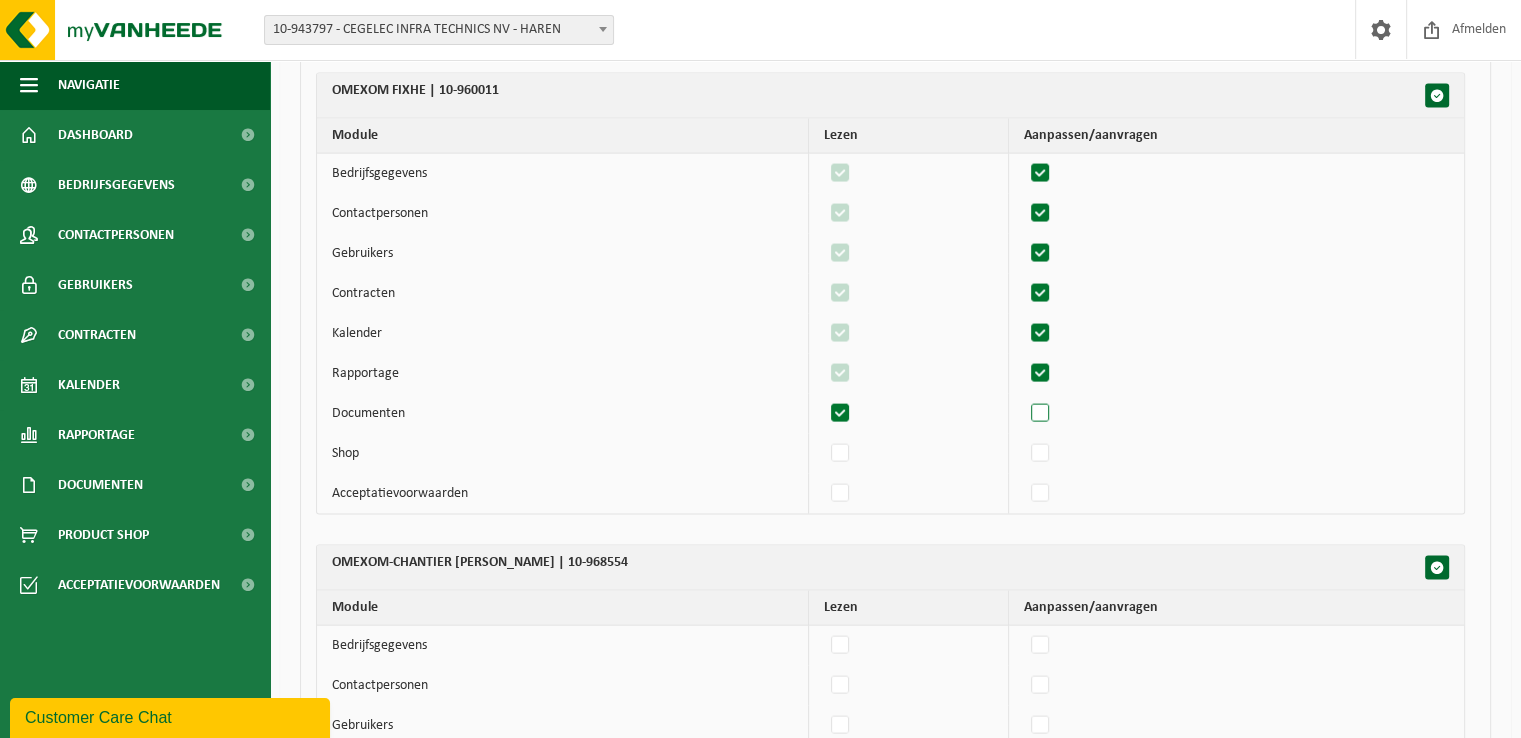 checkbox on "true" 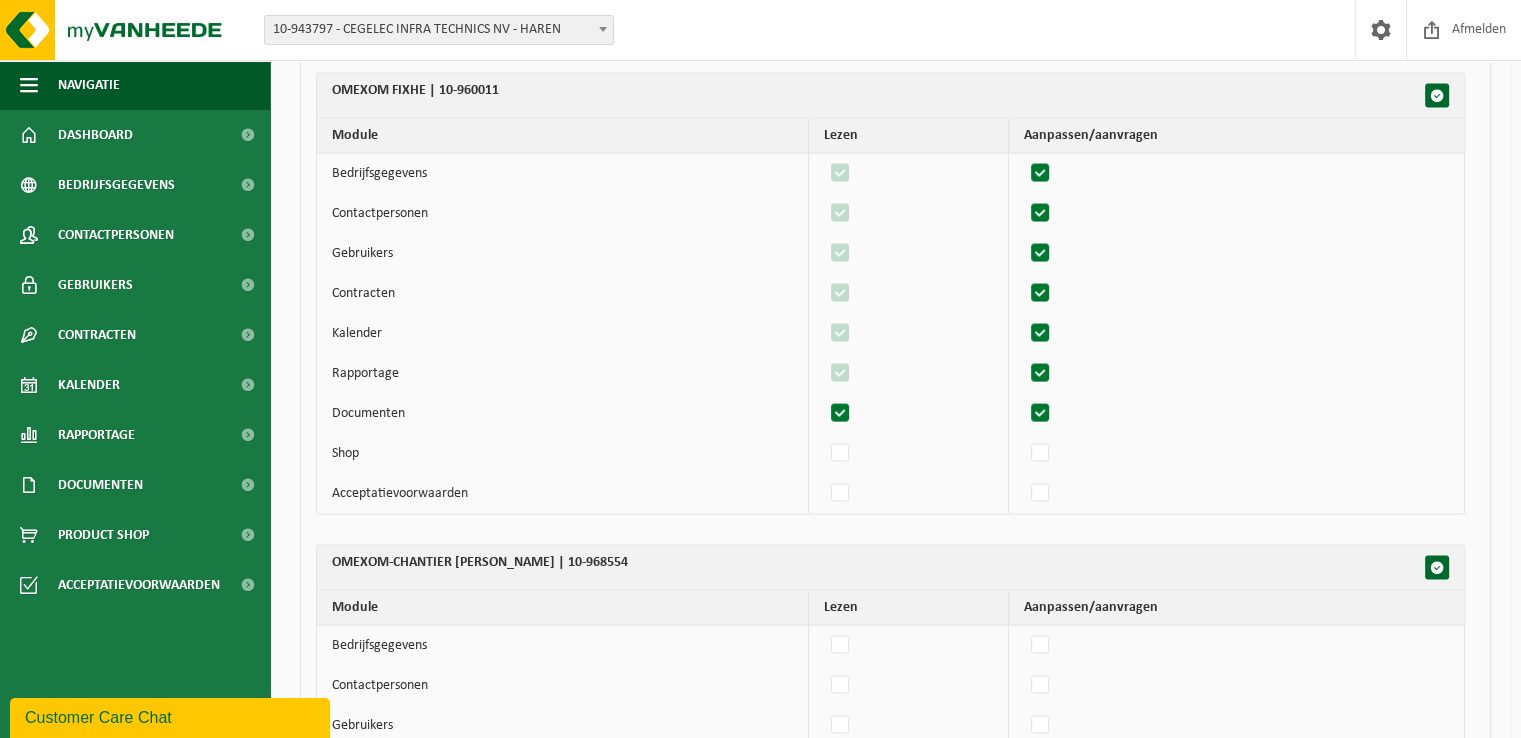 checkbox on "true" 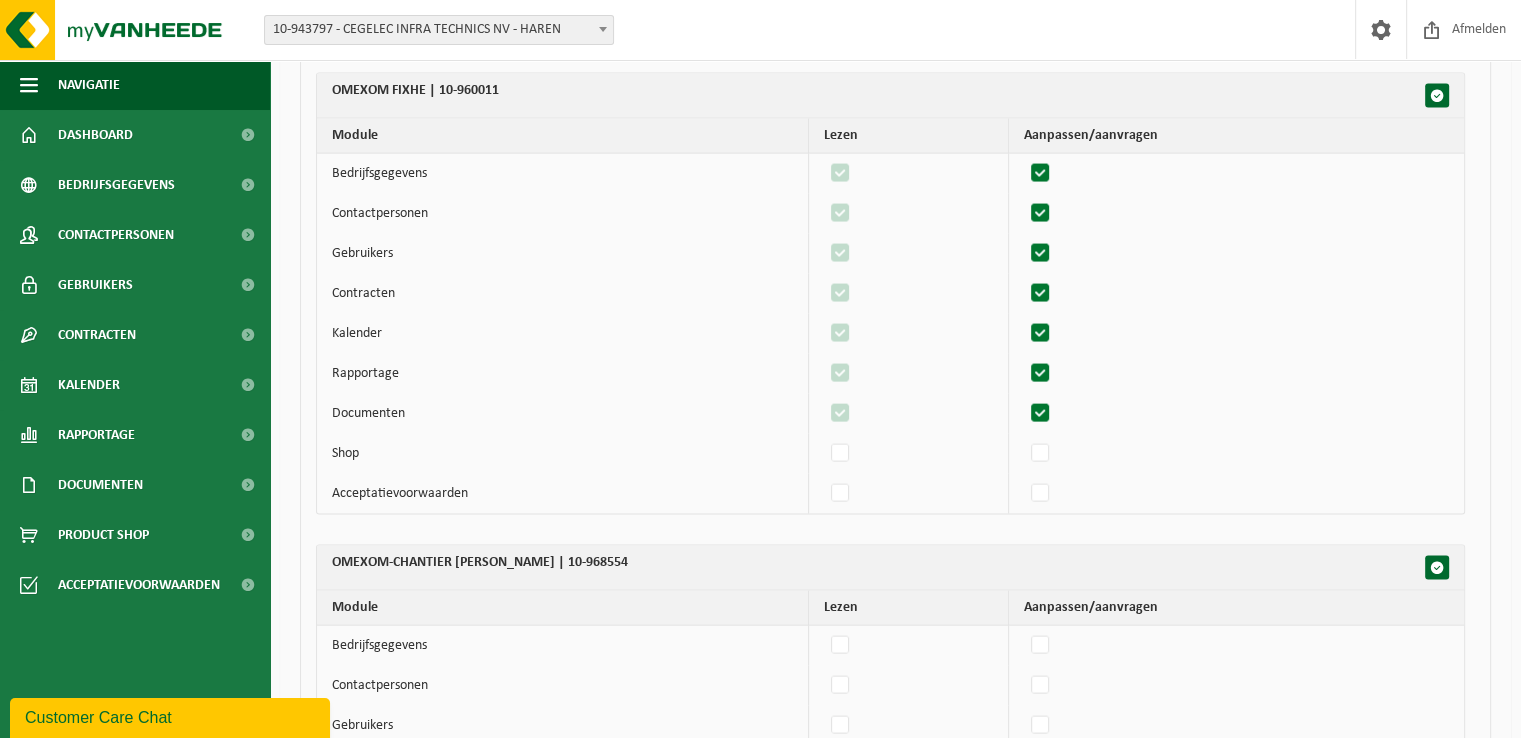 click at bounding box center (1041, 454) 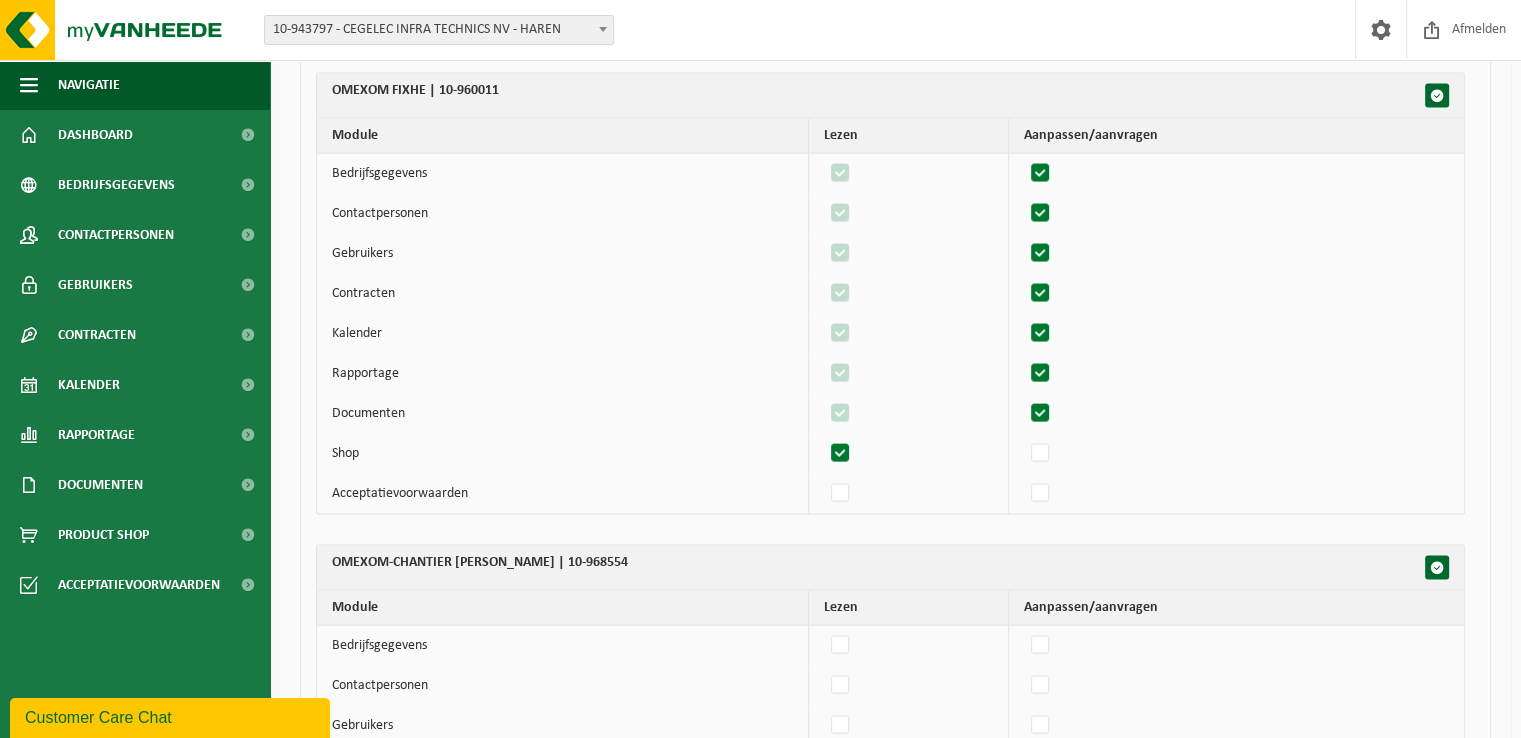 checkbox on "true" 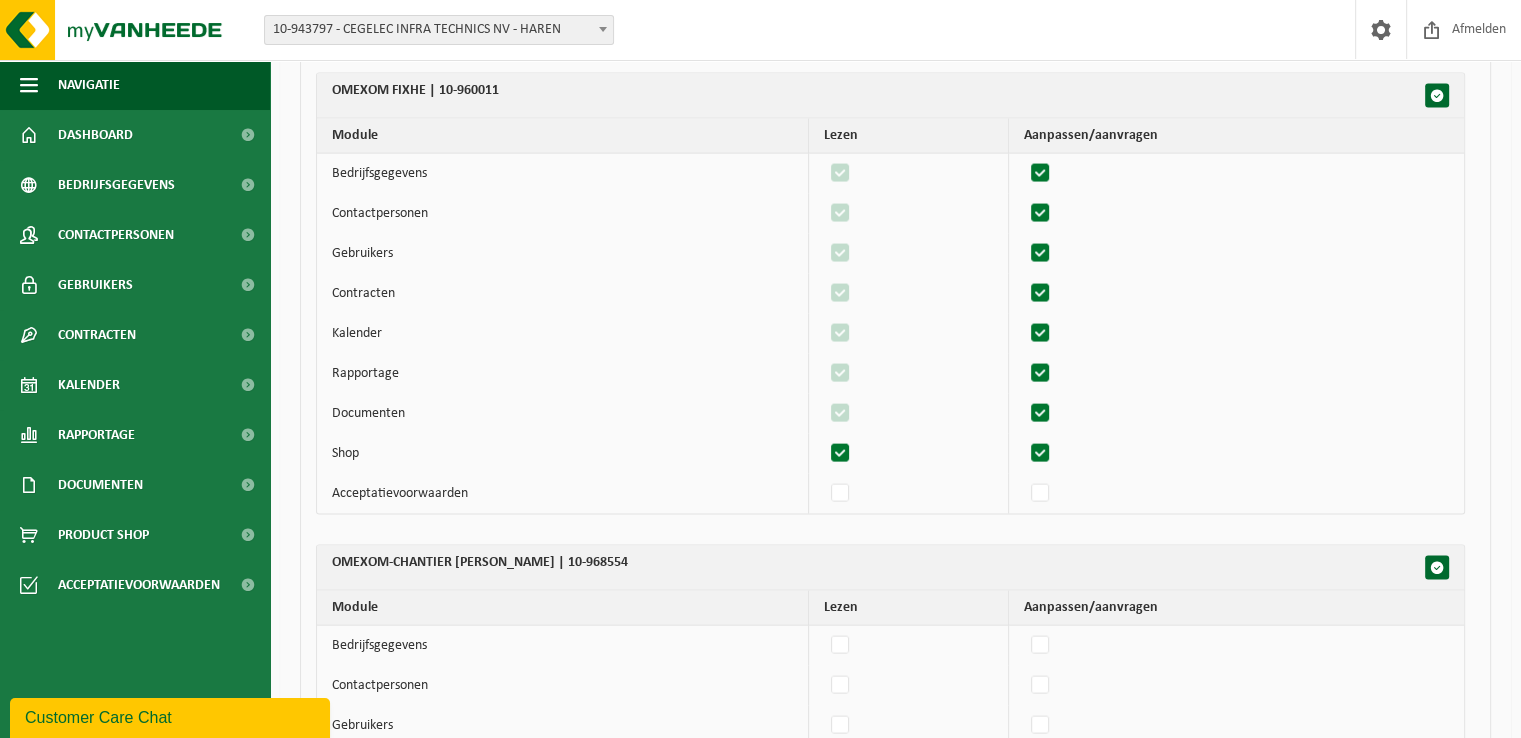 checkbox on "true" 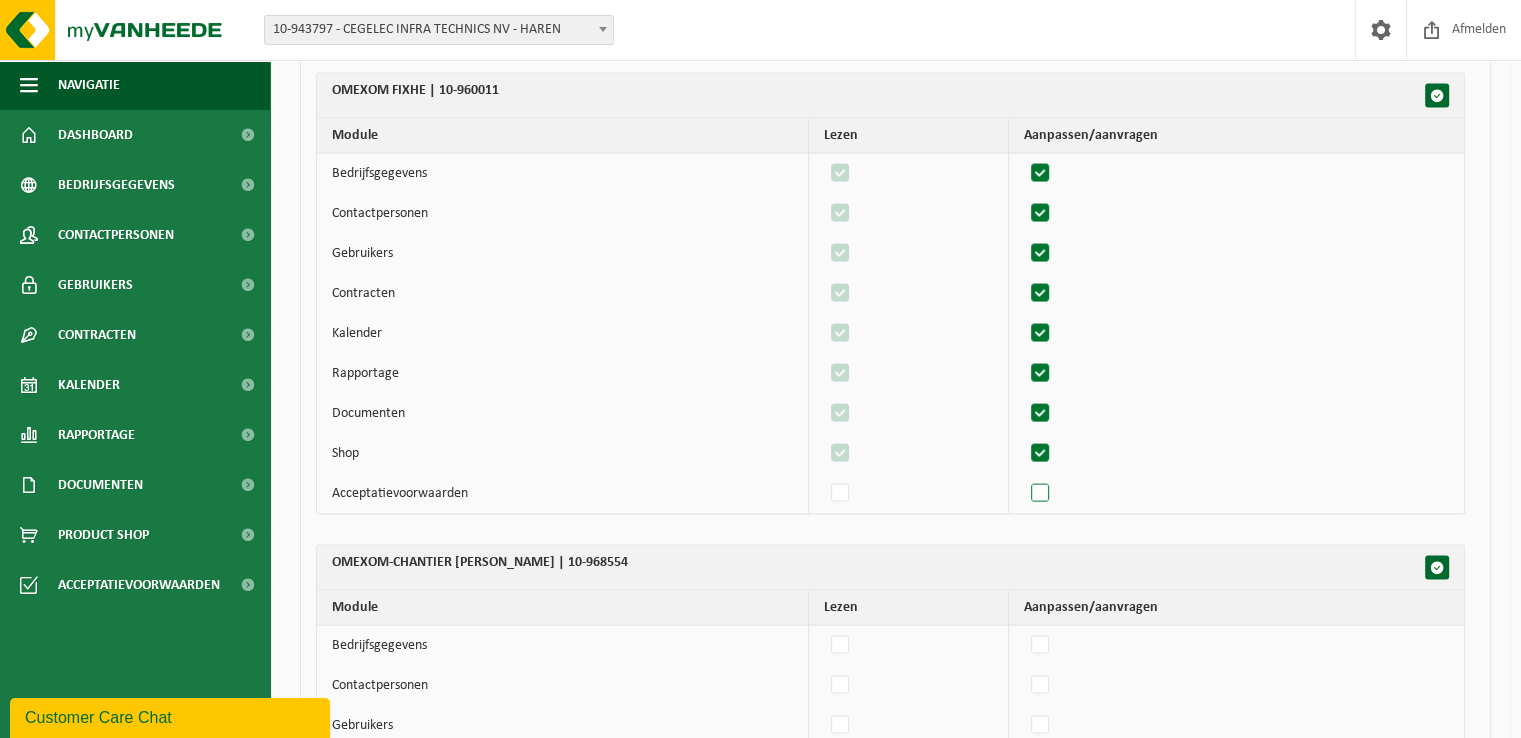 click at bounding box center [1041, 494] 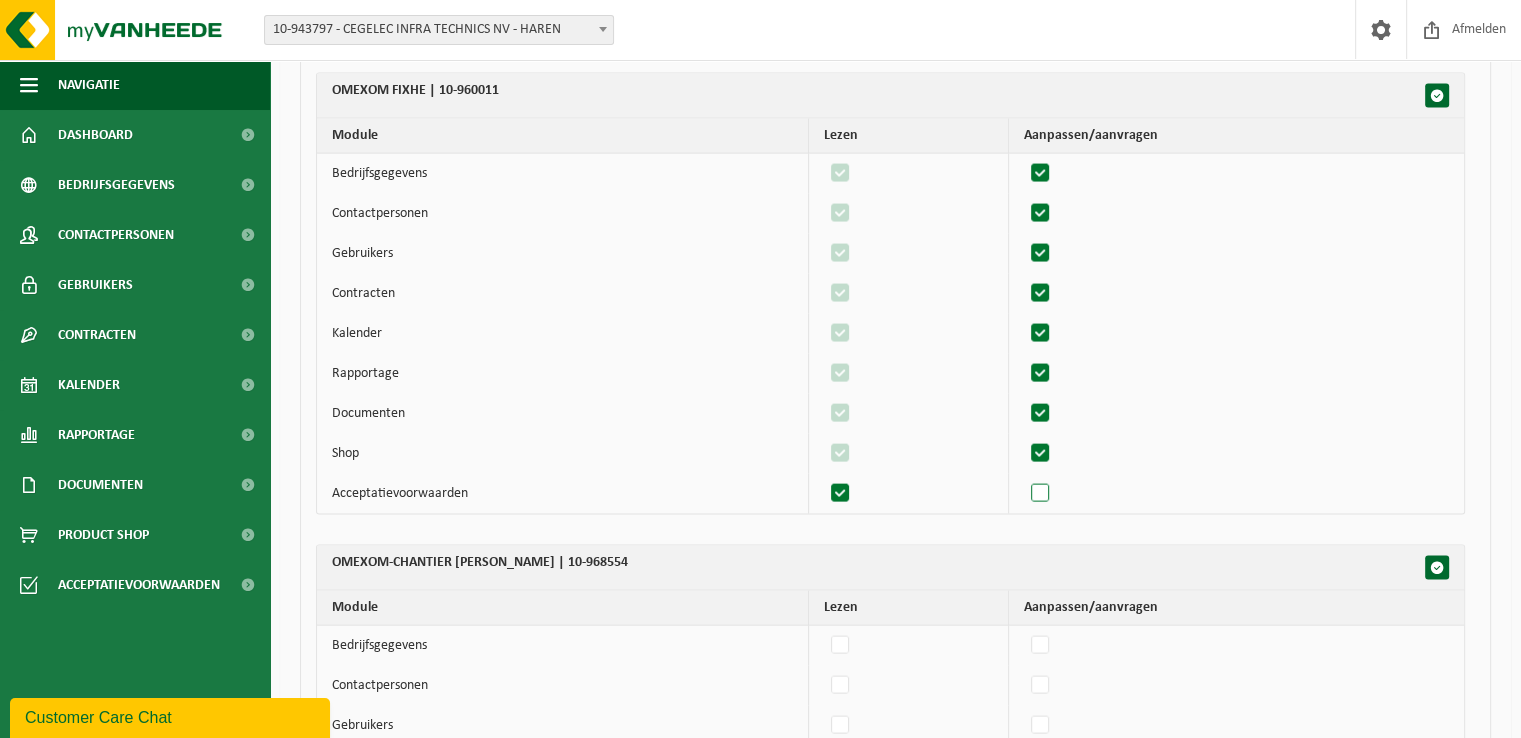 checkbox on "true" 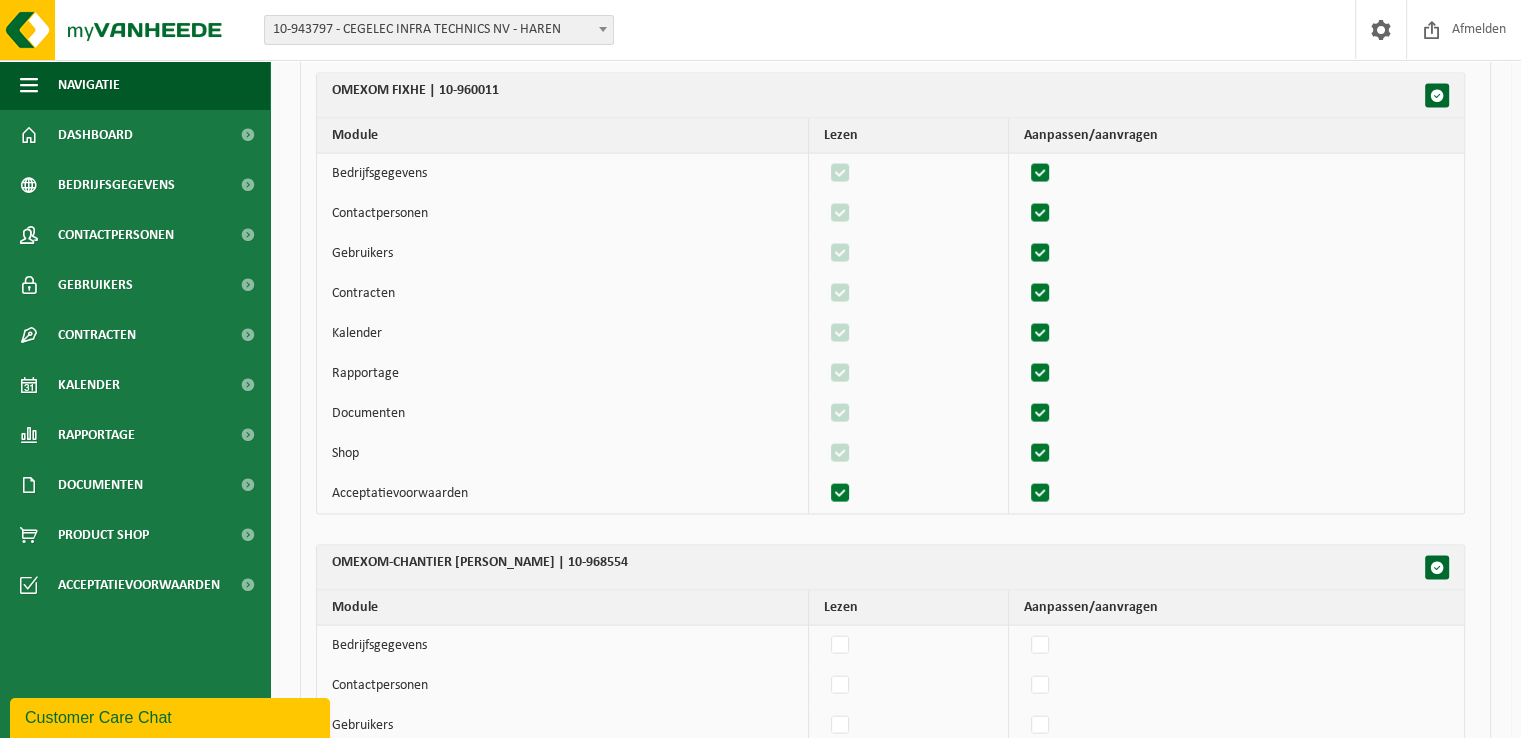 checkbox on "true" 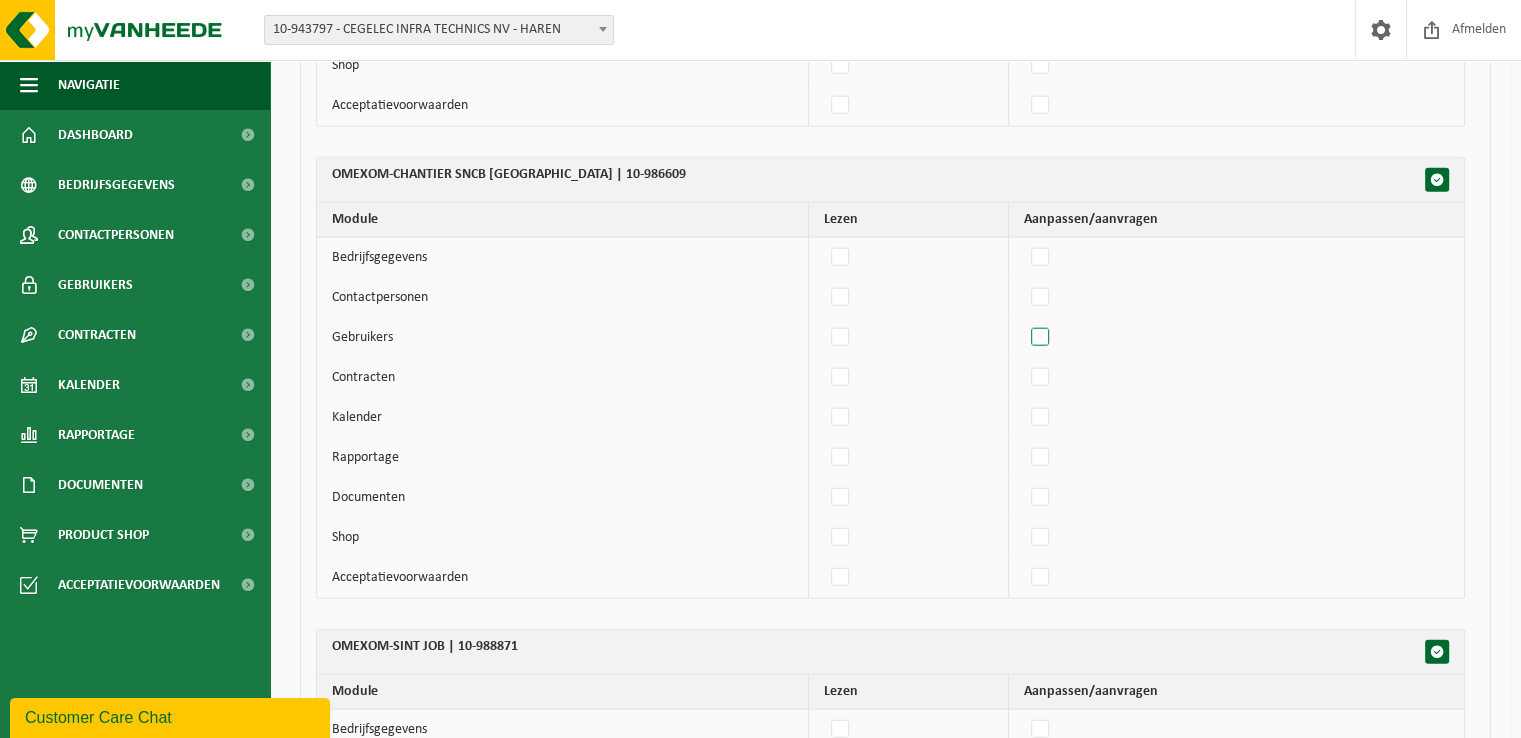 scroll, scrollTop: 4800, scrollLeft: 0, axis: vertical 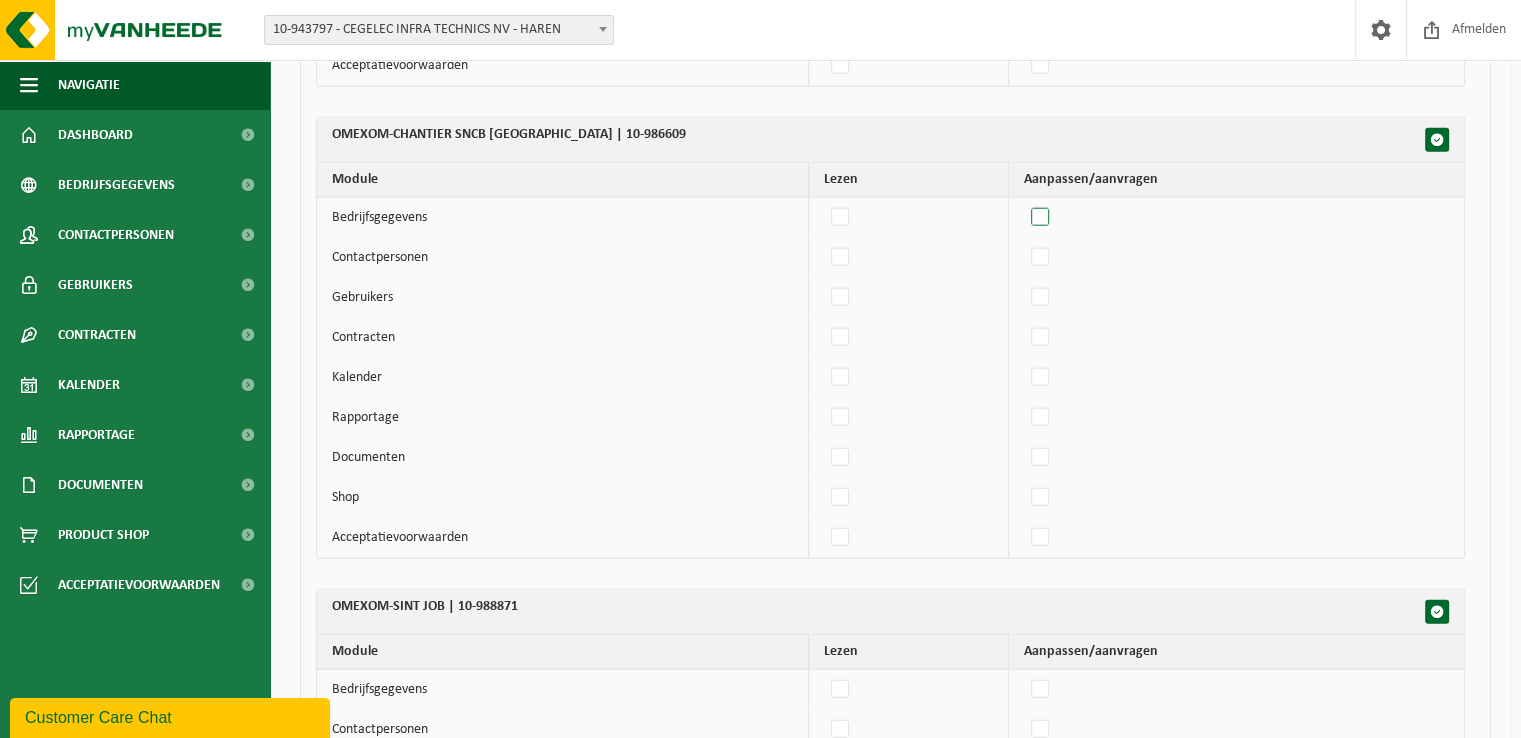 click at bounding box center (1041, 218) 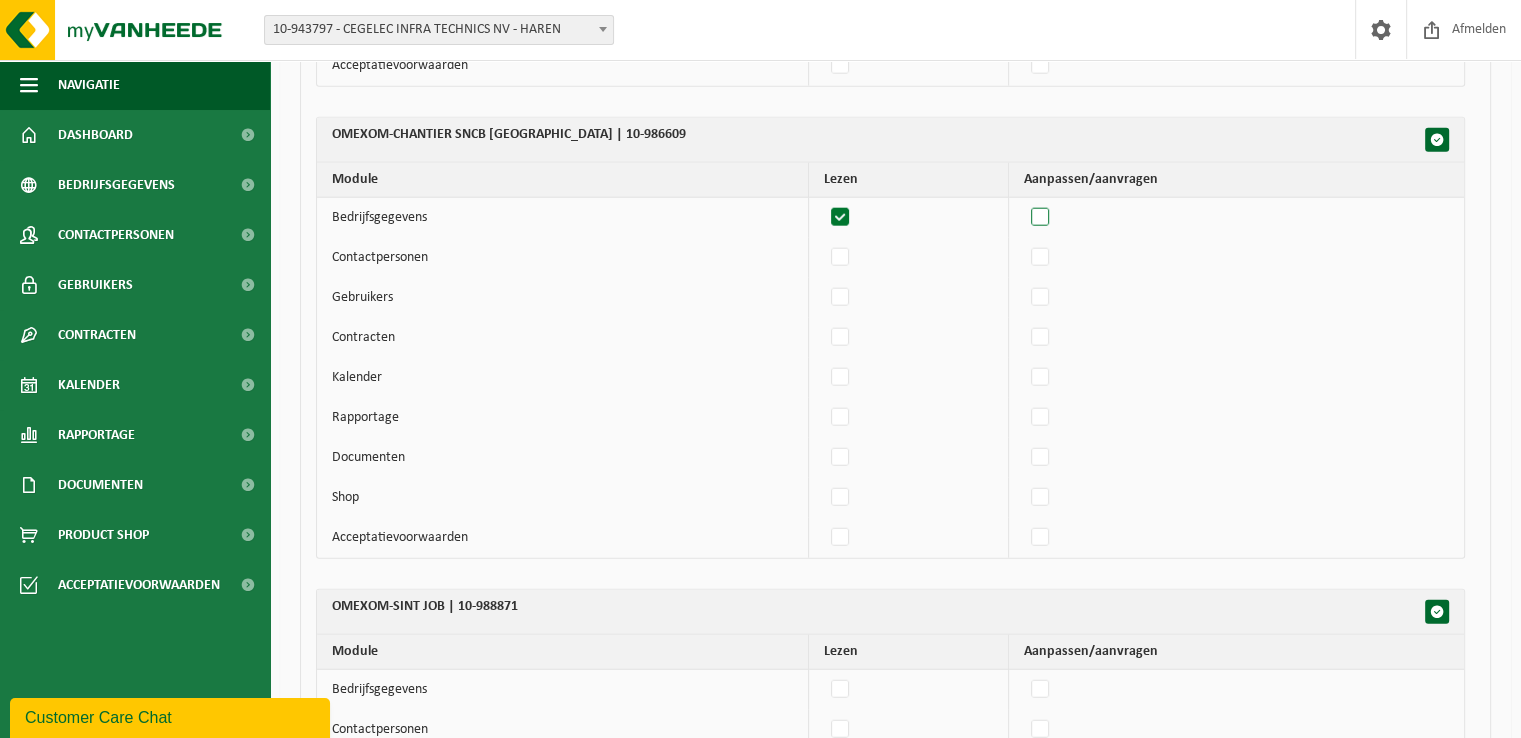 checkbox on "true" 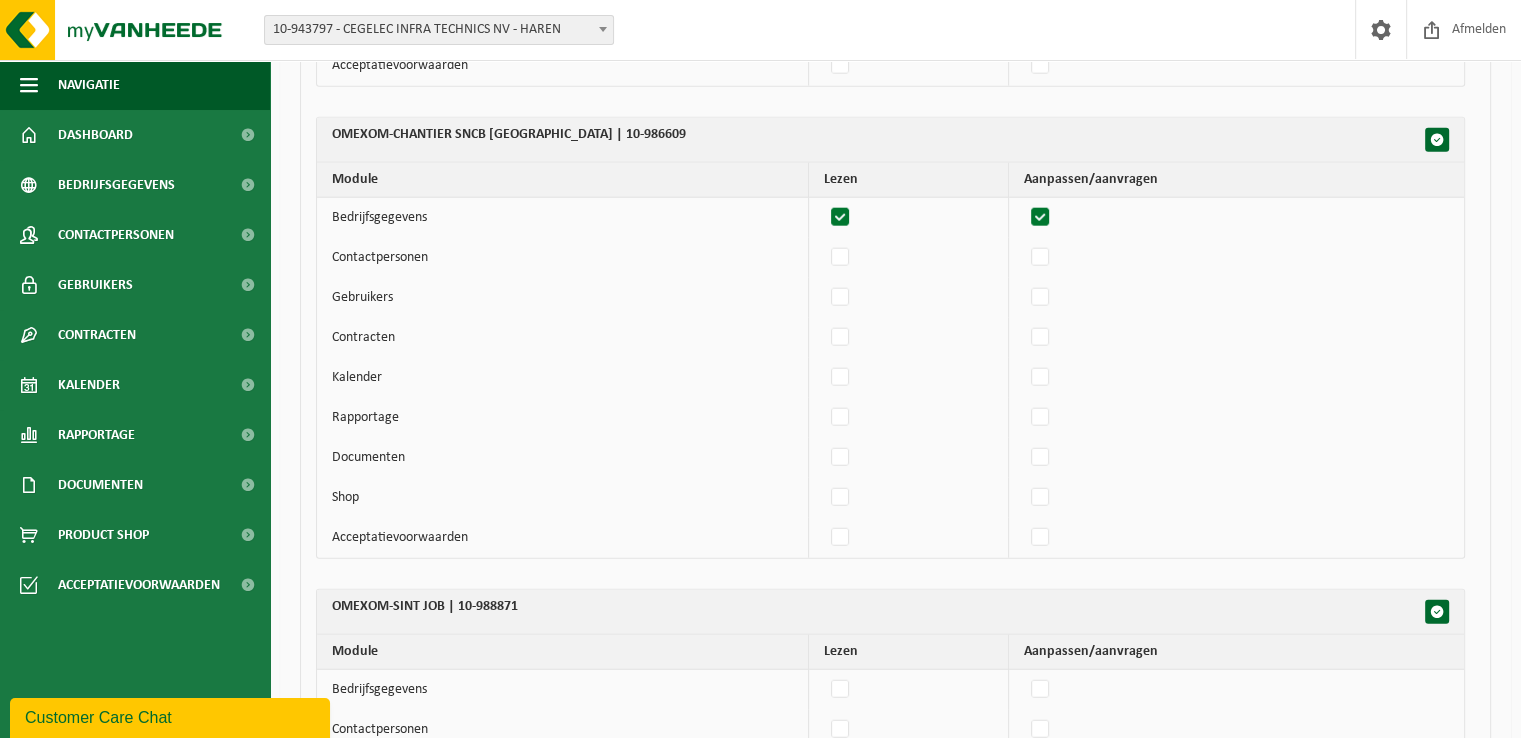checkbox on "true" 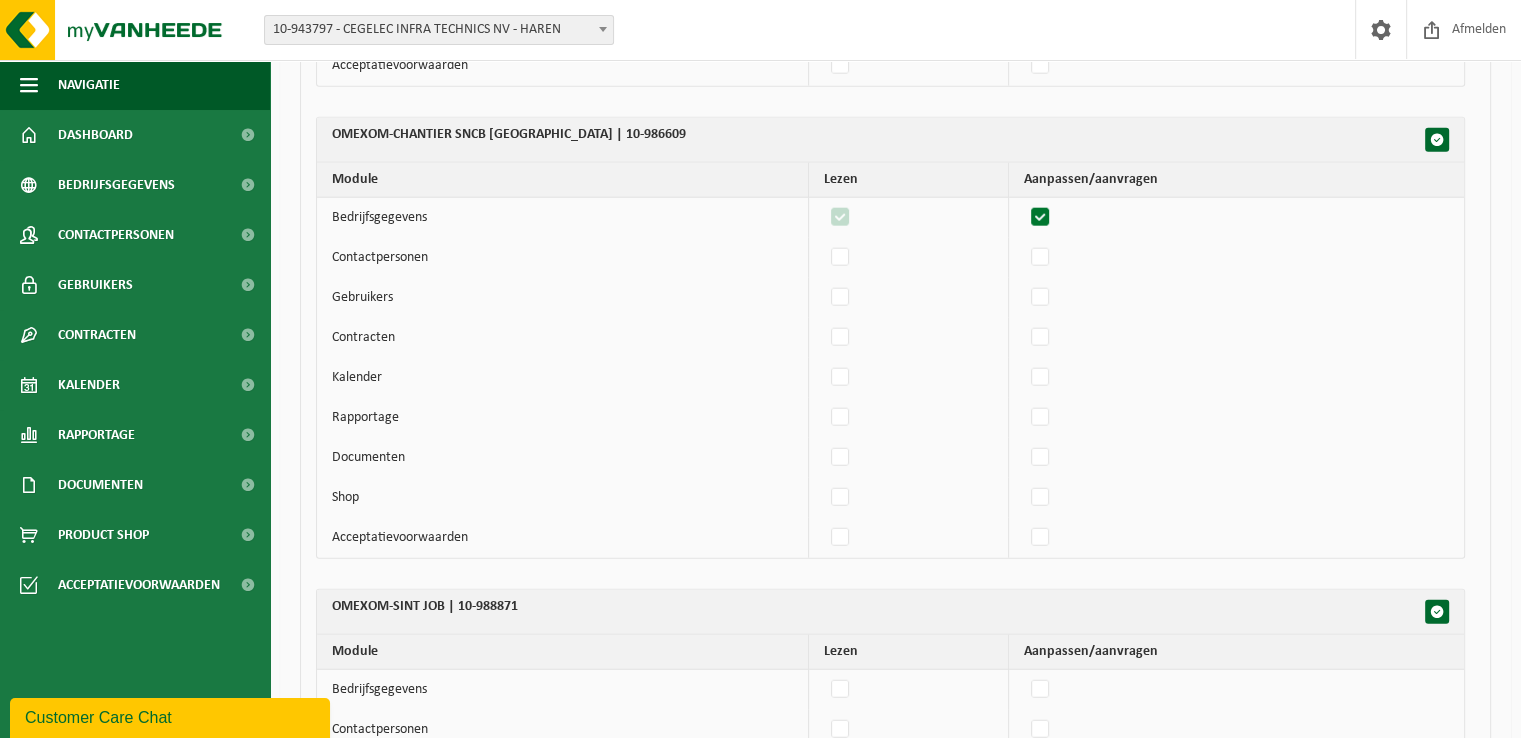 drag, startPoint x: 1052, startPoint y: 249, endPoint x: 1052, endPoint y: 270, distance: 21 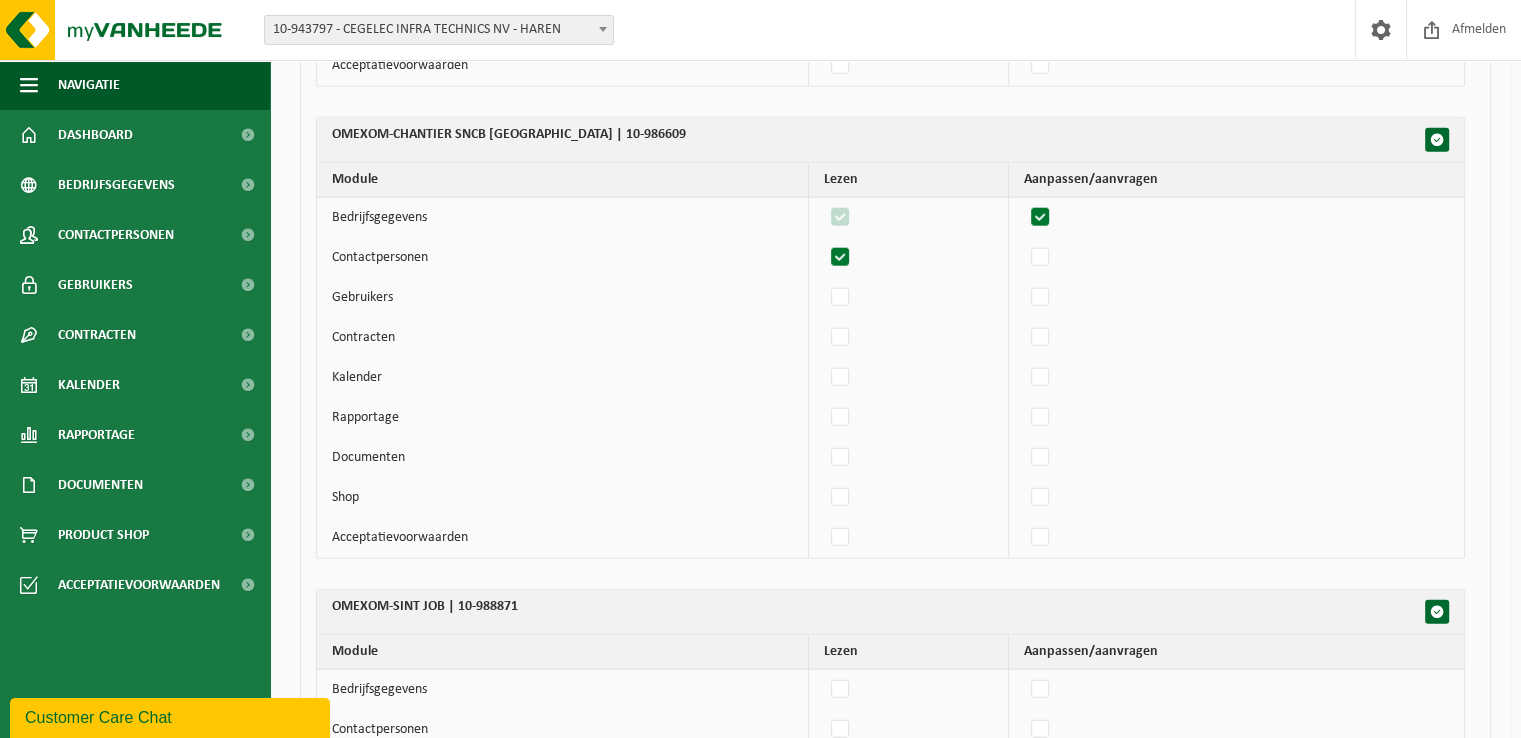 checkbox on "true" 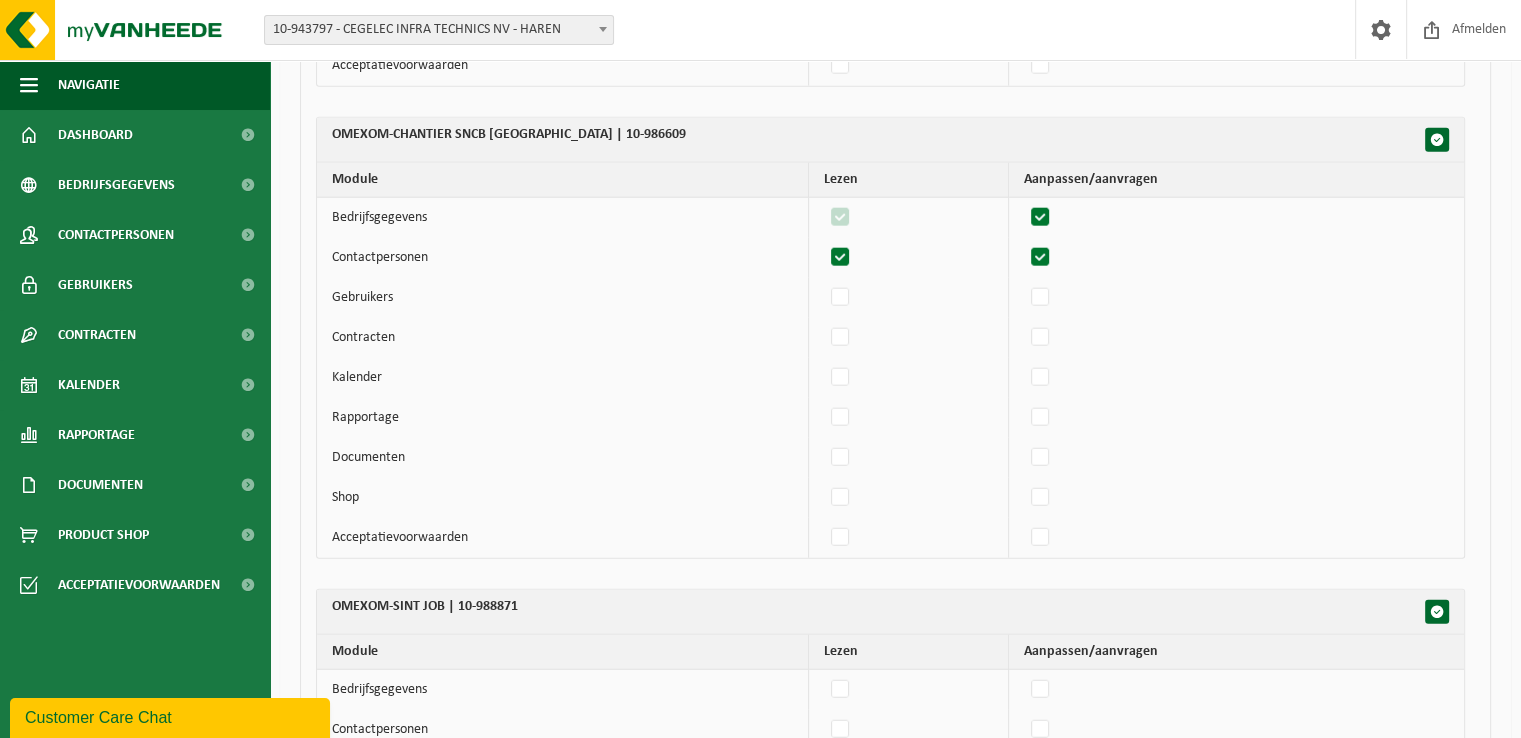 checkbox on "true" 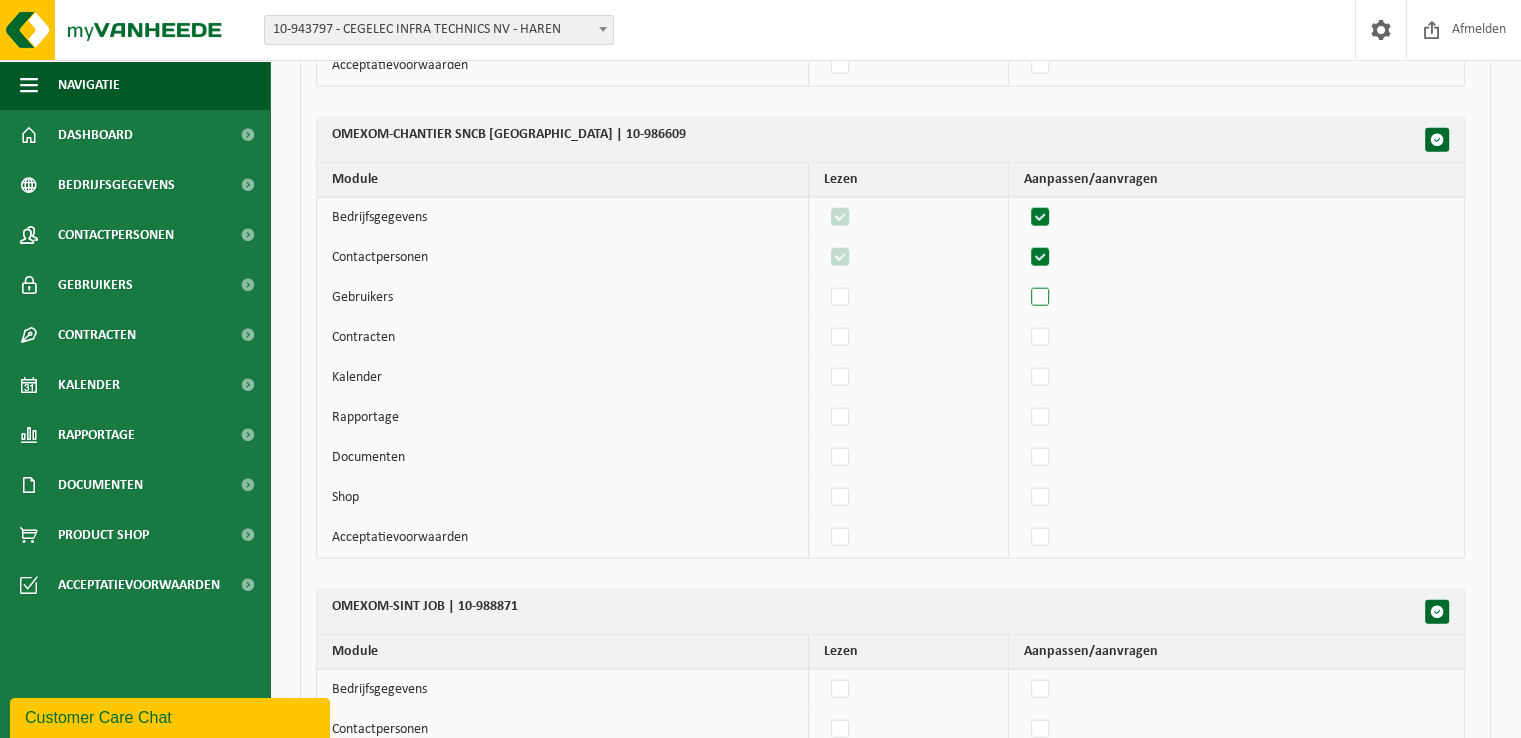 click at bounding box center (1041, 298) 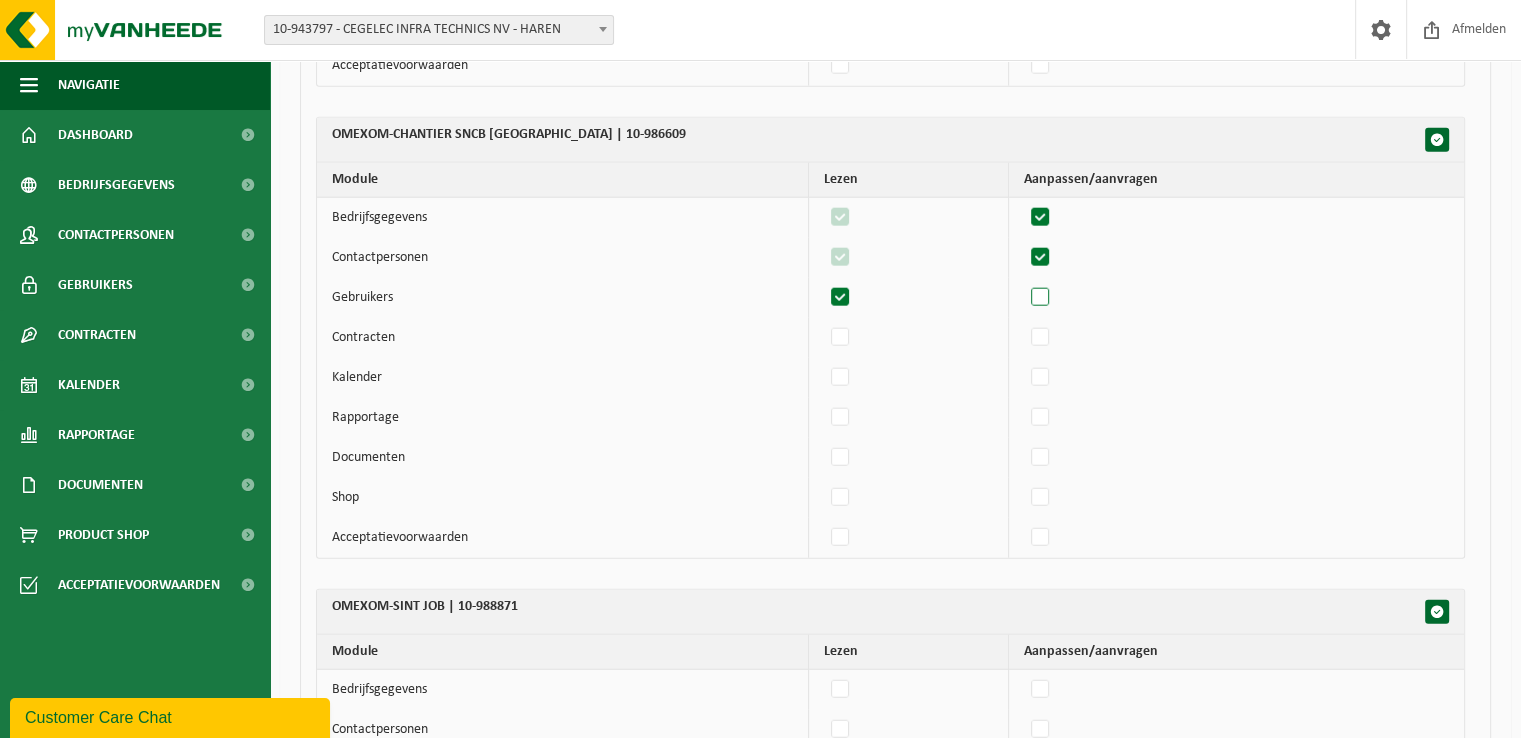 checkbox on "true" 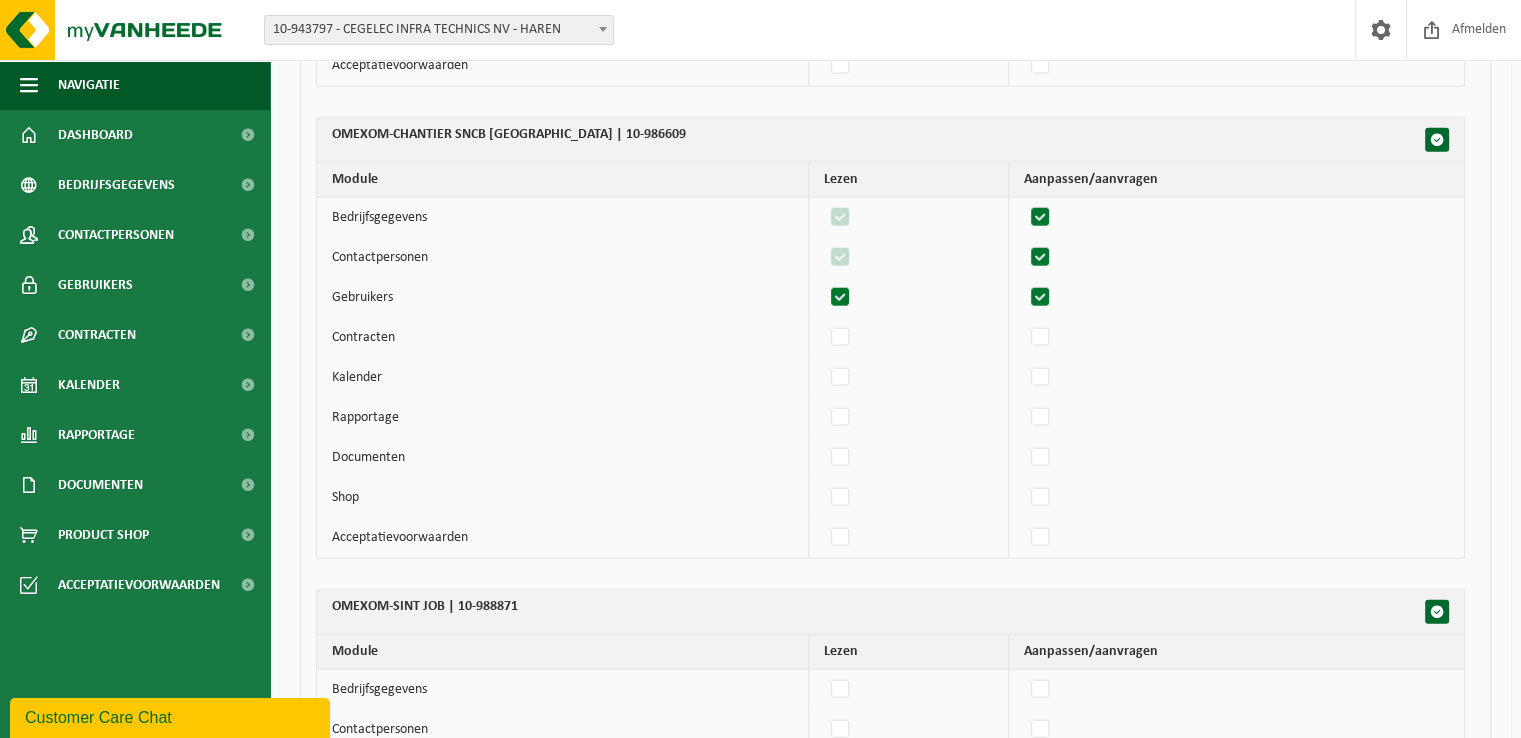checkbox on "true" 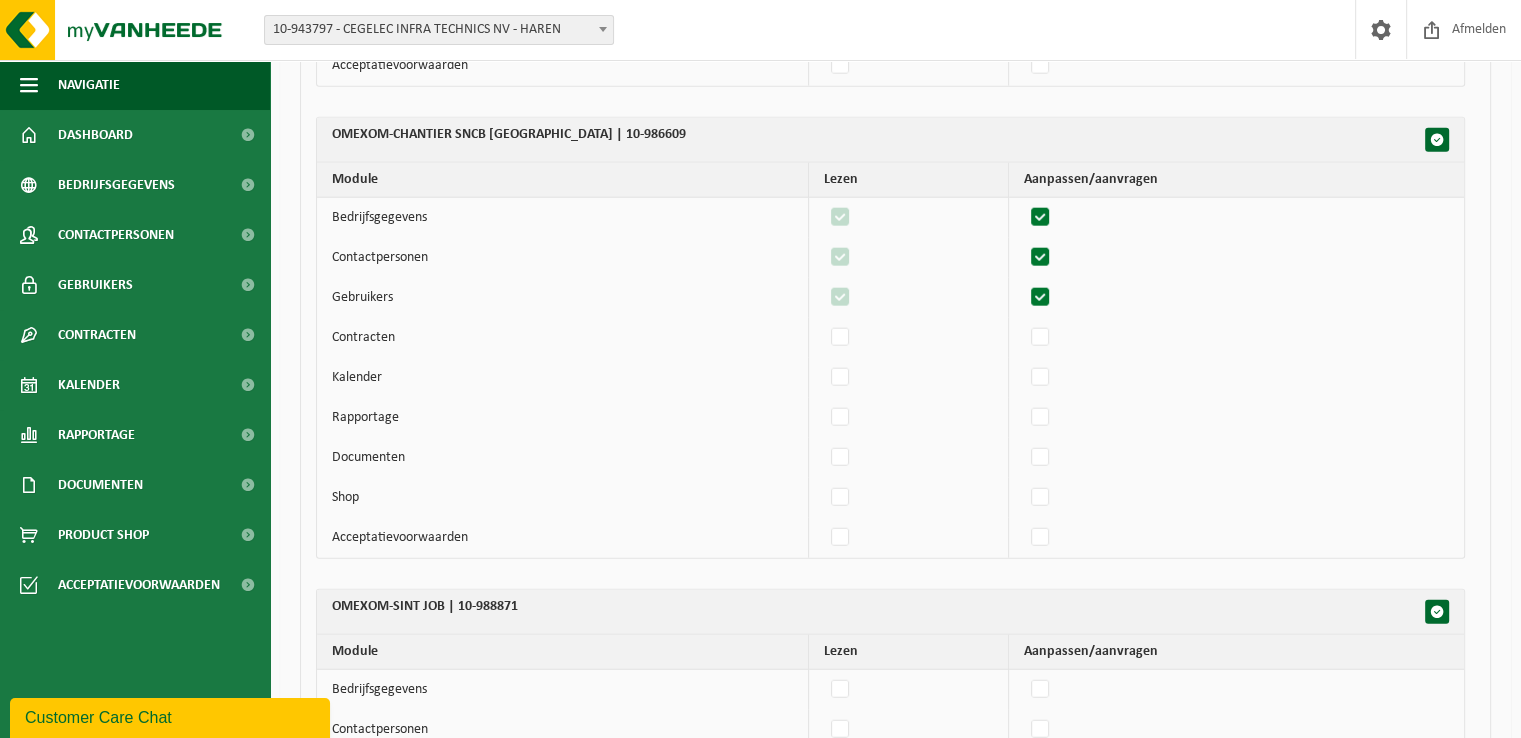 drag, startPoint x: 1053, startPoint y: 334, endPoint x: 1053, endPoint y: 345, distance: 11 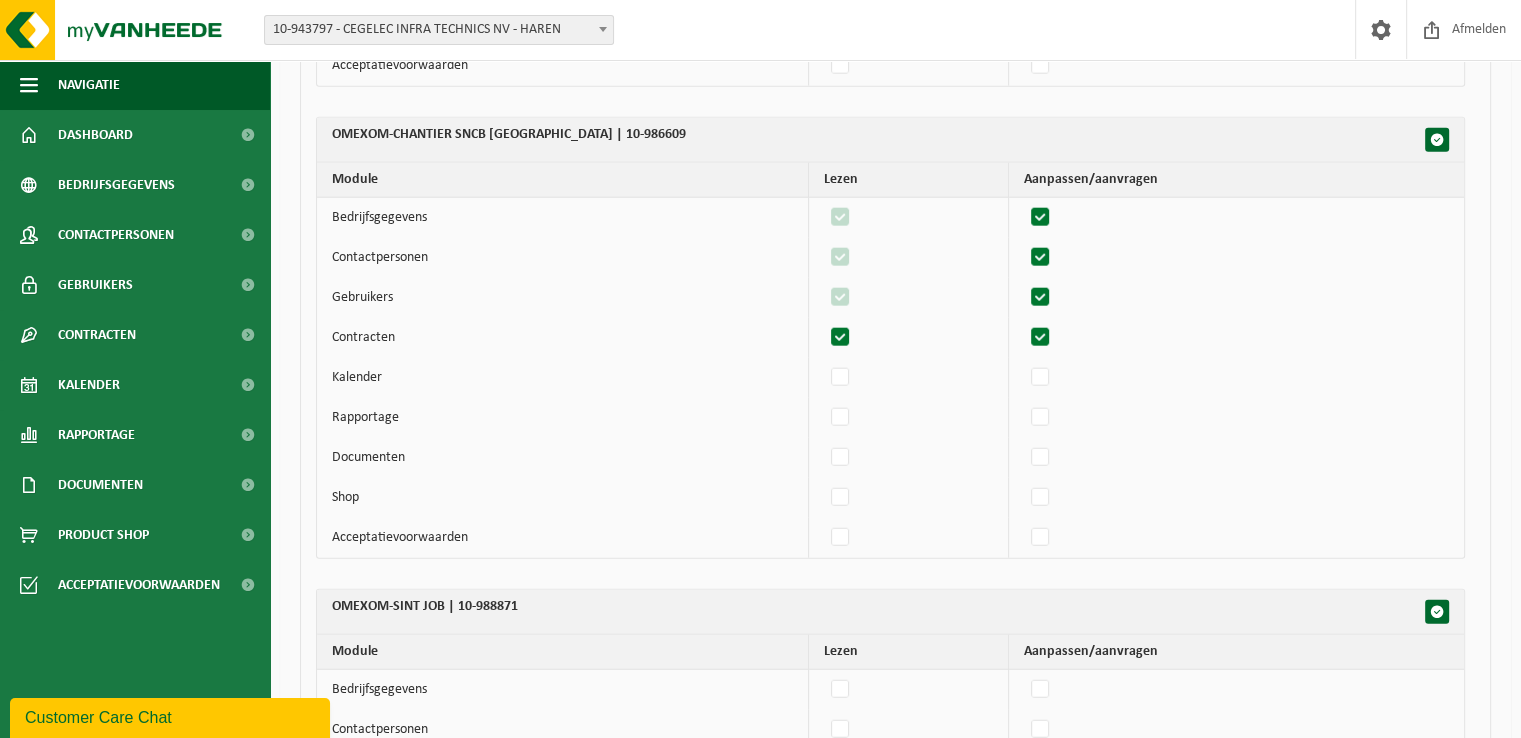 checkbox on "true" 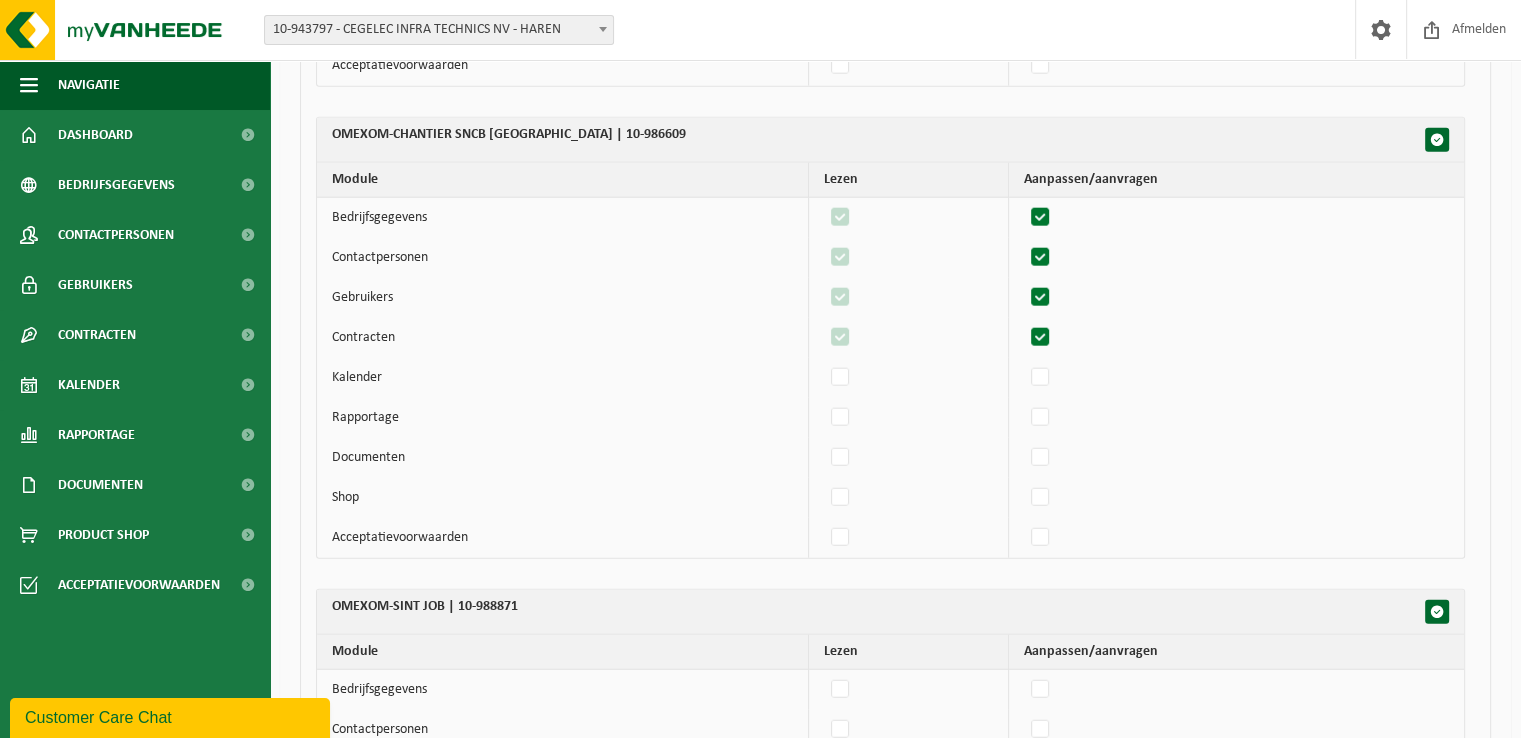 drag, startPoint x: 1055, startPoint y: 367, endPoint x: 1055, endPoint y: 386, distance: 19 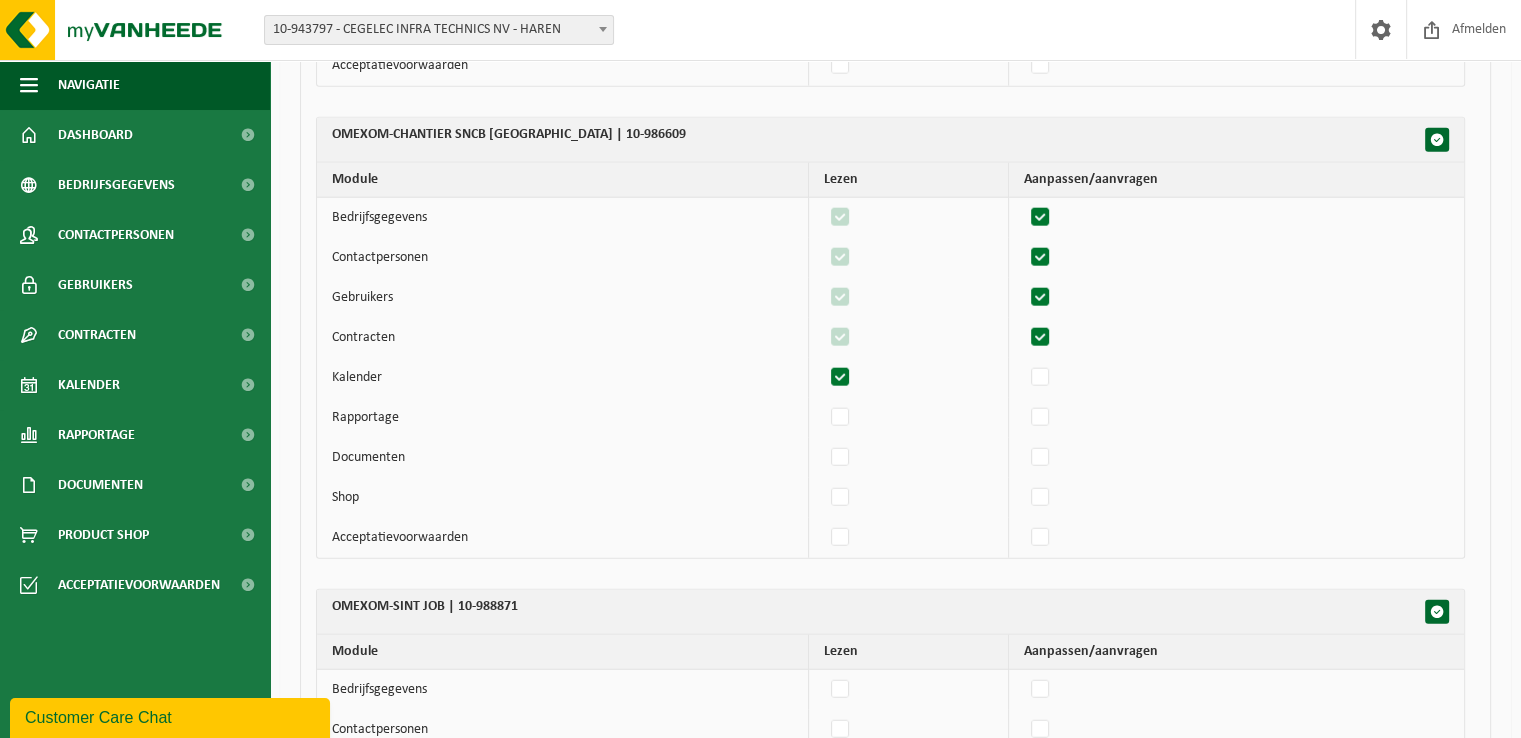 checkbox on "true" 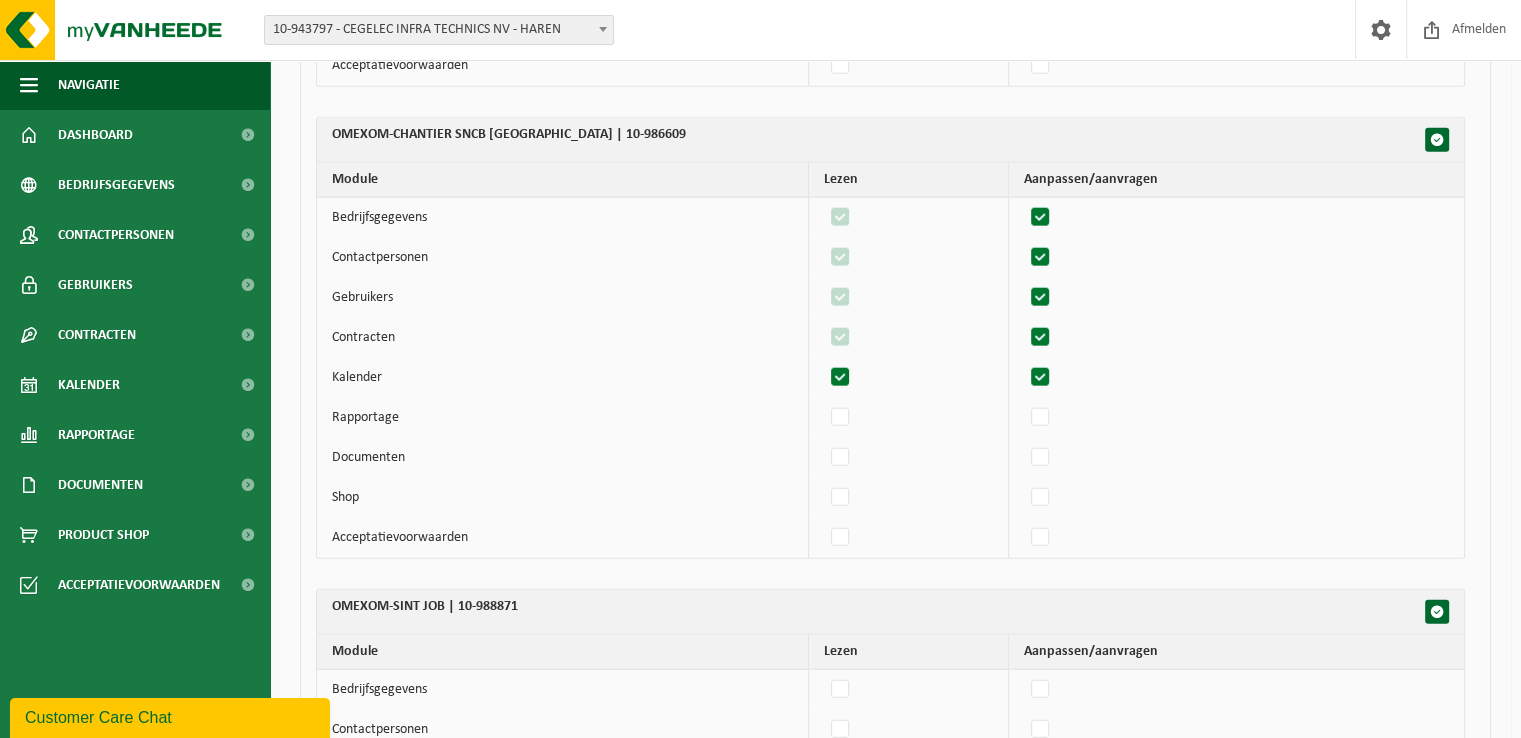 checkbox on "true" 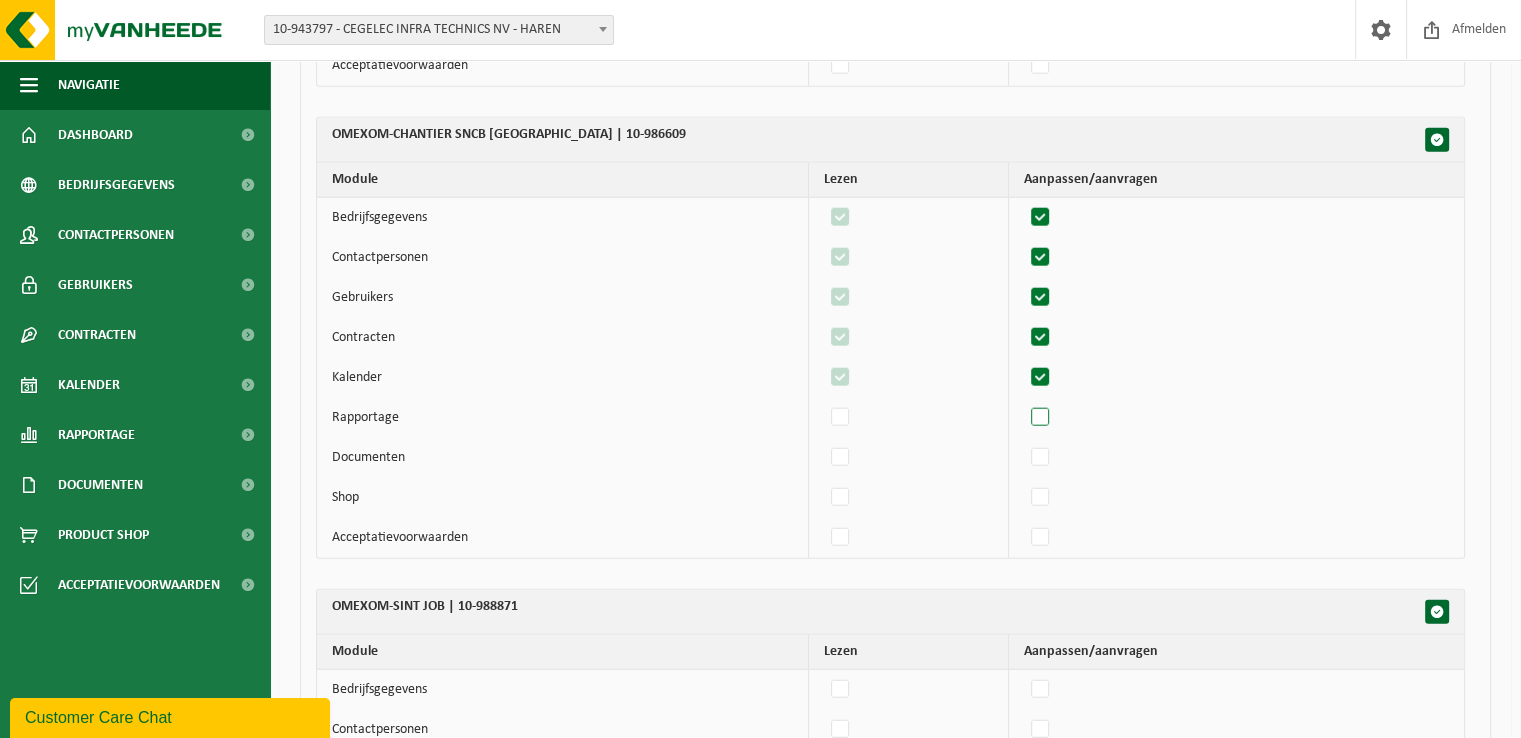 click at bounding box center (1041, 418) 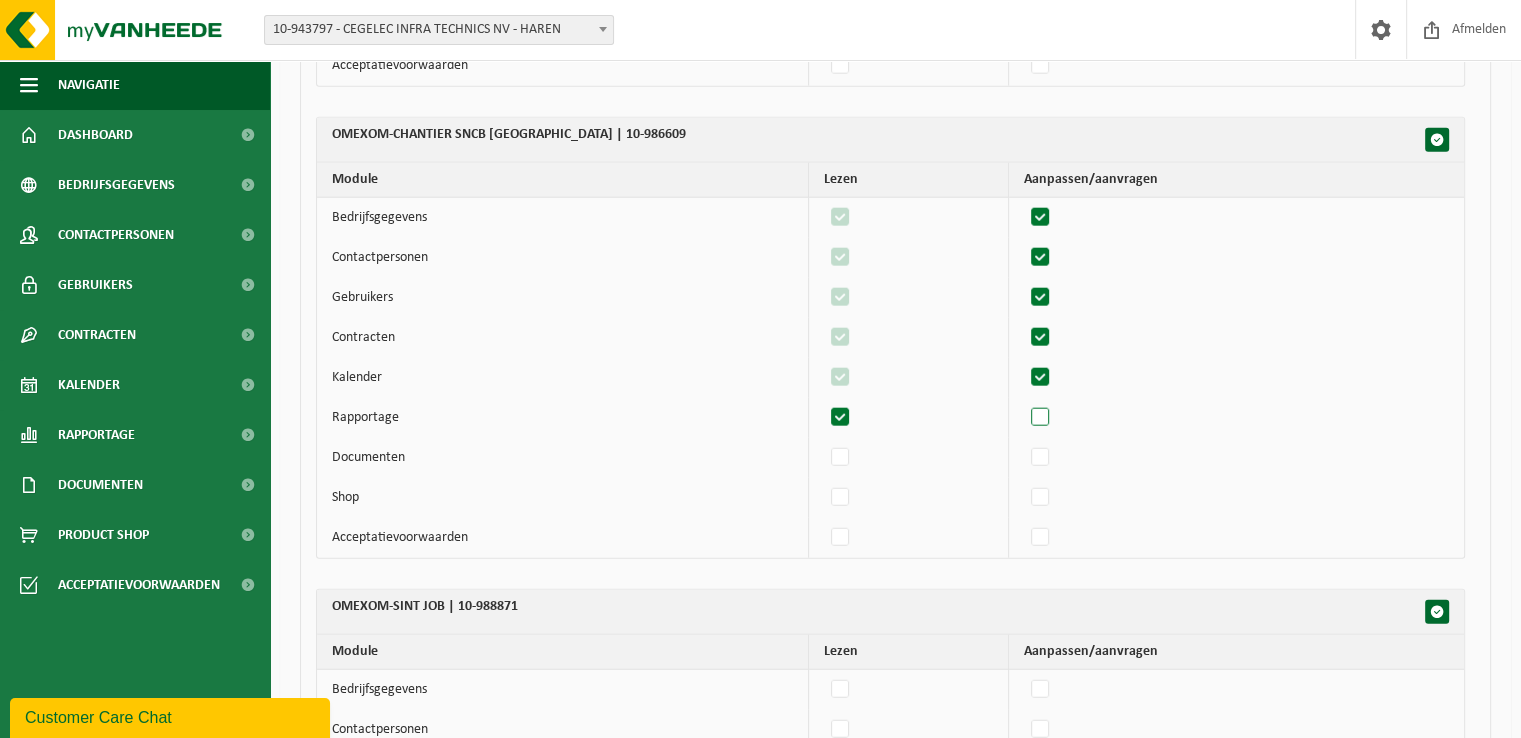 checkbox on "true" 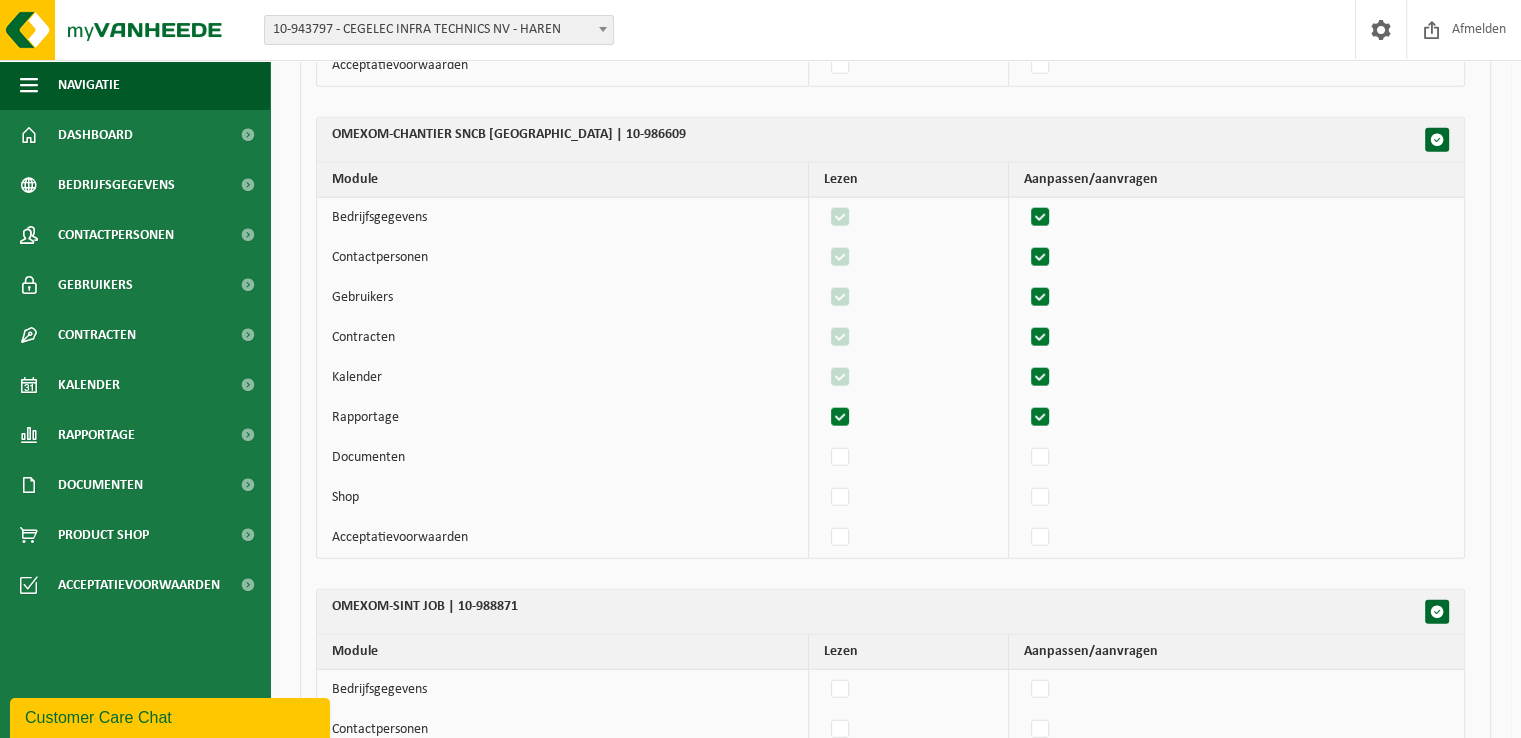 checkbox on "true" 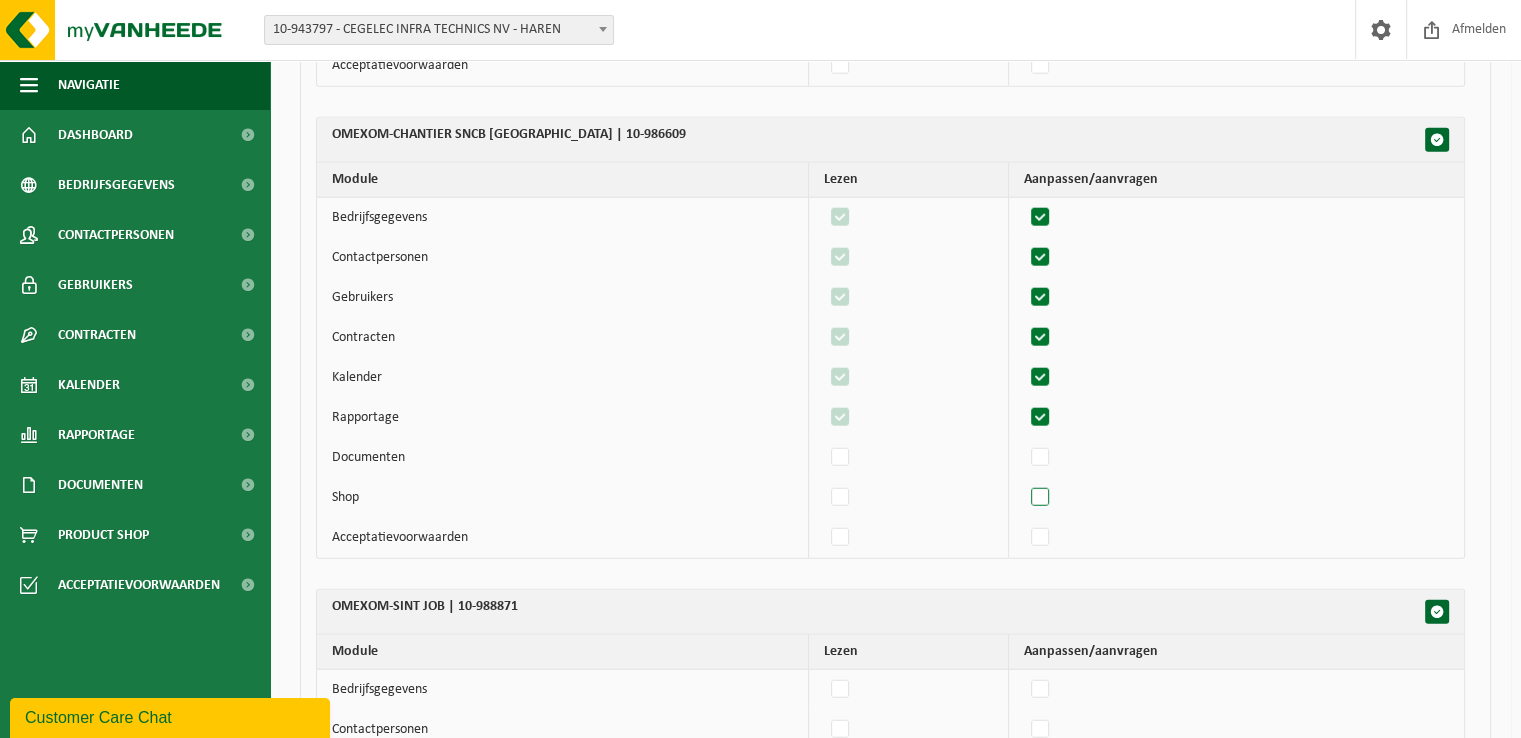 drag, startPoint x: 1053, startPoint y: 446, endPoint x: 1048, endPoint y: 484, distance: 38.327538 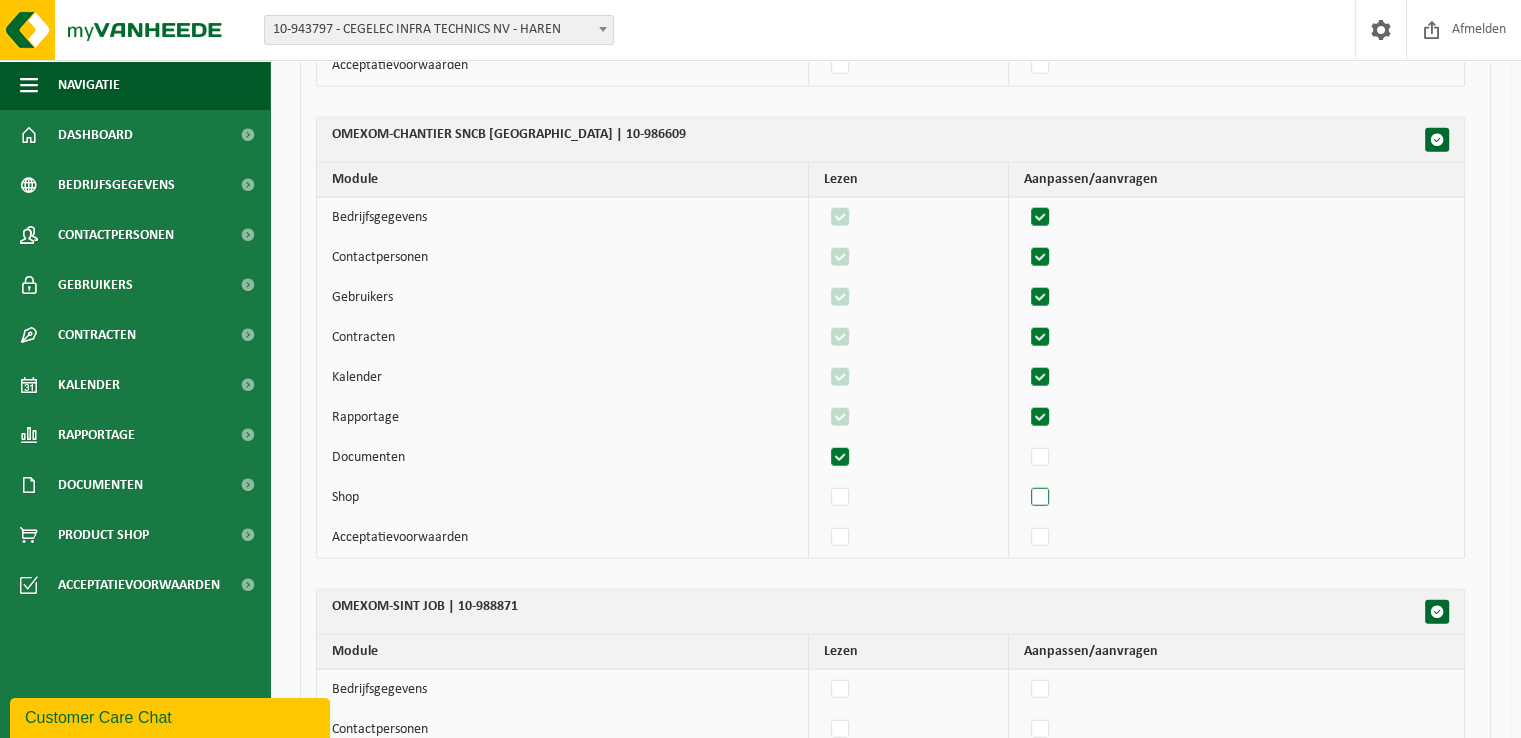 checkbox on "true" 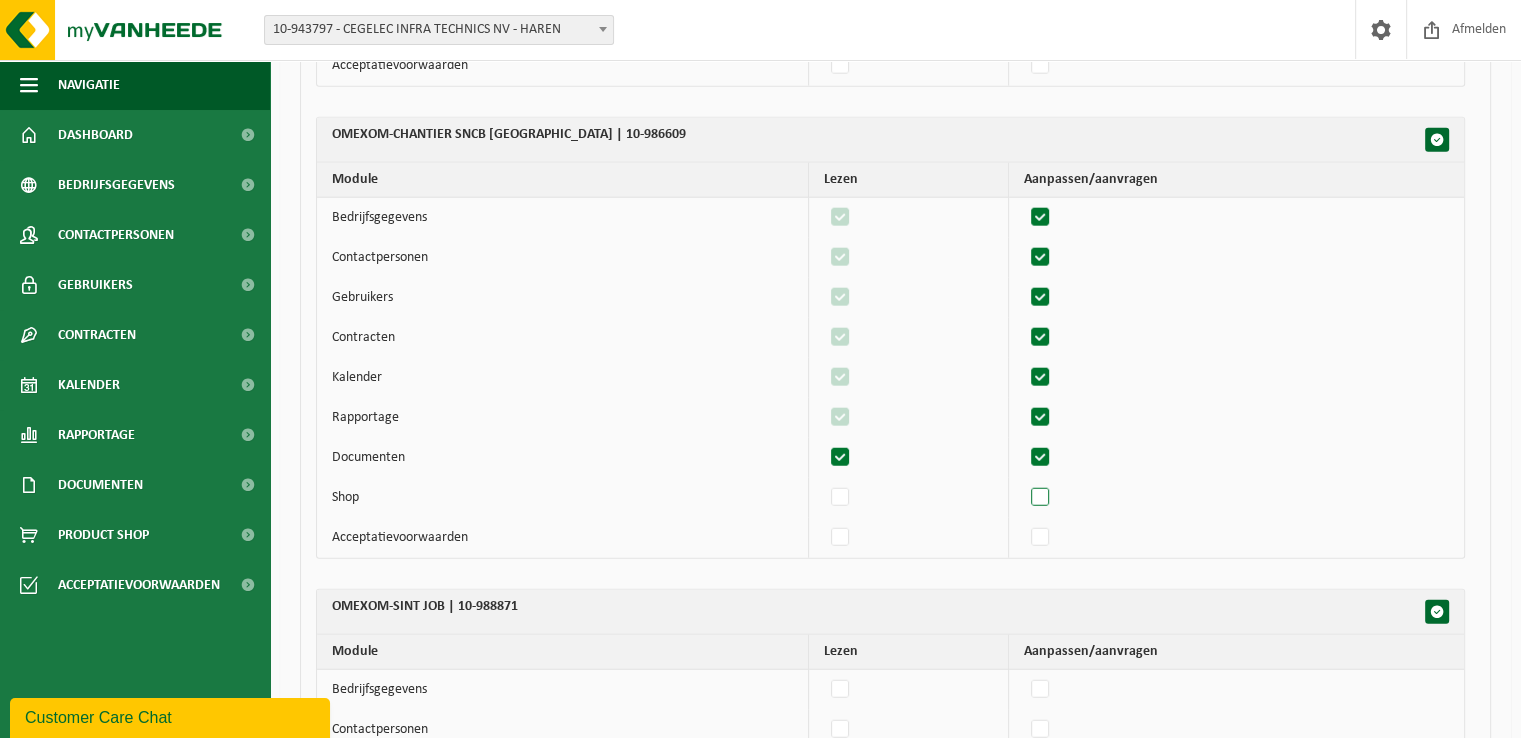 checkbox on "true" 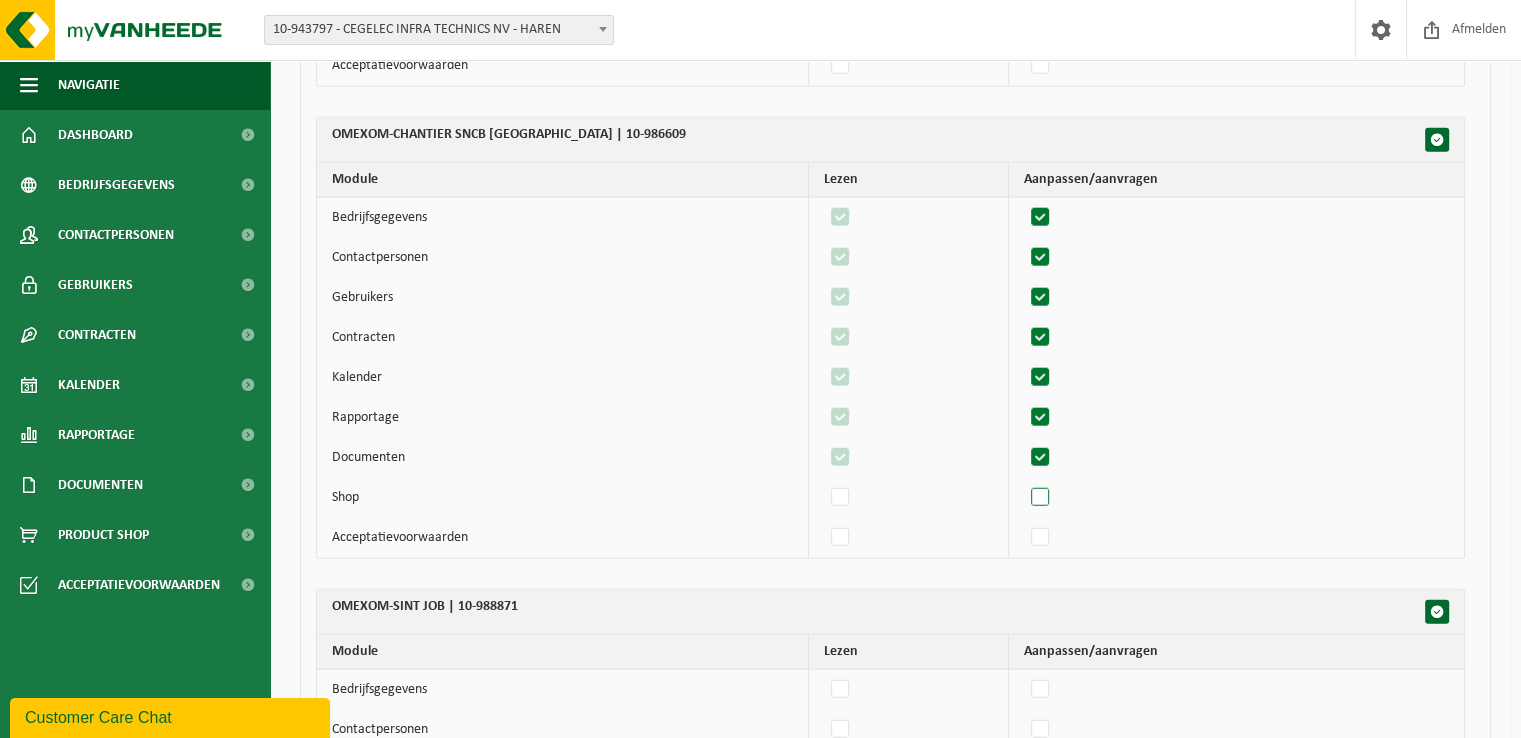 click at bounding box center [1041, 498] 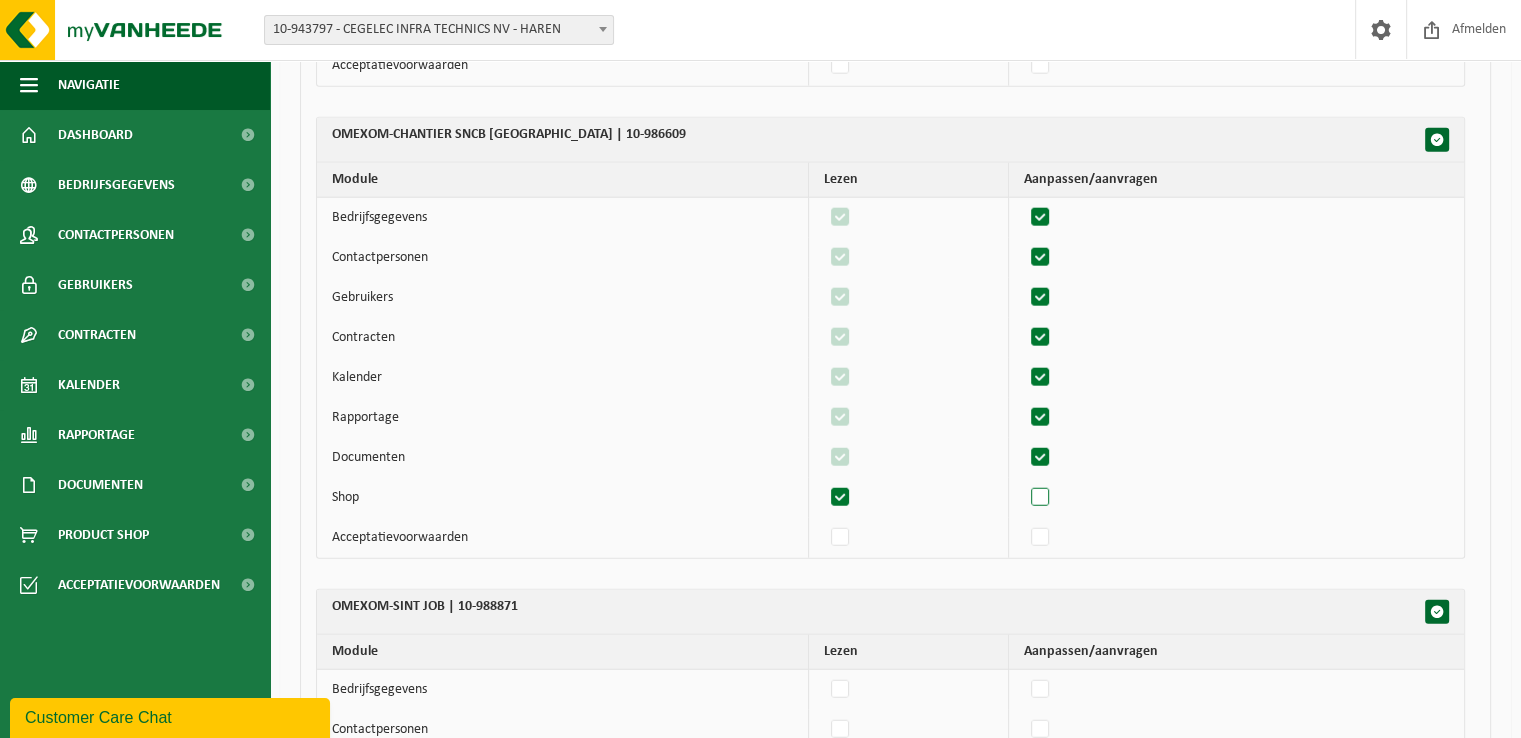 checkbox on "true" 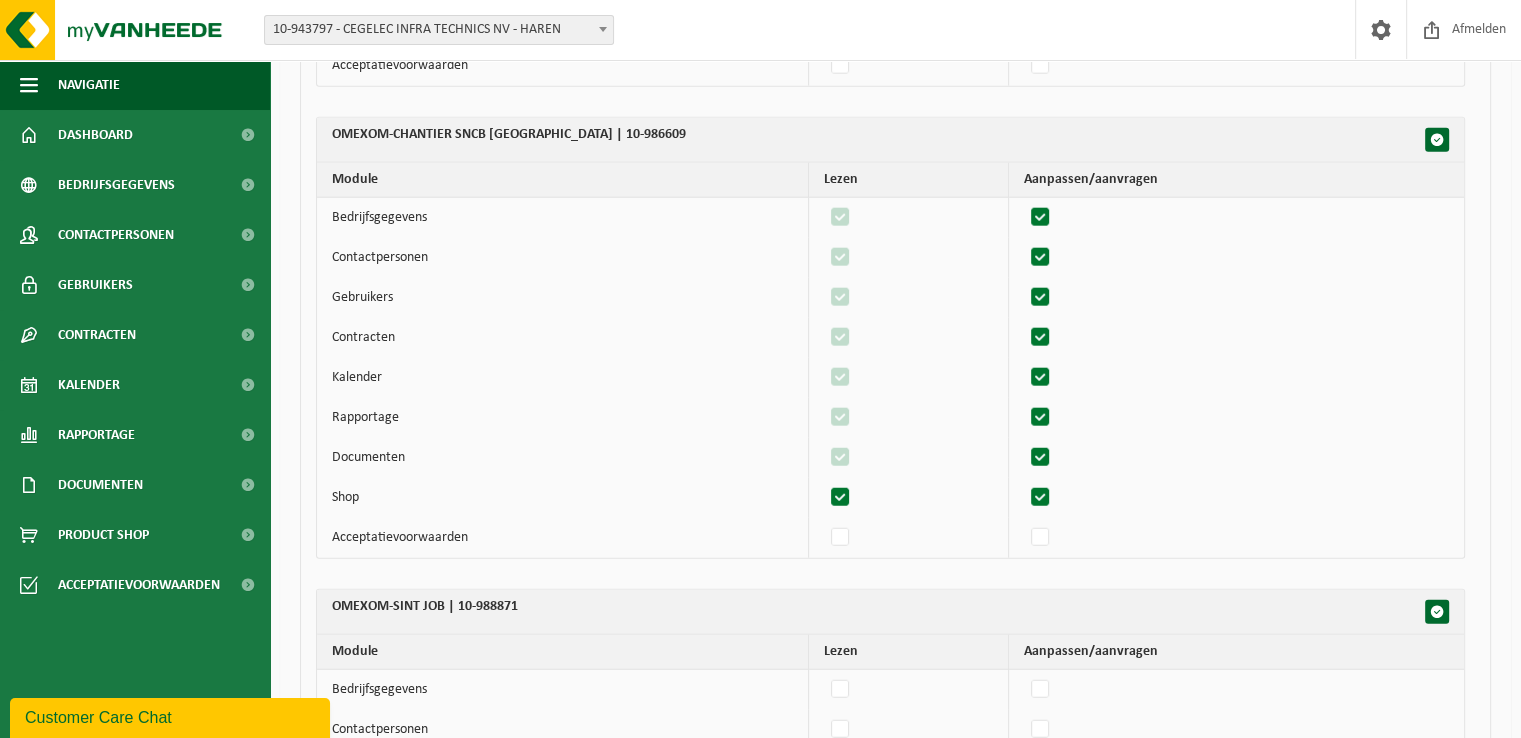 checkbox on "true" 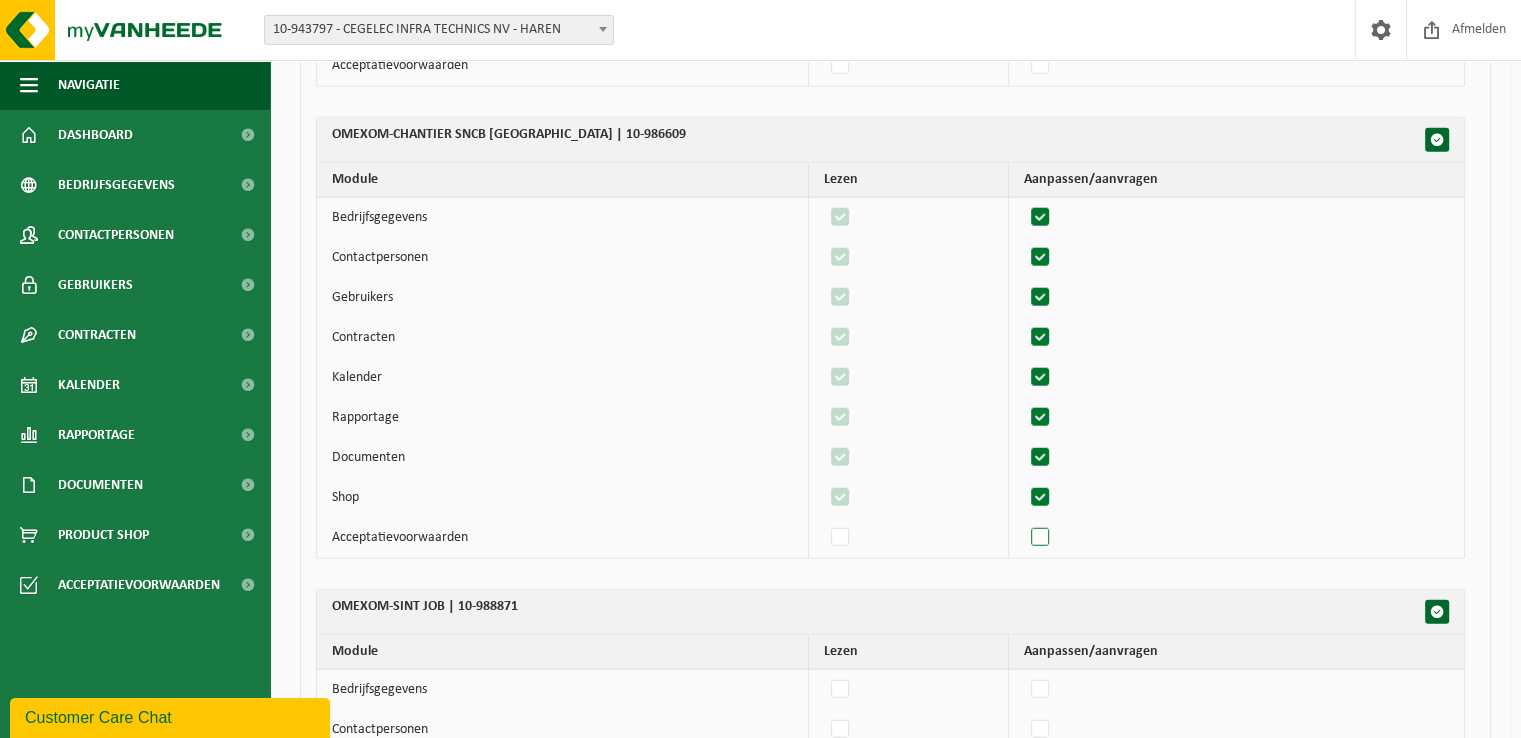 click at bounding box center [1041, 538] 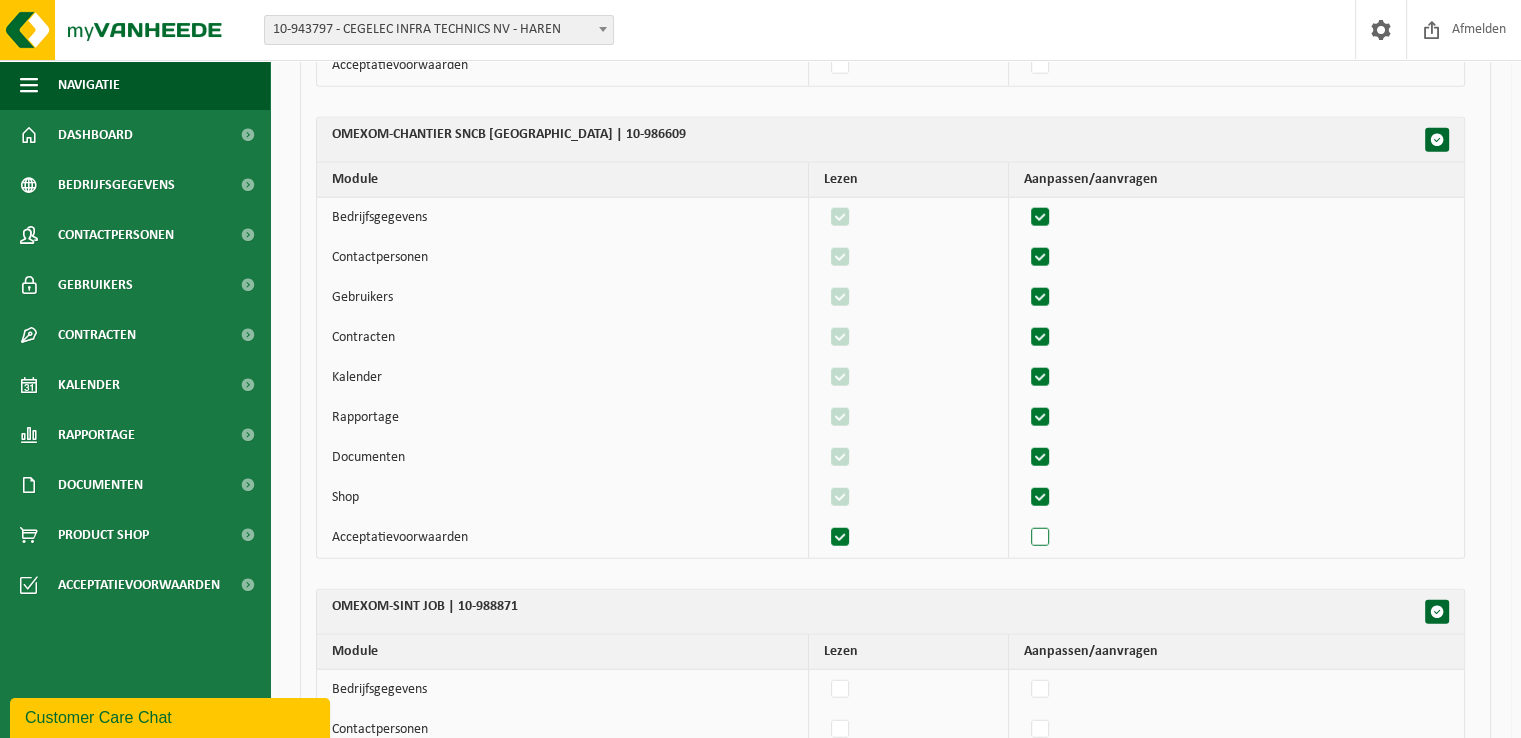 checkbox on "true" 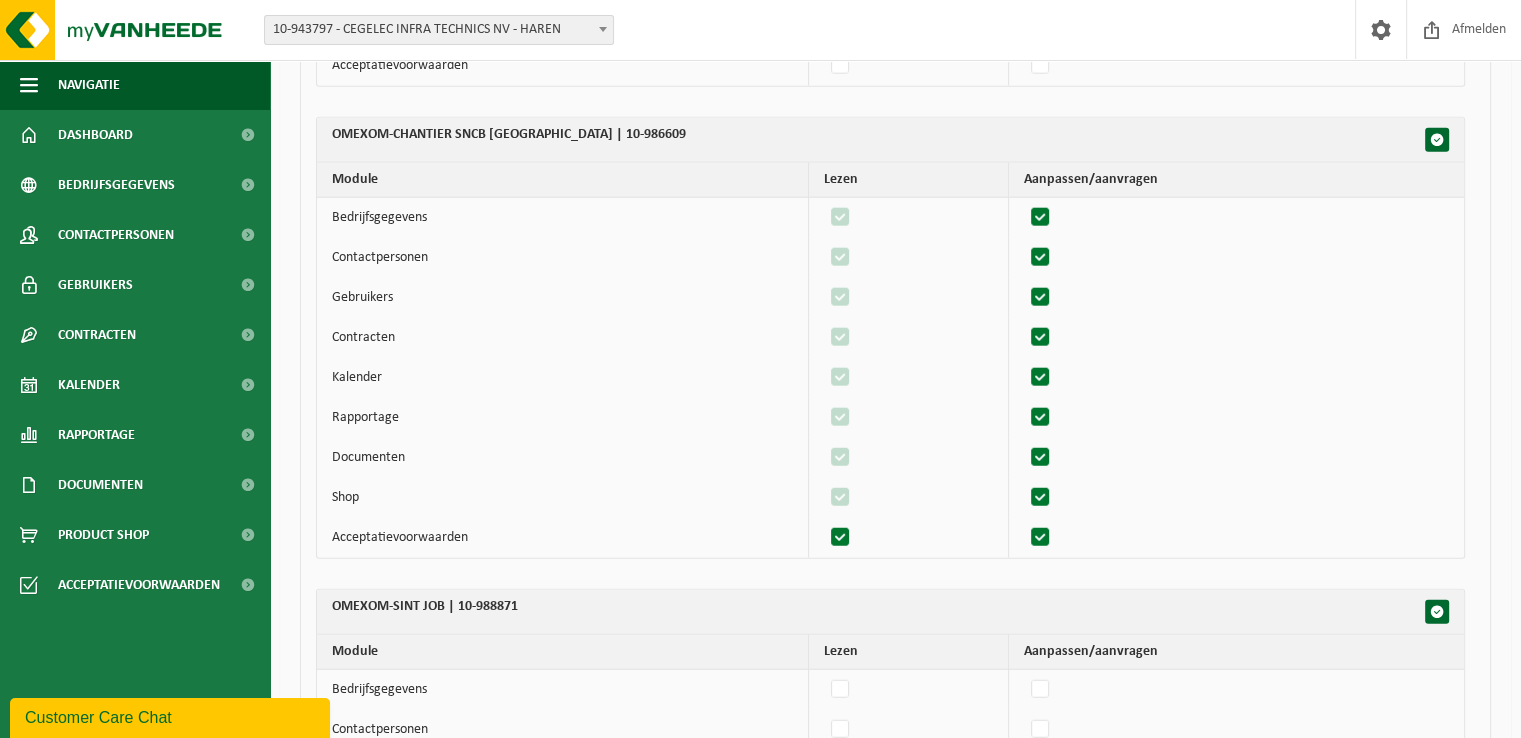 checkbox on "true" 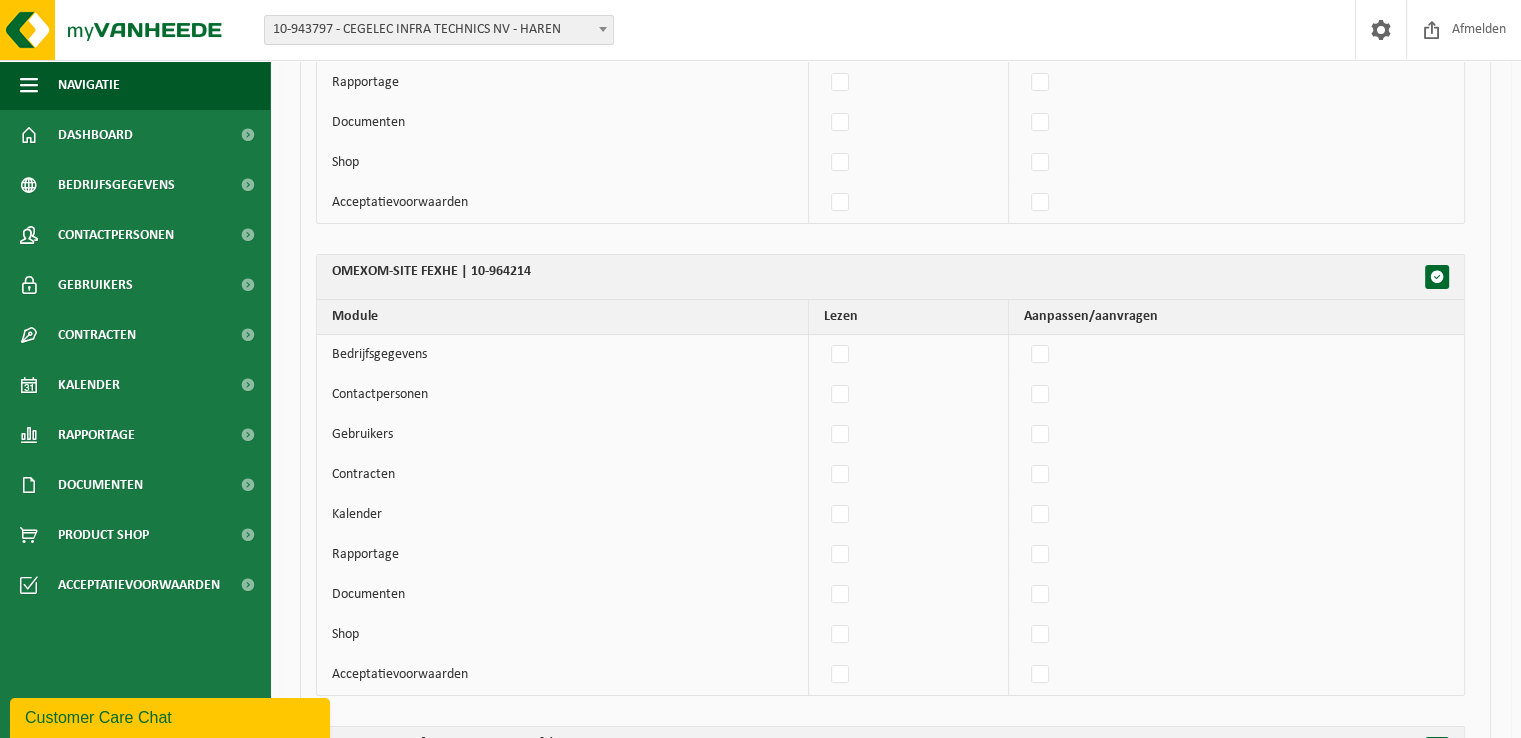 scroll, scrollTop: 7700, scrollLeft: 0, axis: vertical 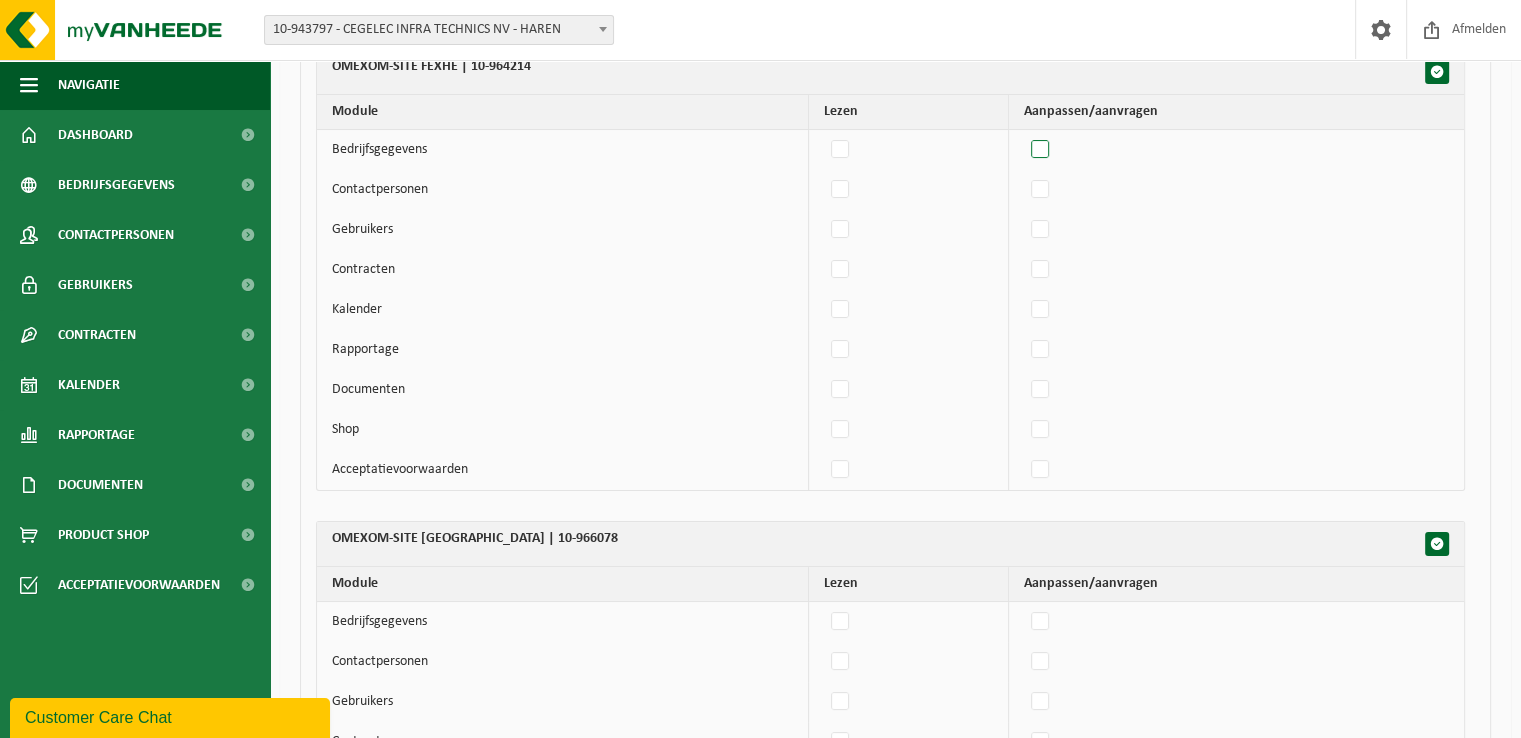 click at bounding box center [1041, 150] 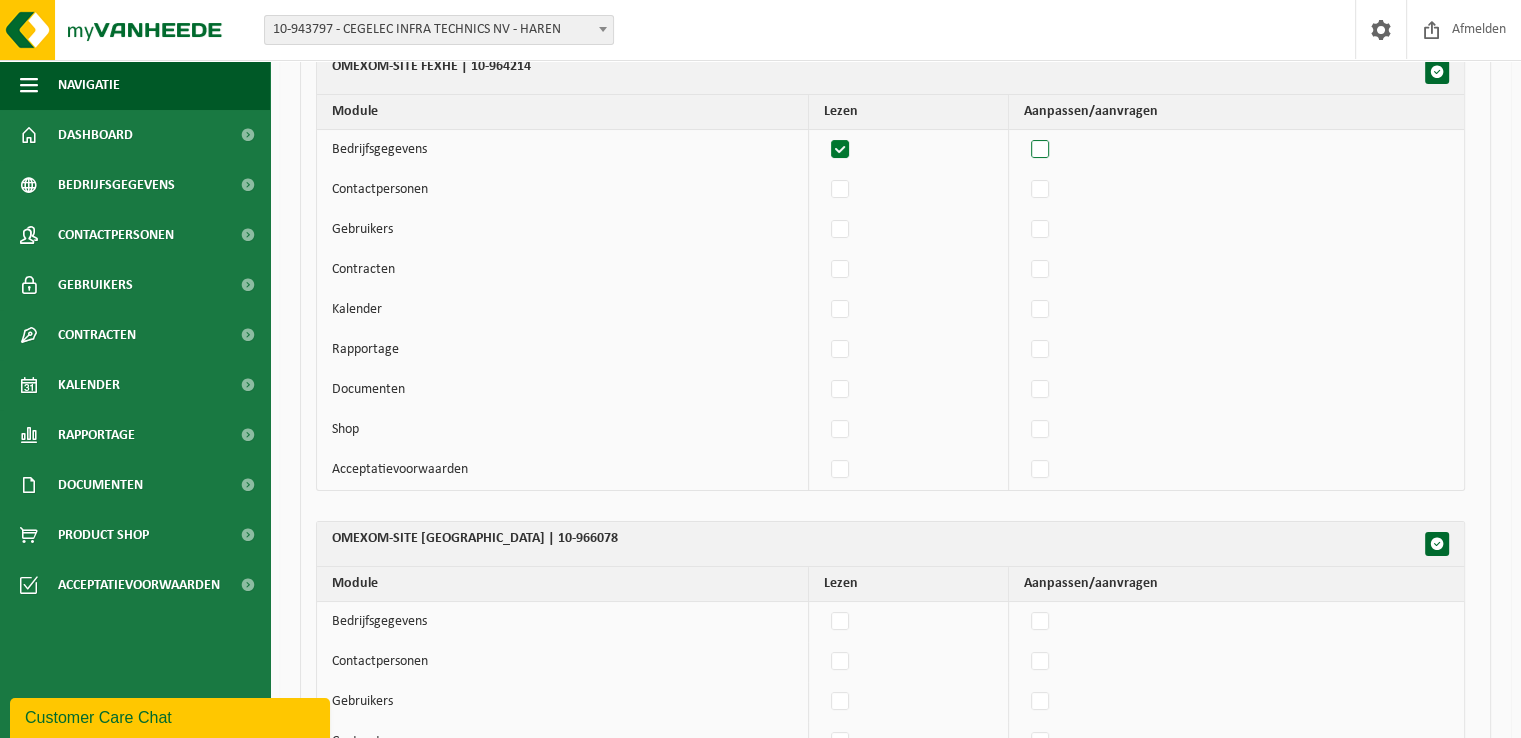 checkbox on "true" 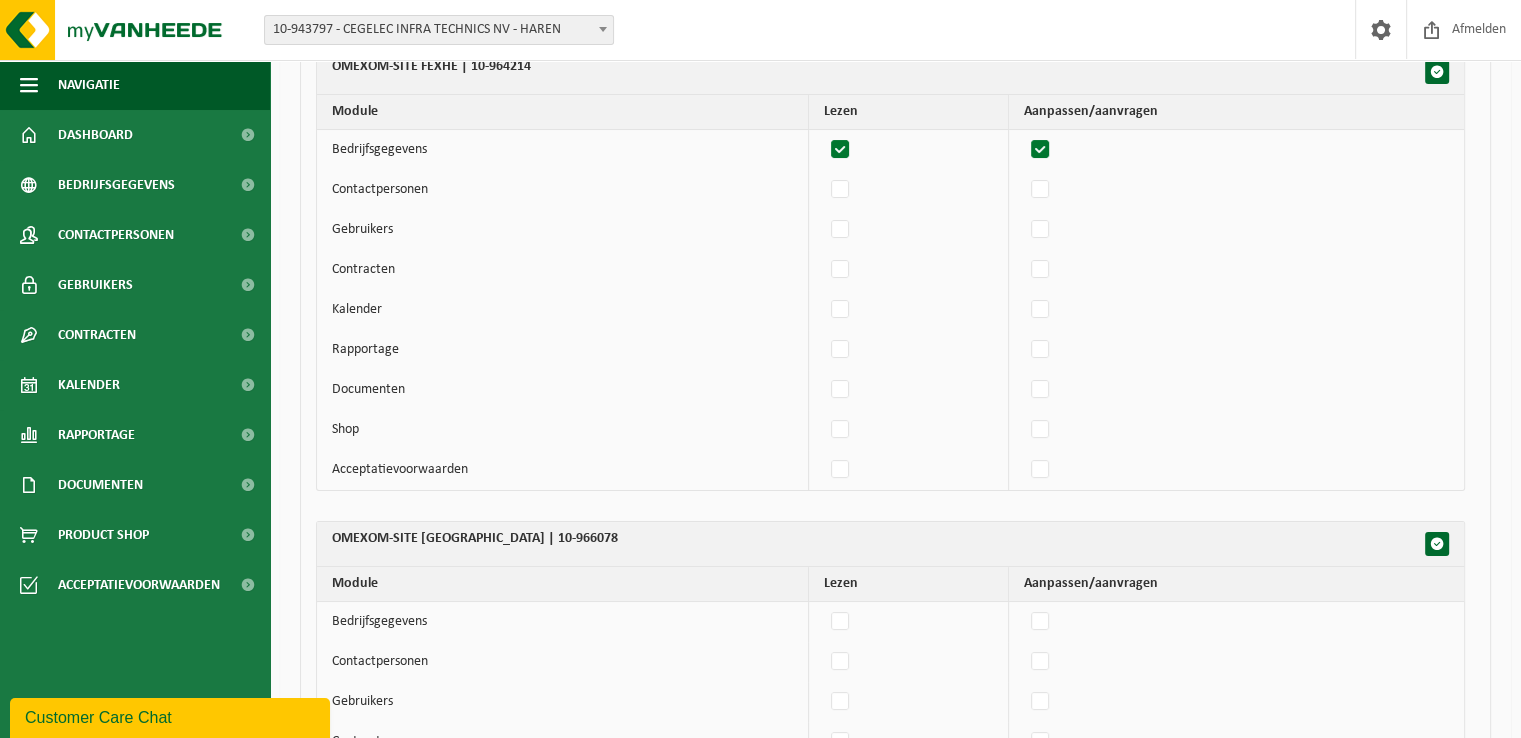 checkbox on "true" 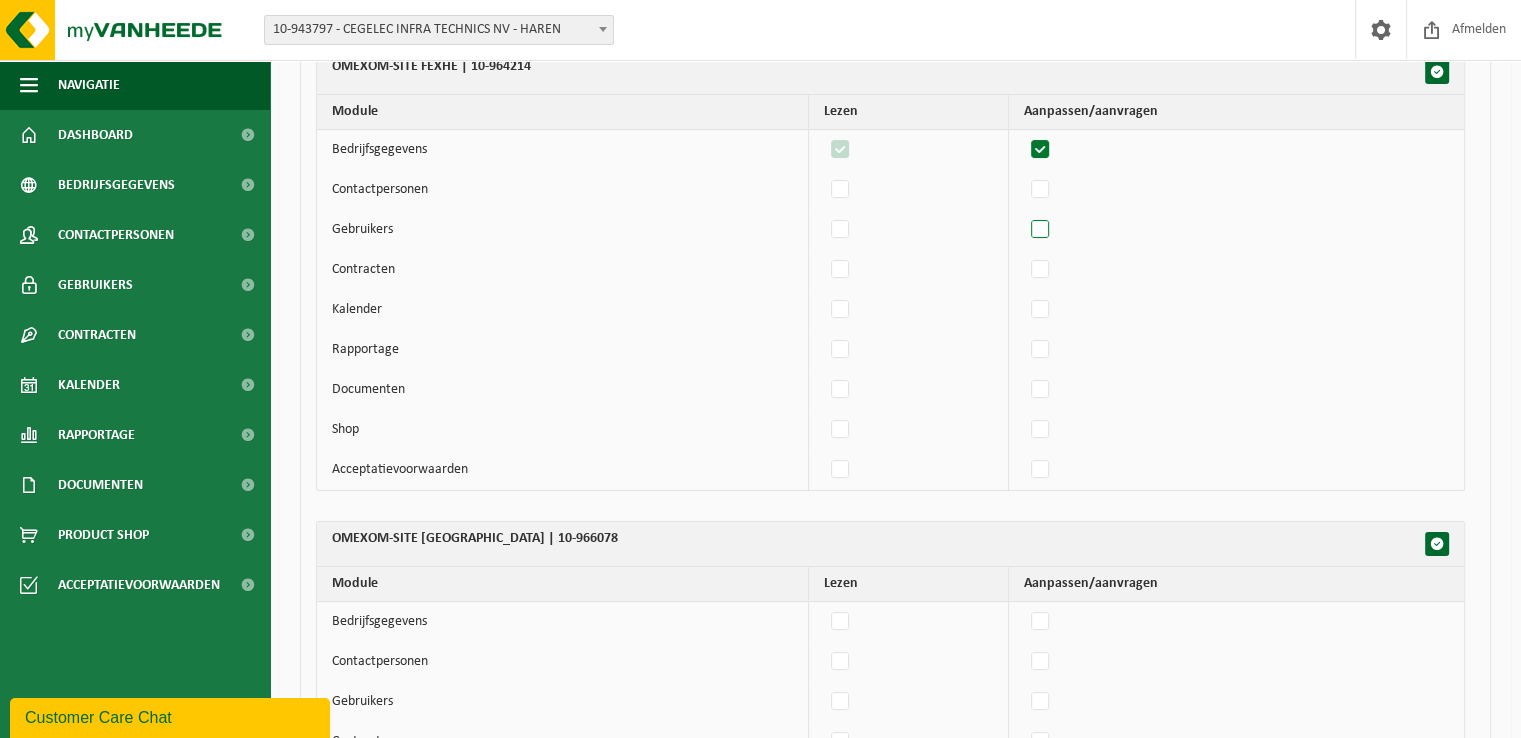 drag, startPoint x: 1047, startPoint y: 178, endPoint x: 1047, endPoint y: 207, distance: 29 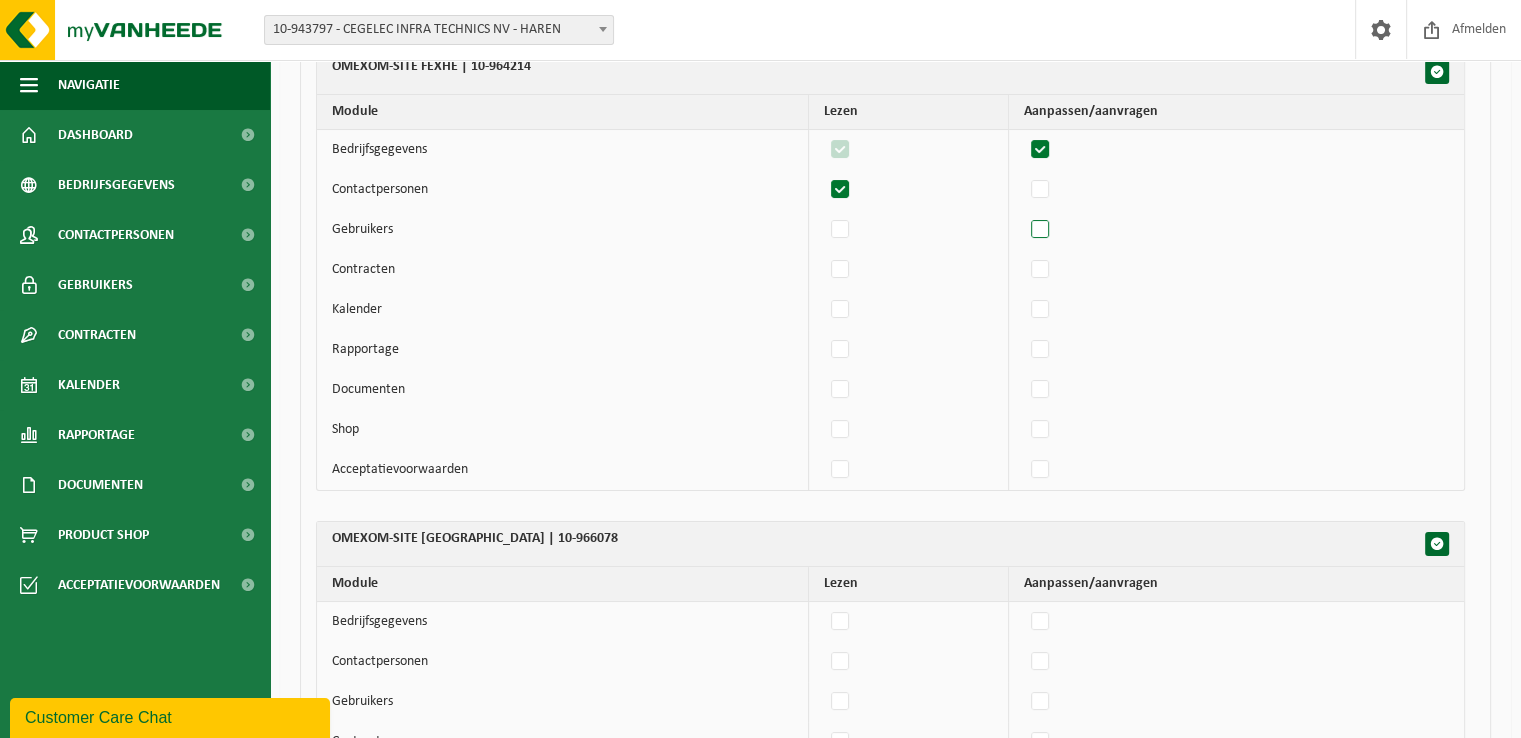 checkbox on "true" 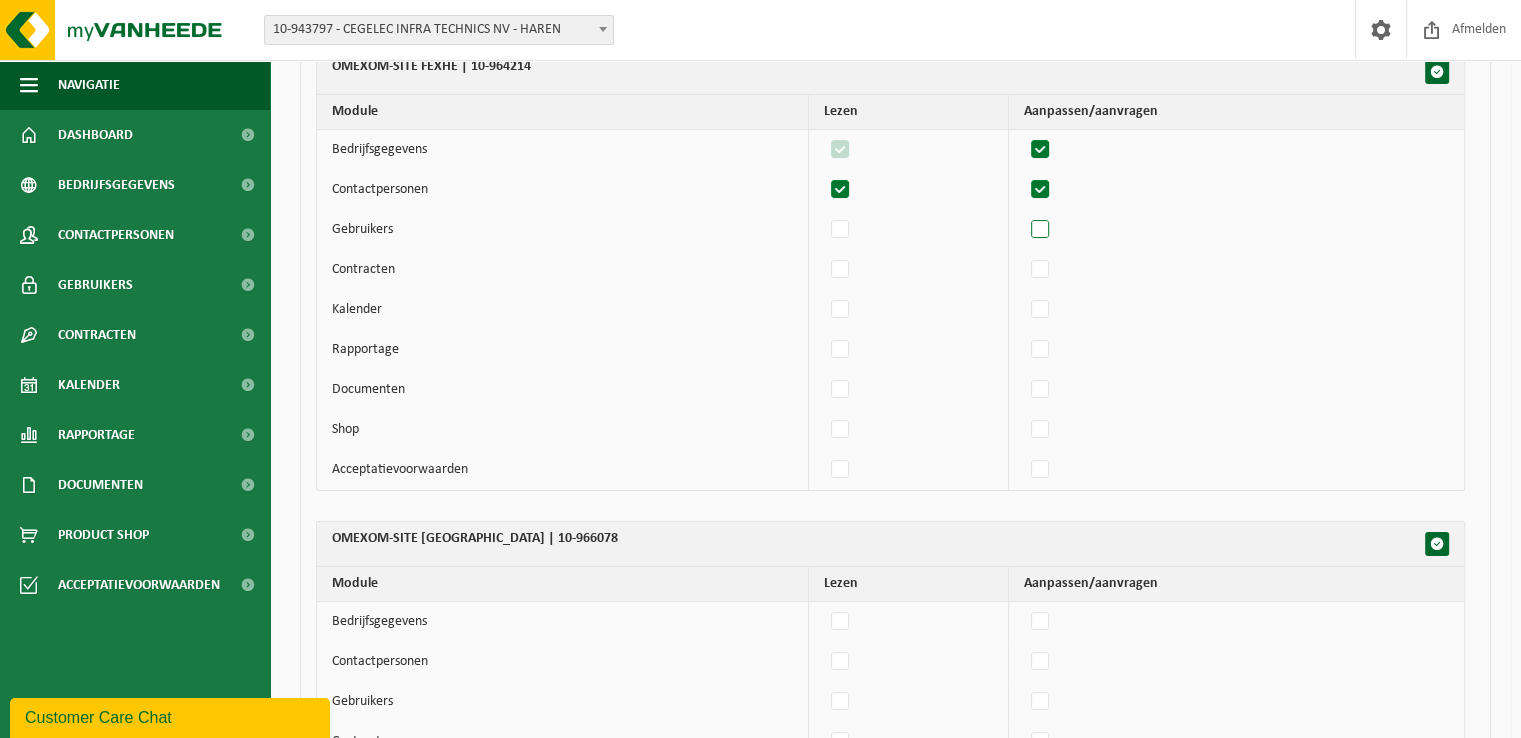 checkbox on "true" 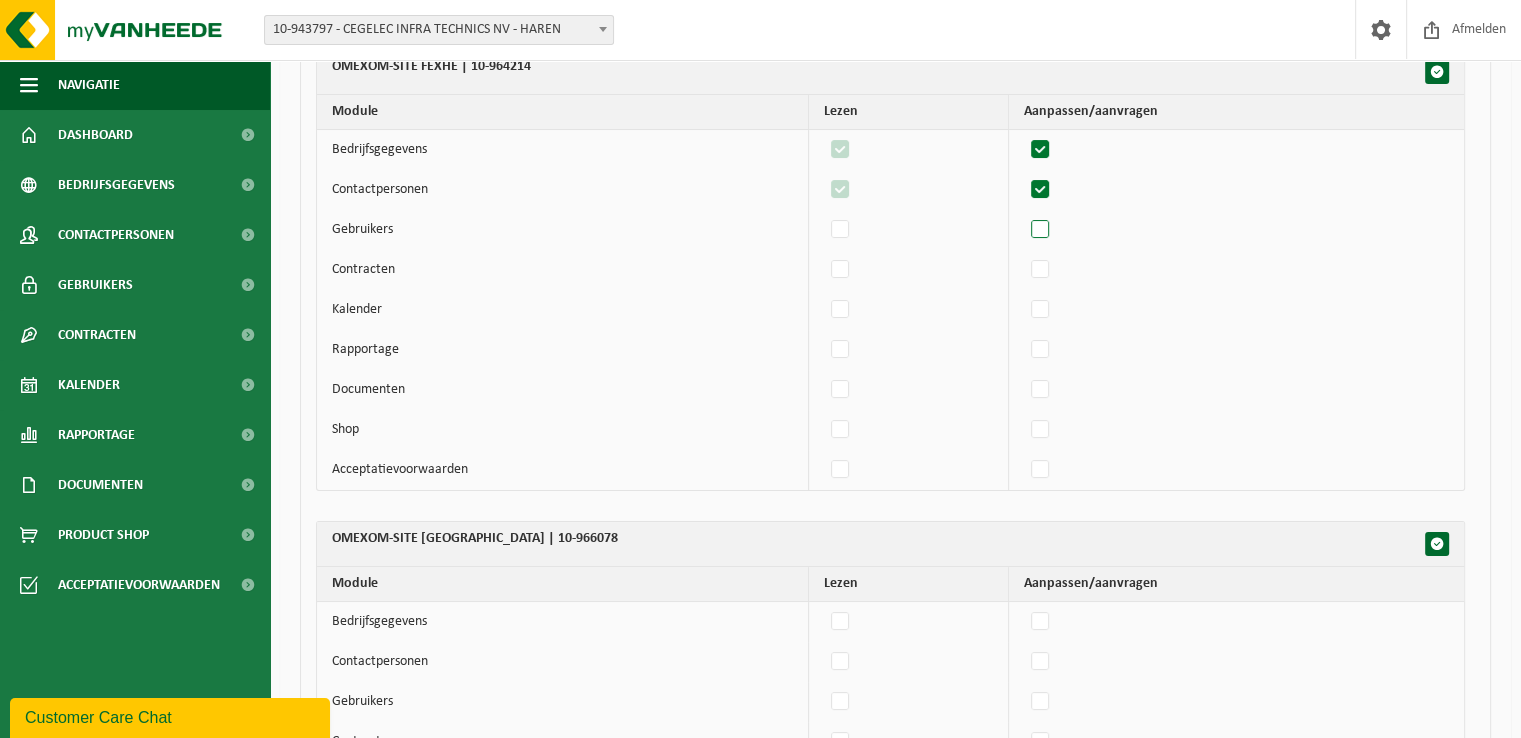 click at bounding box center [1041, 230] 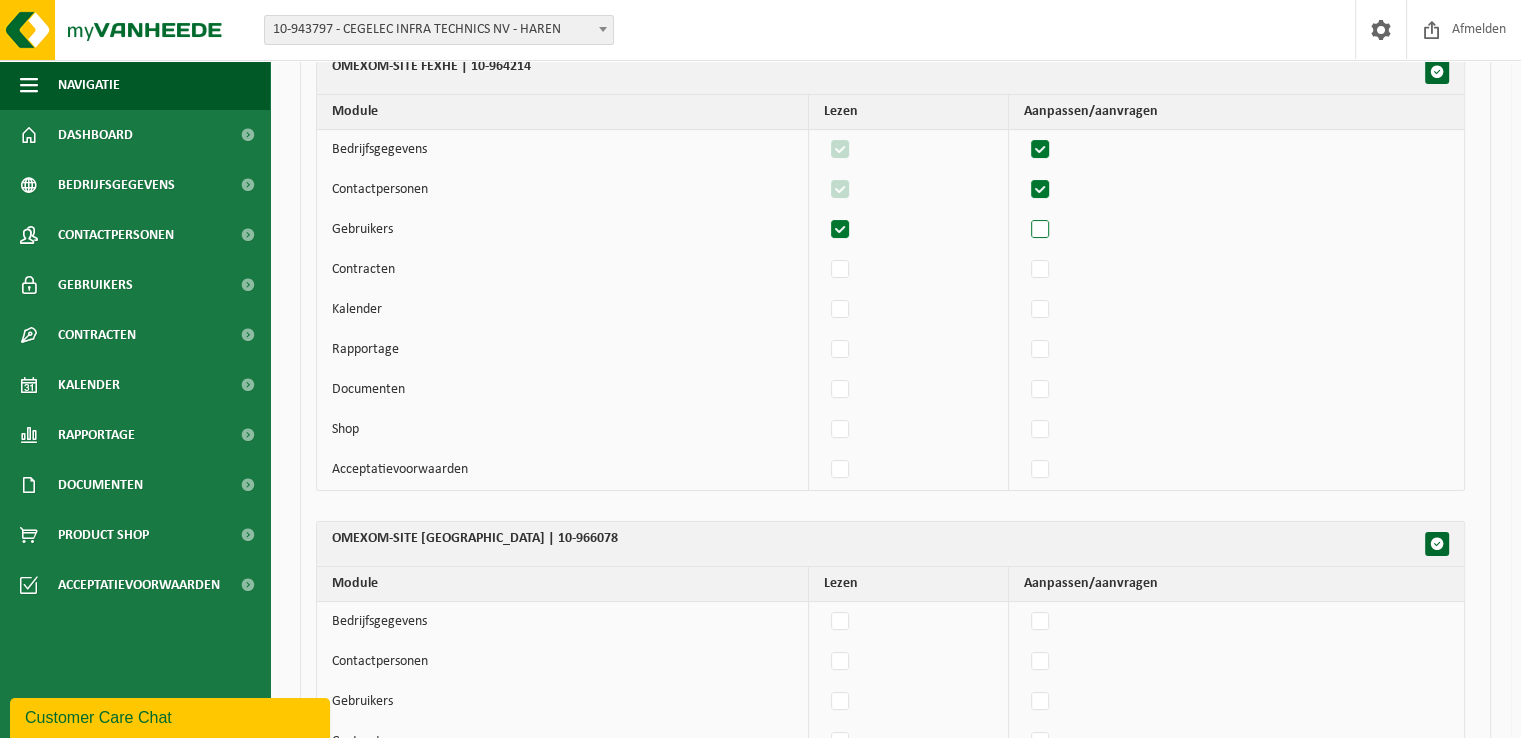 checkbox on "true" 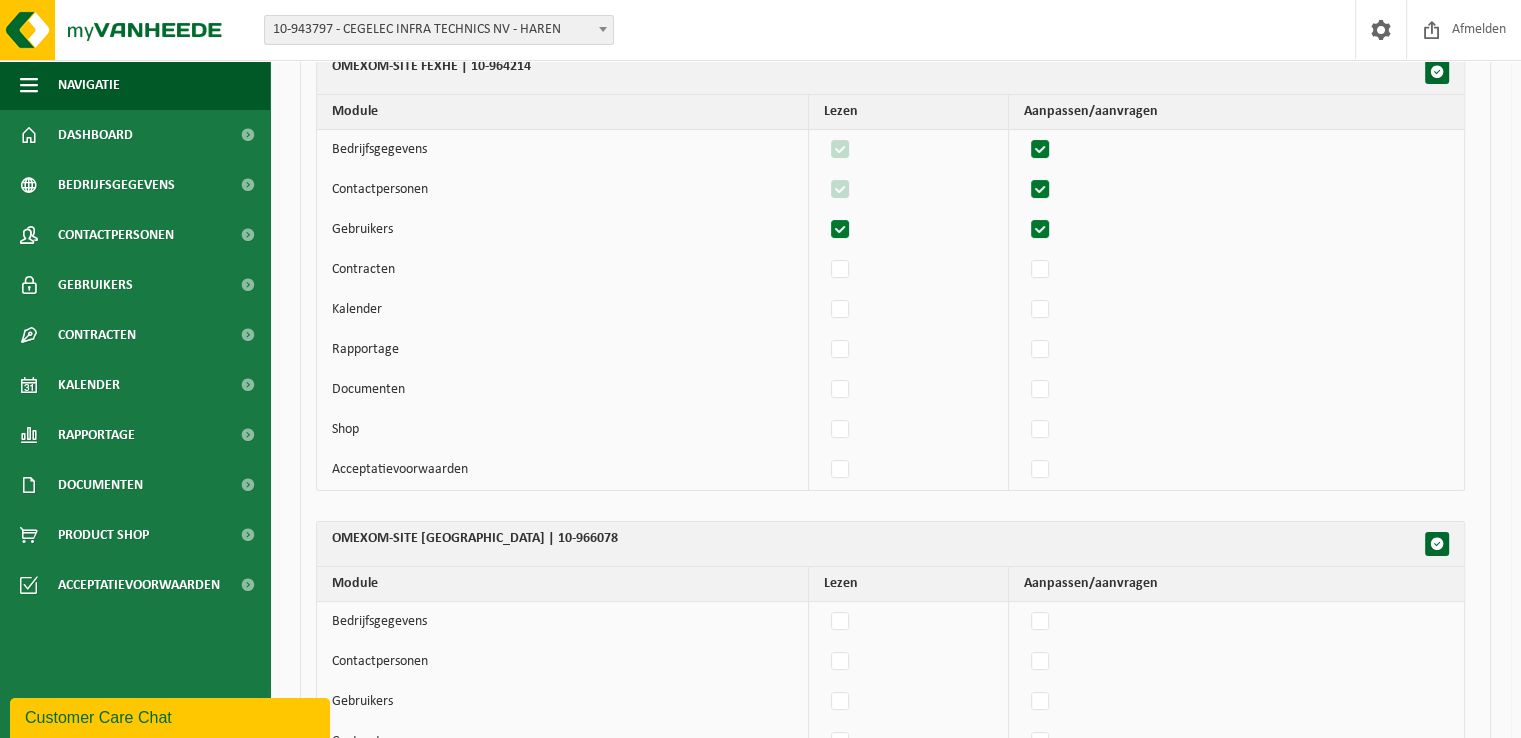 checkbox on "true" 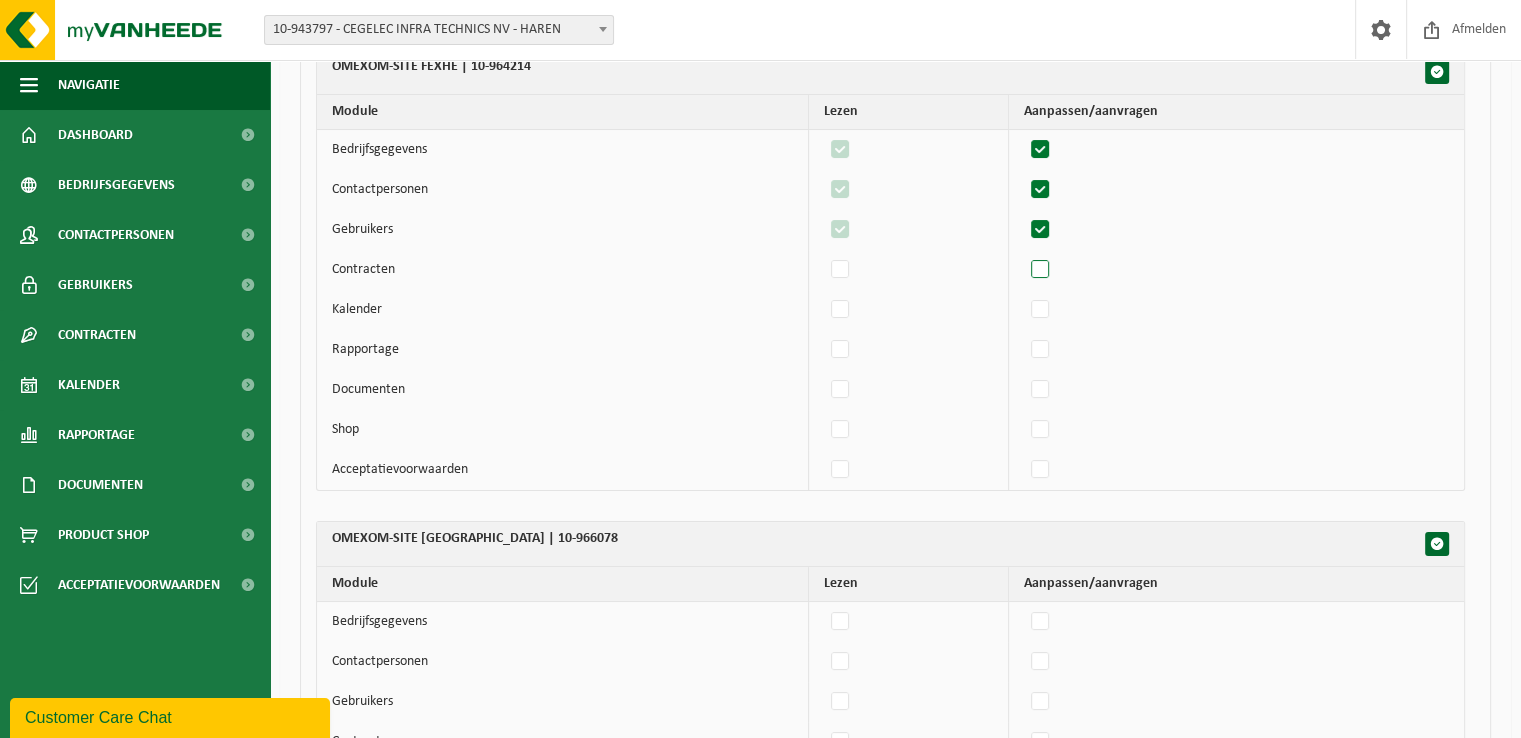 click at bounding box center (1041, 270) 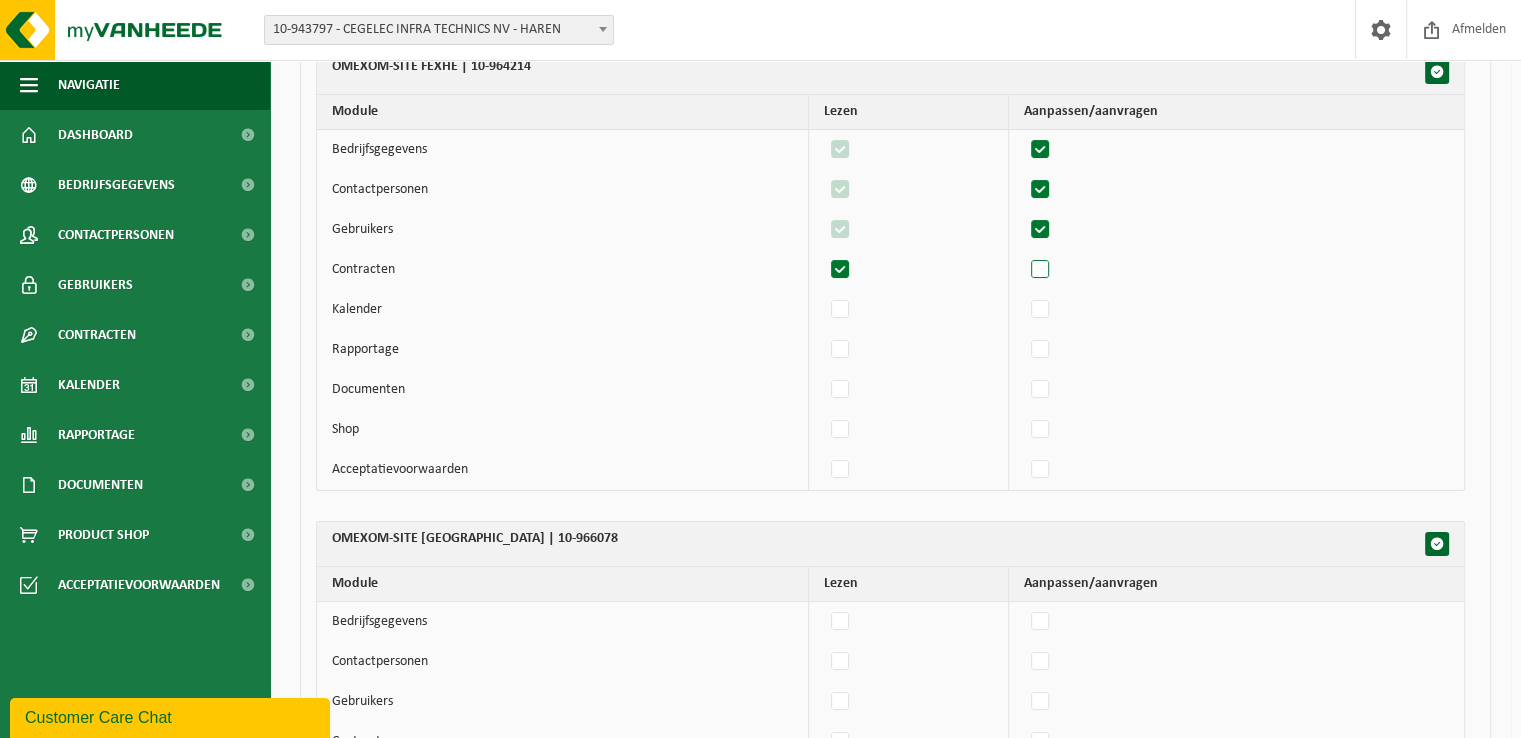 checkbox on "true" 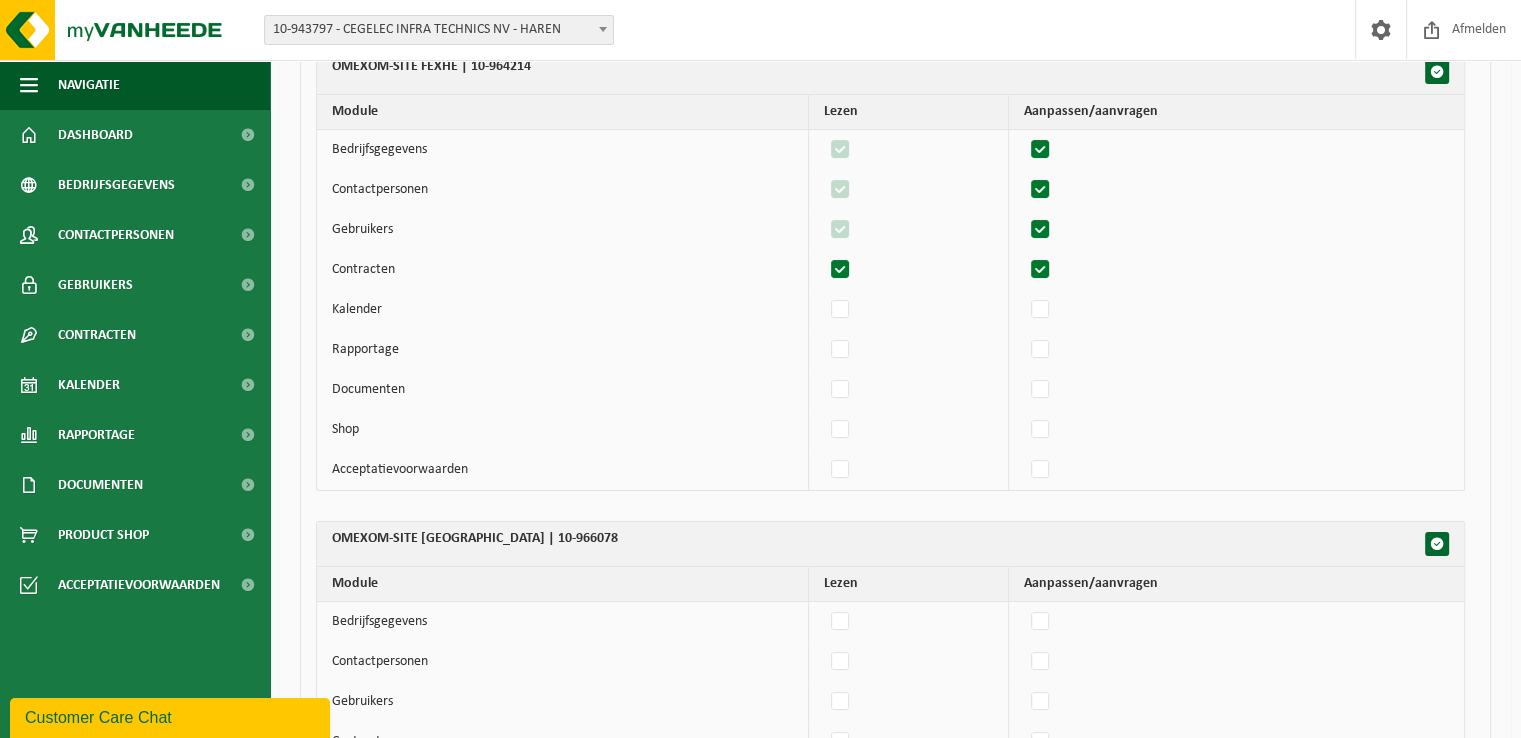 checkbox on "true" 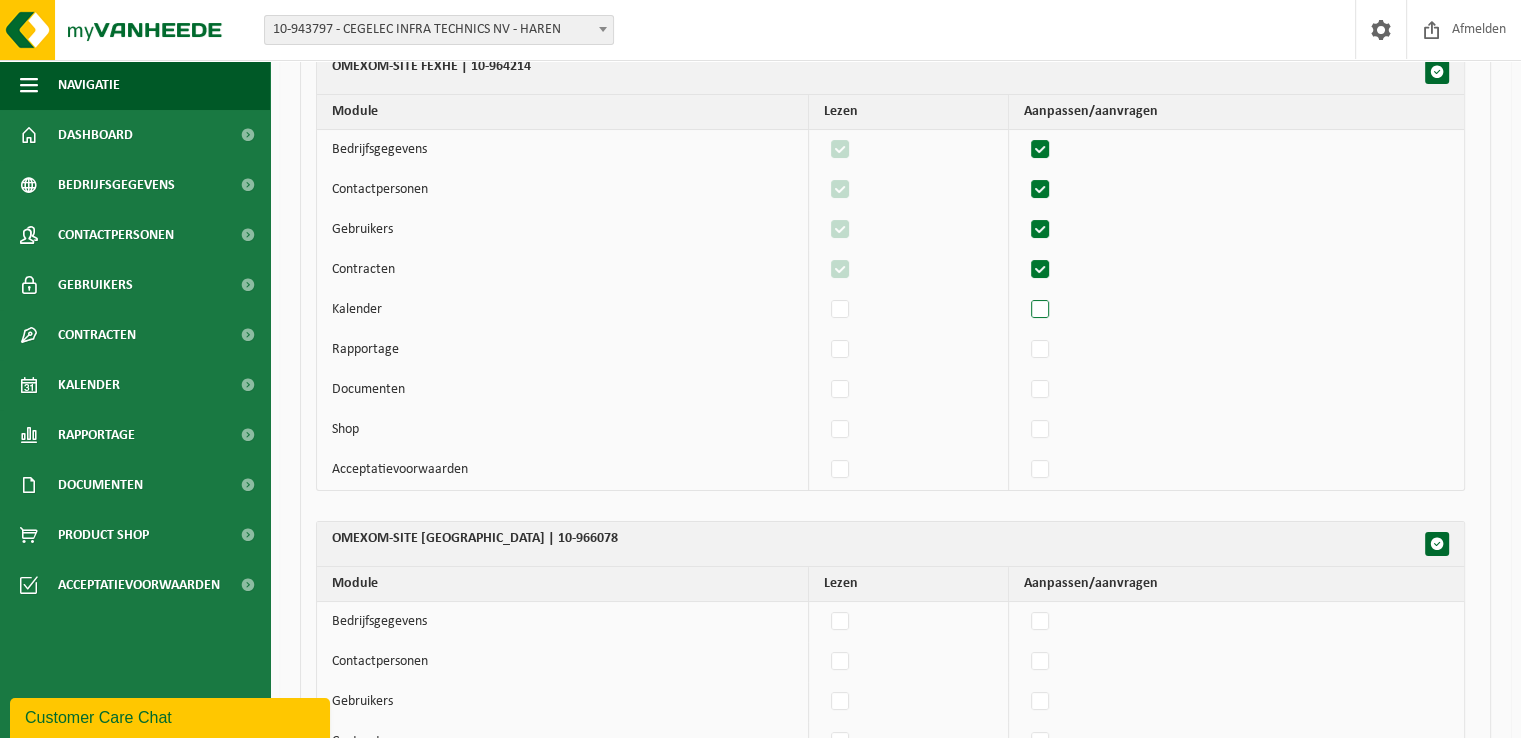 click at bounding box center [1041, 310] 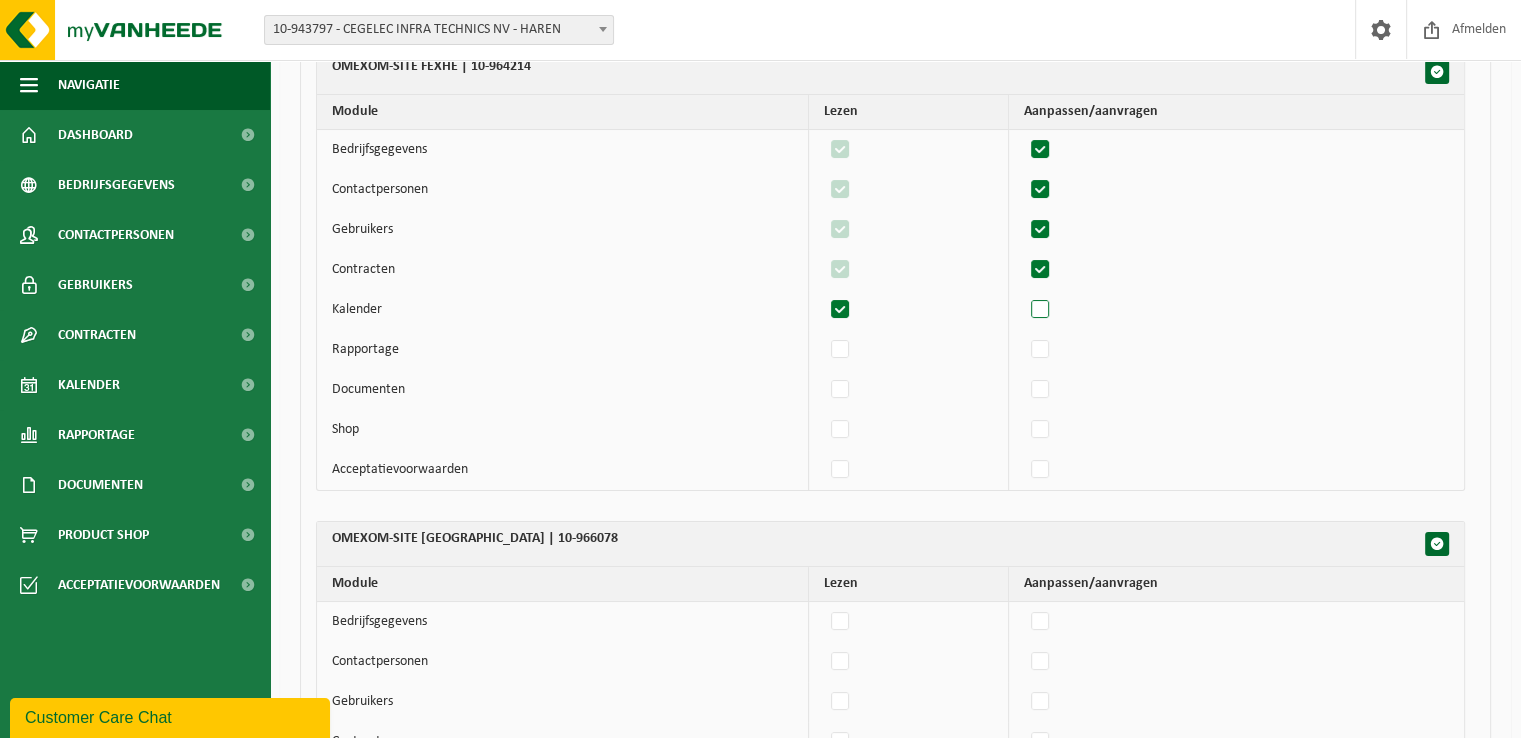 checkbox on "true" 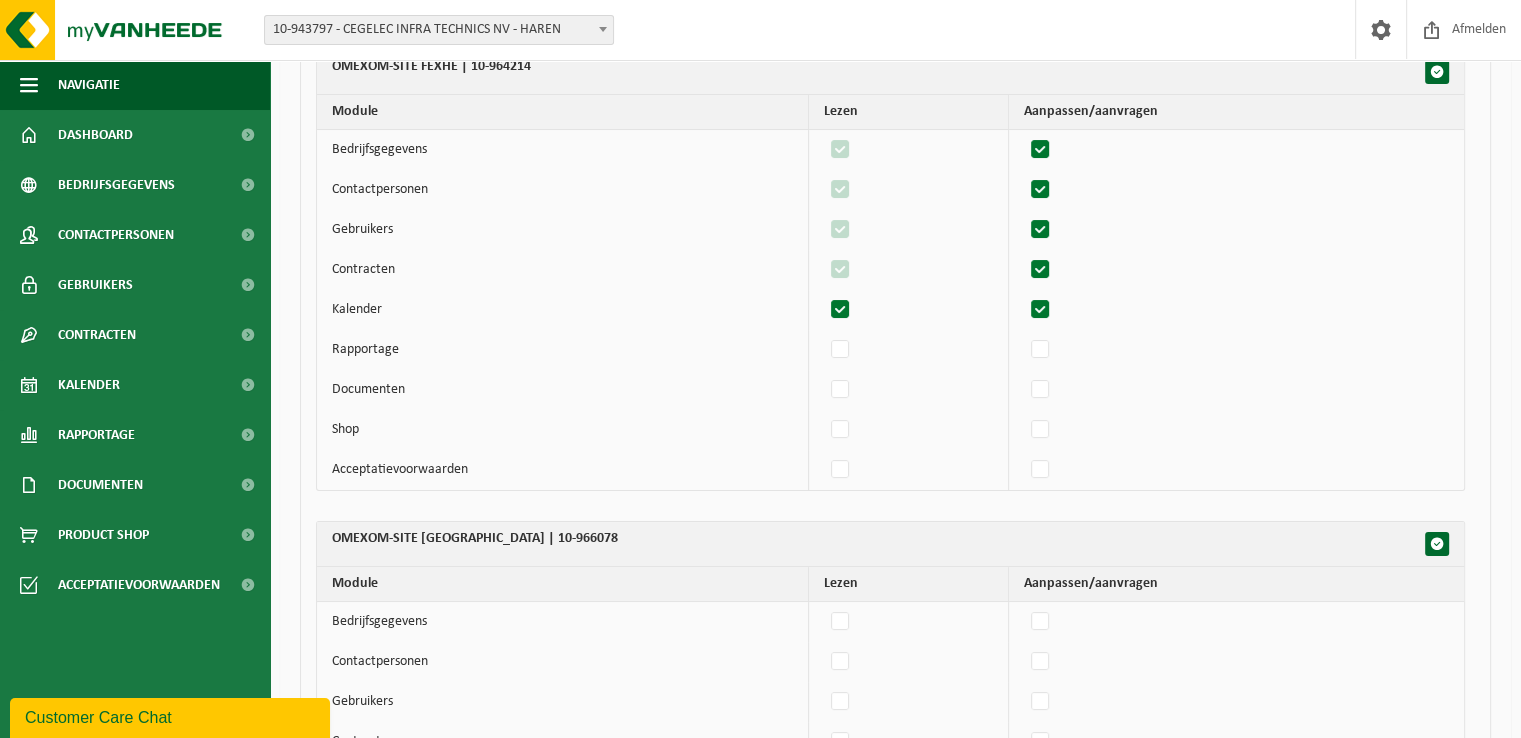 checkbox on "true" 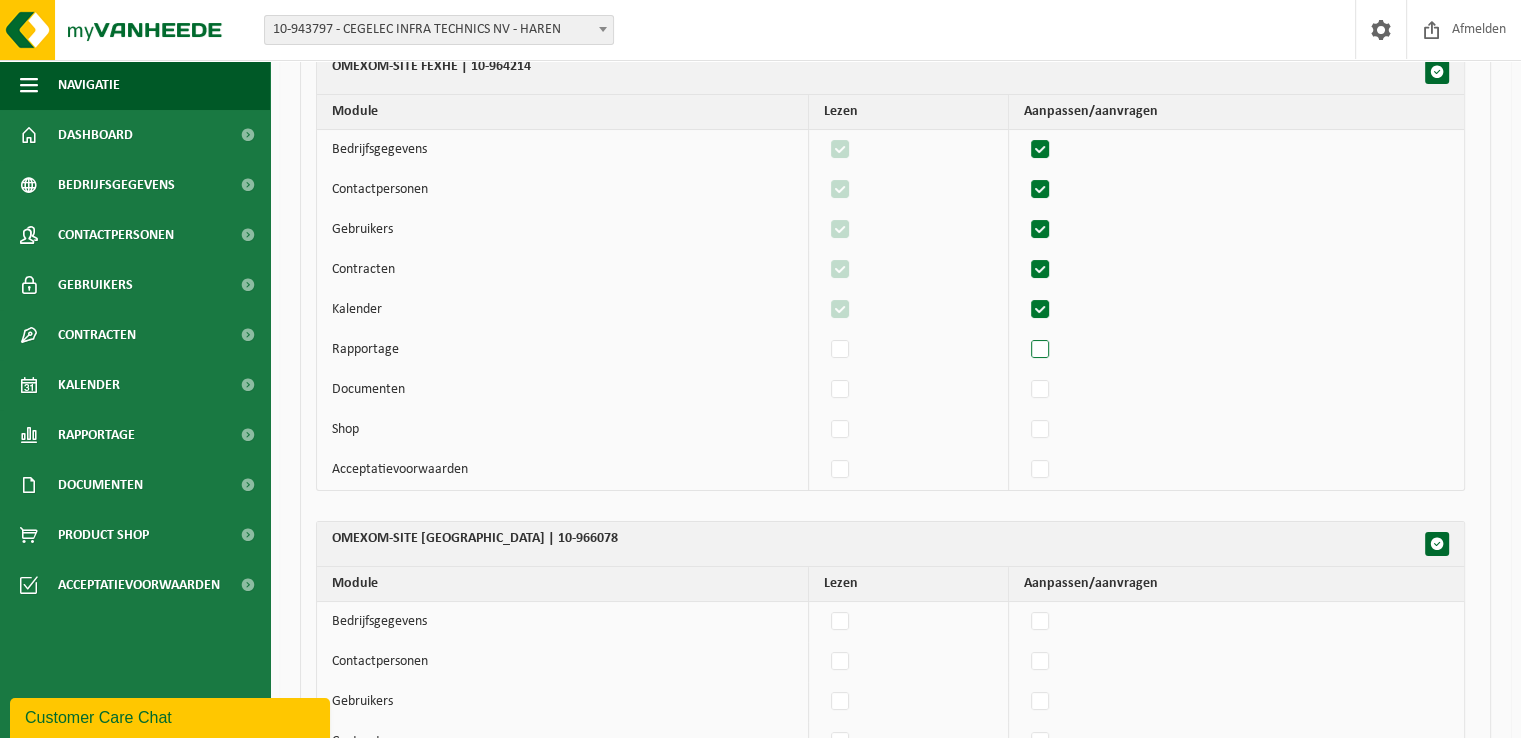 click at bounding box center [1041, 350] 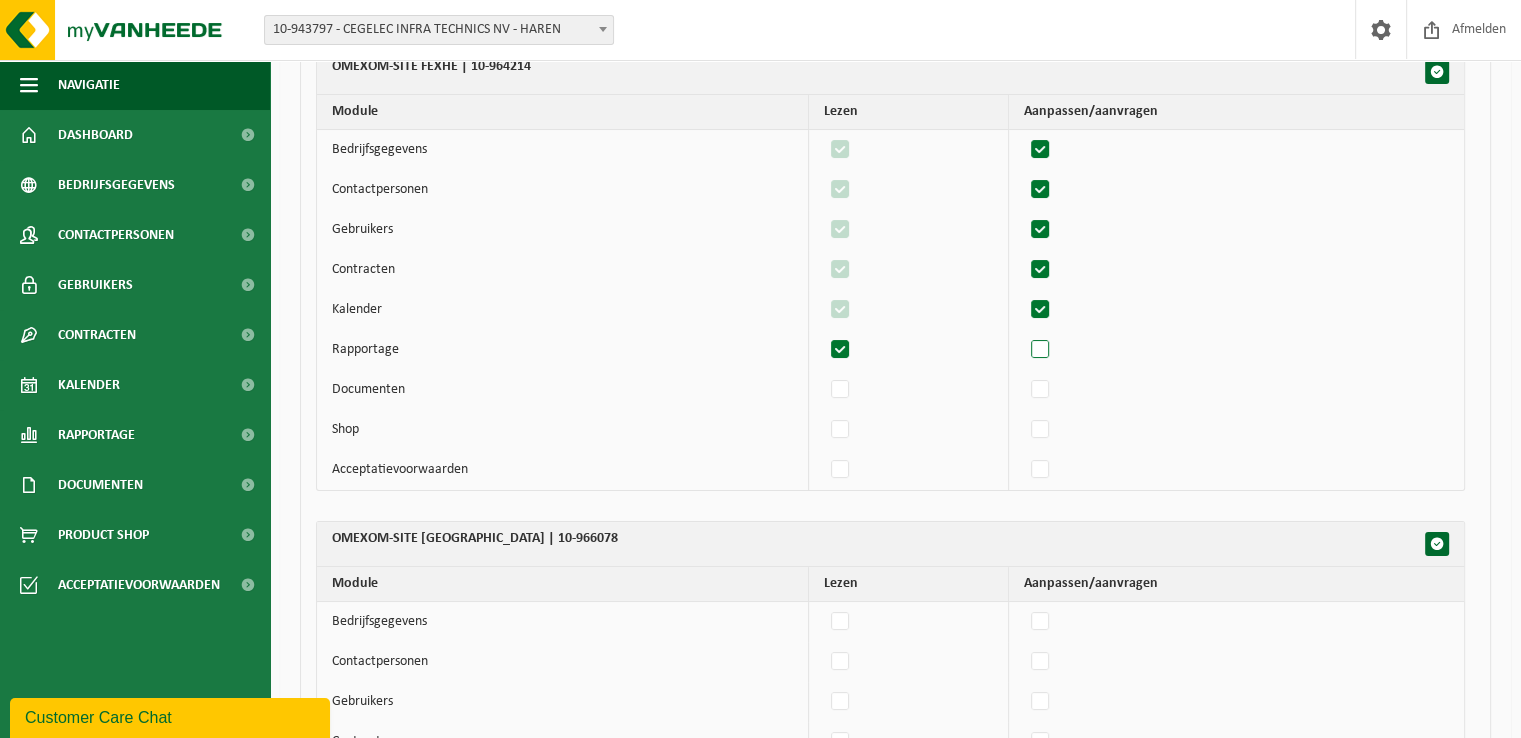 checkbox on "true" 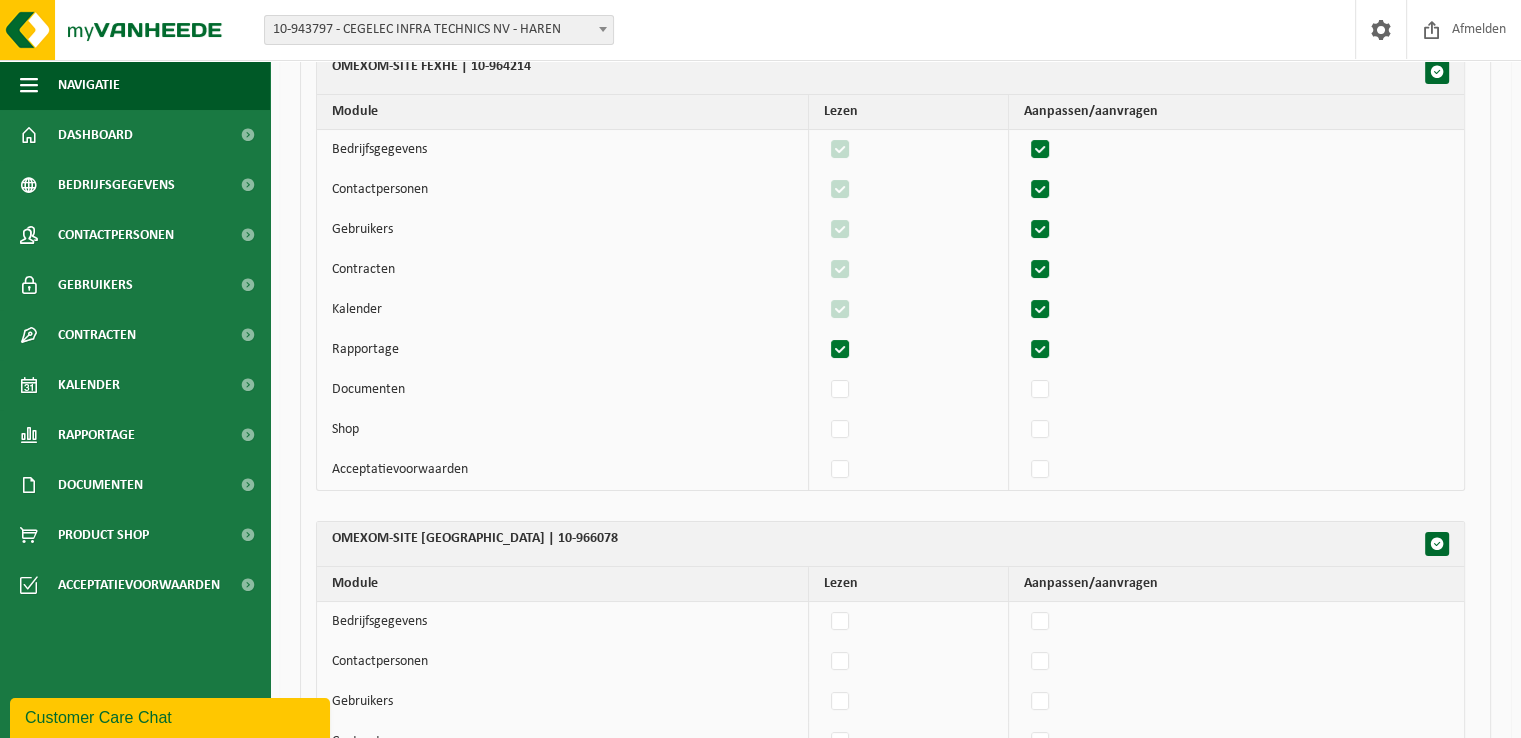 checkbox on "true" 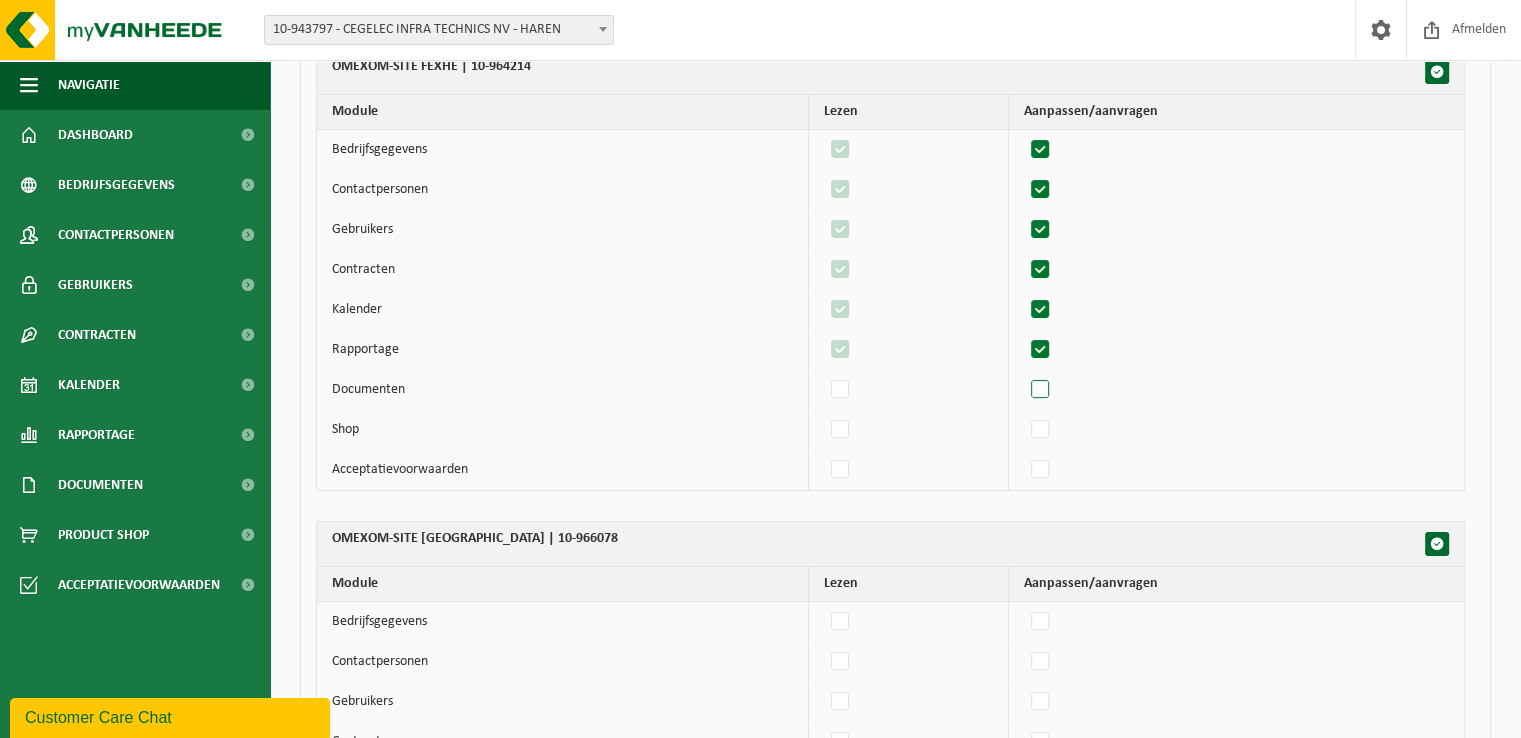 click at bounding box center [1041, 390] 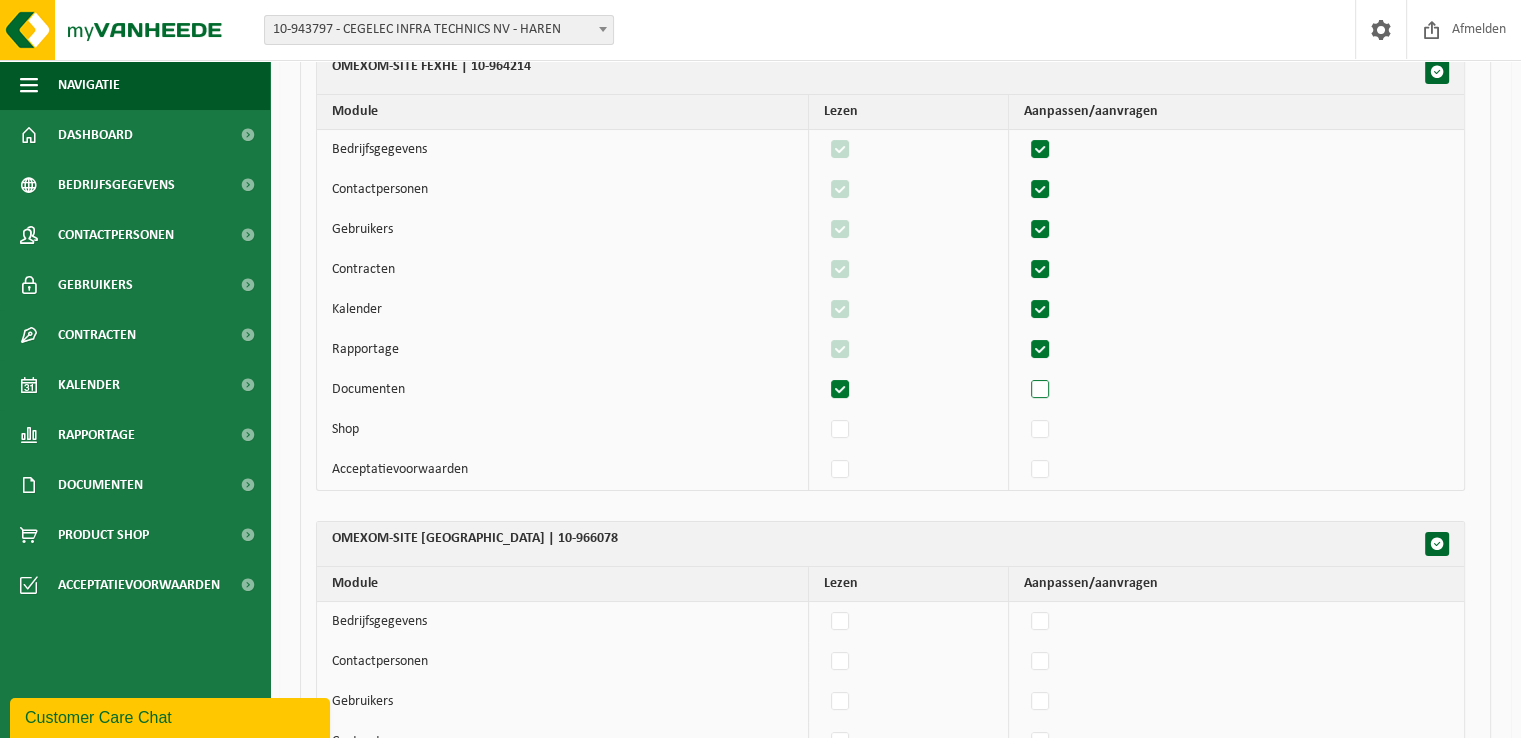 checkbox on "true" 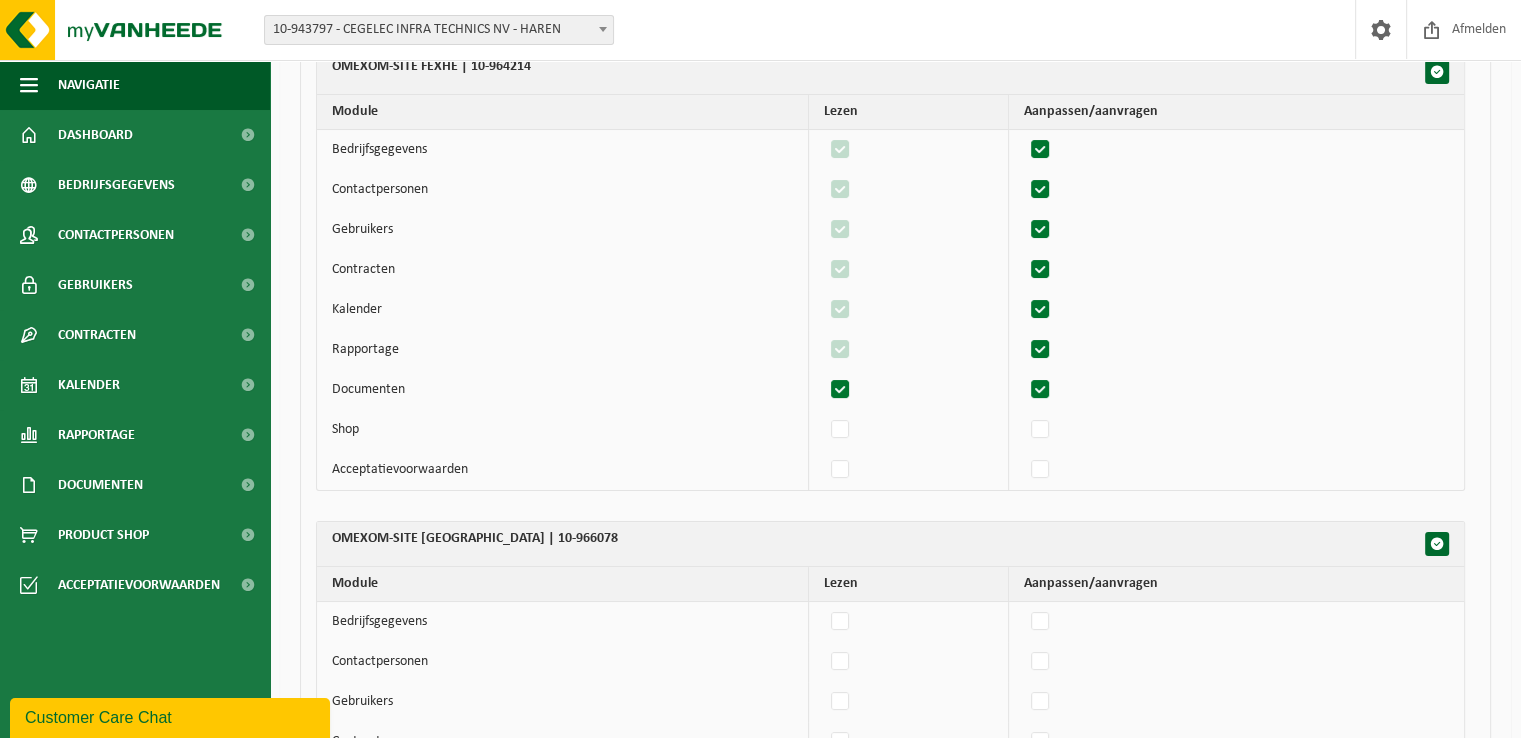 checkbox on "true" 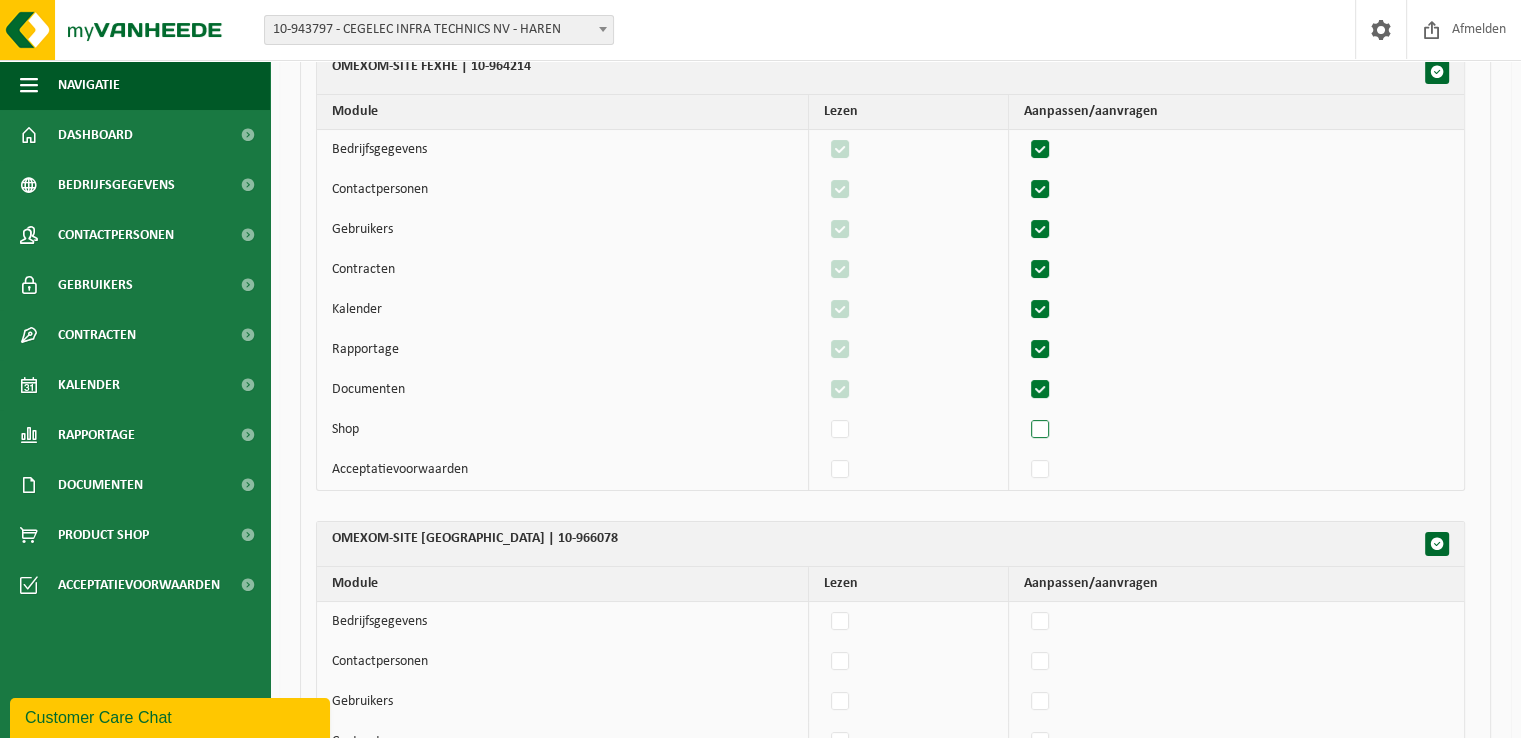 click at bounding box center (1041, 430) 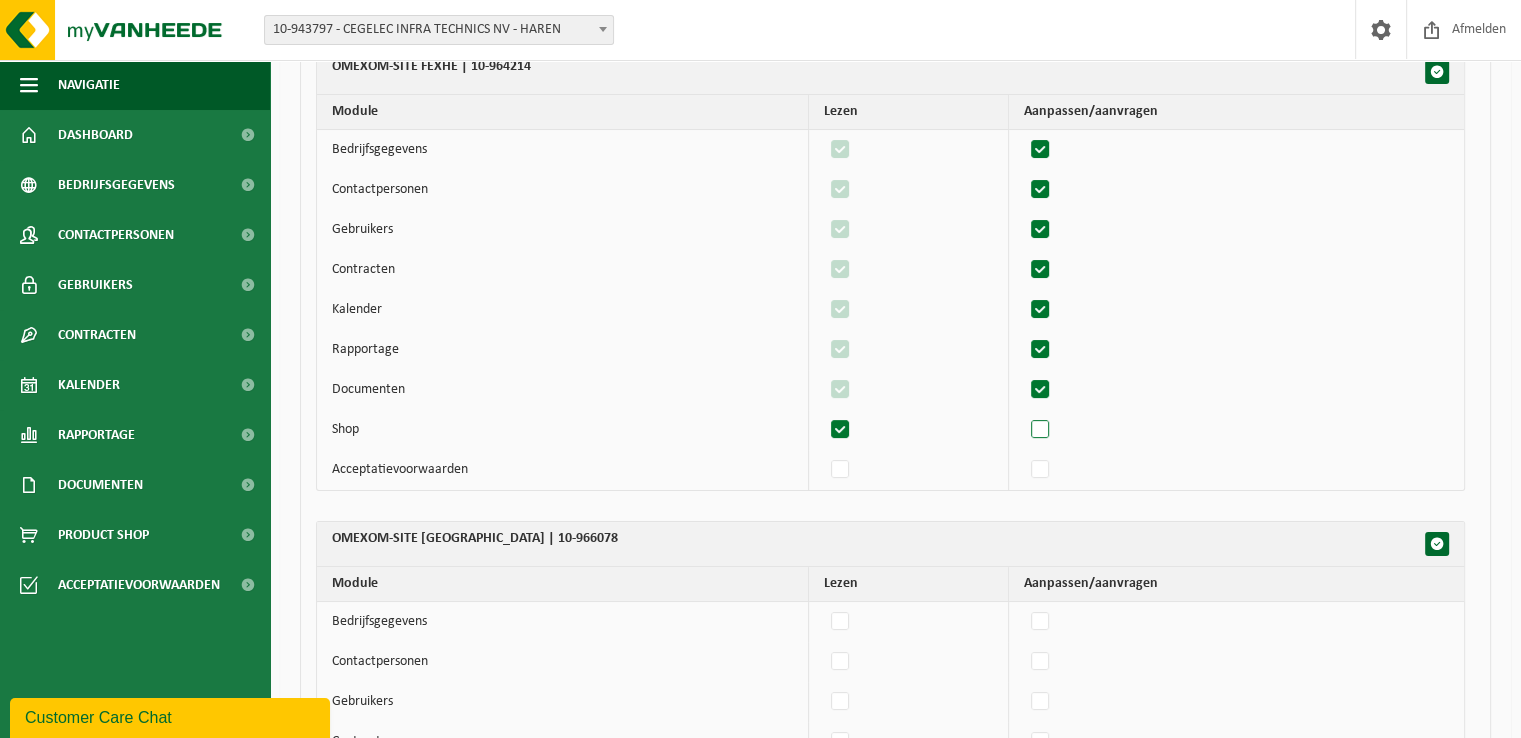 checkbox on "true" 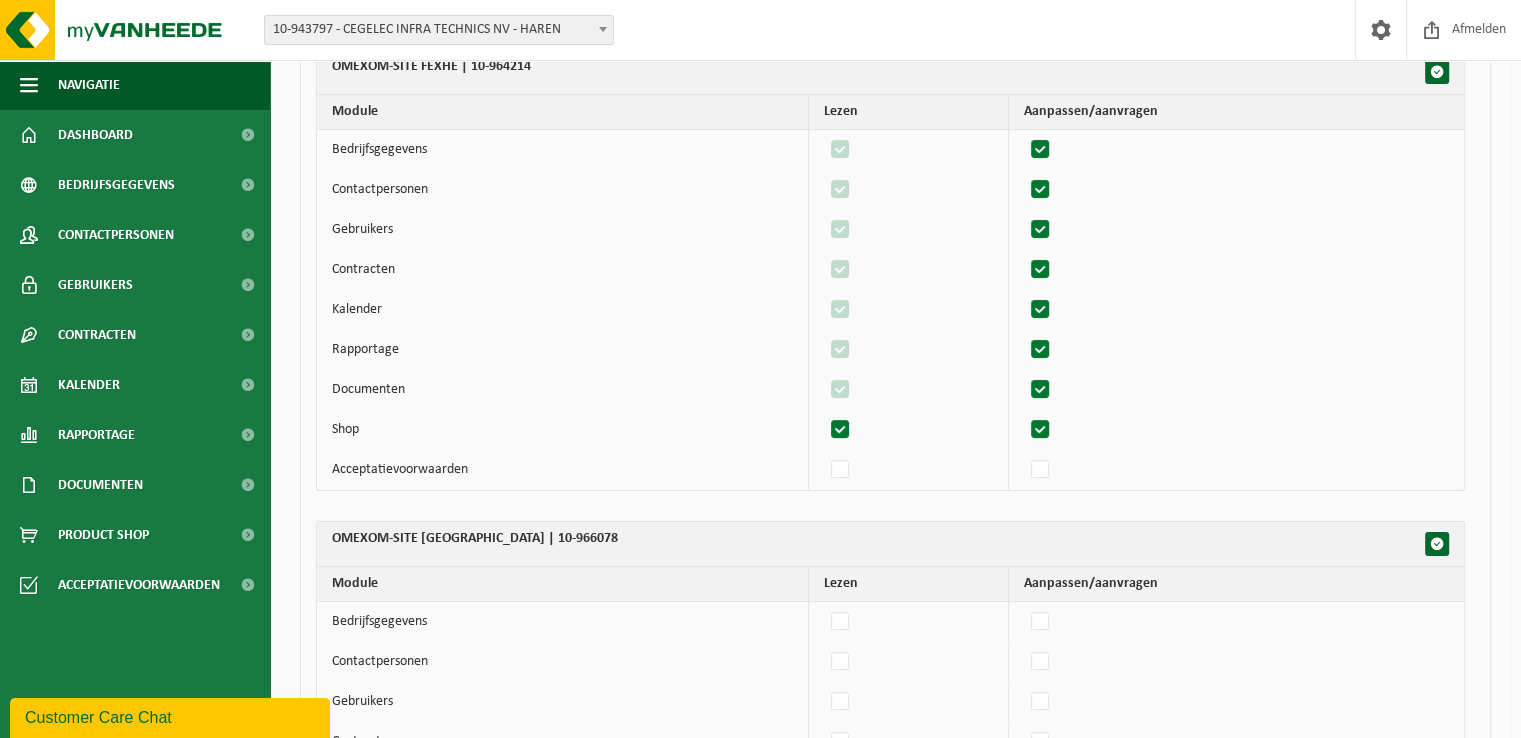 checkbox on "true" 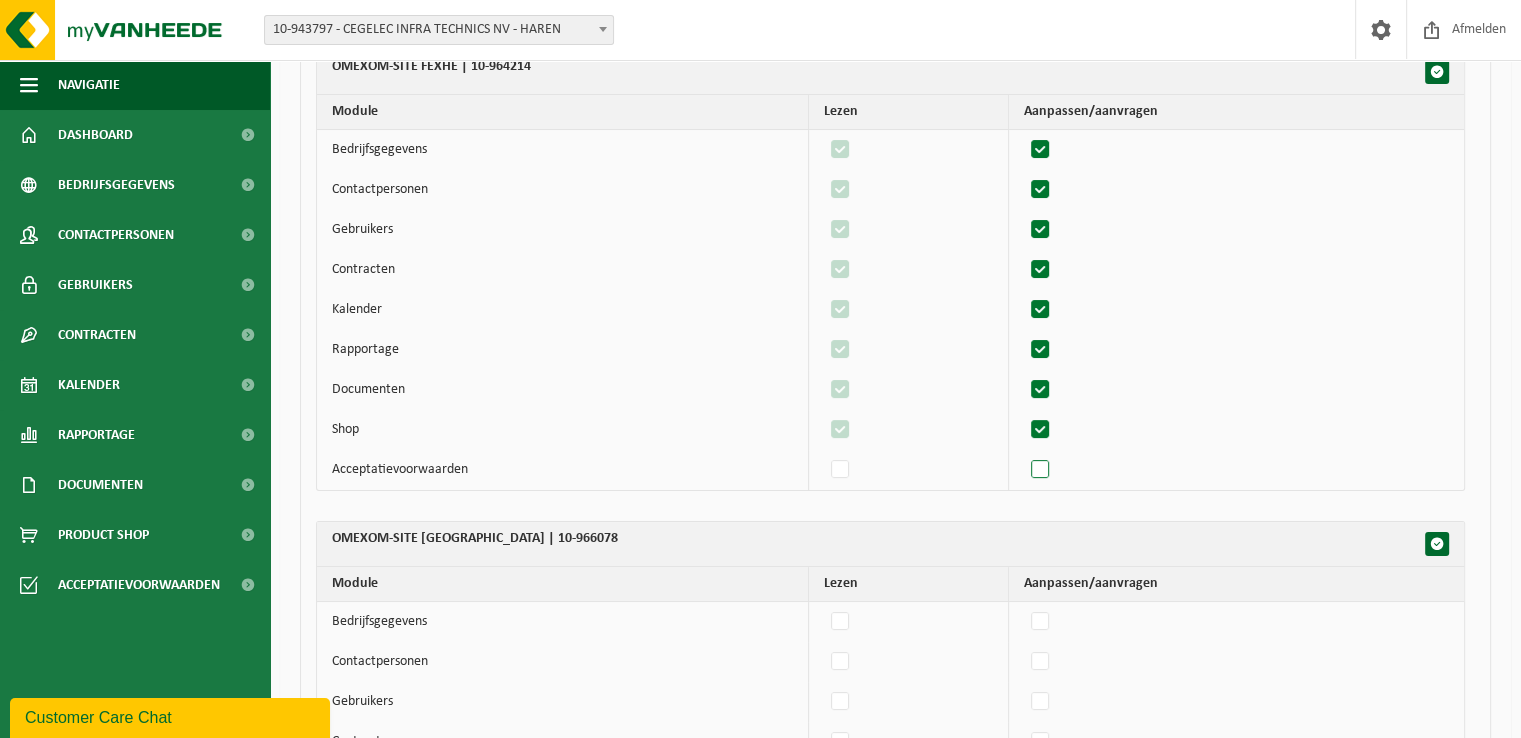 drag, startPoint x: 1049, startPoint y: 453, endPoint x: 1064, endPoint y: 440, distance: 19.849434 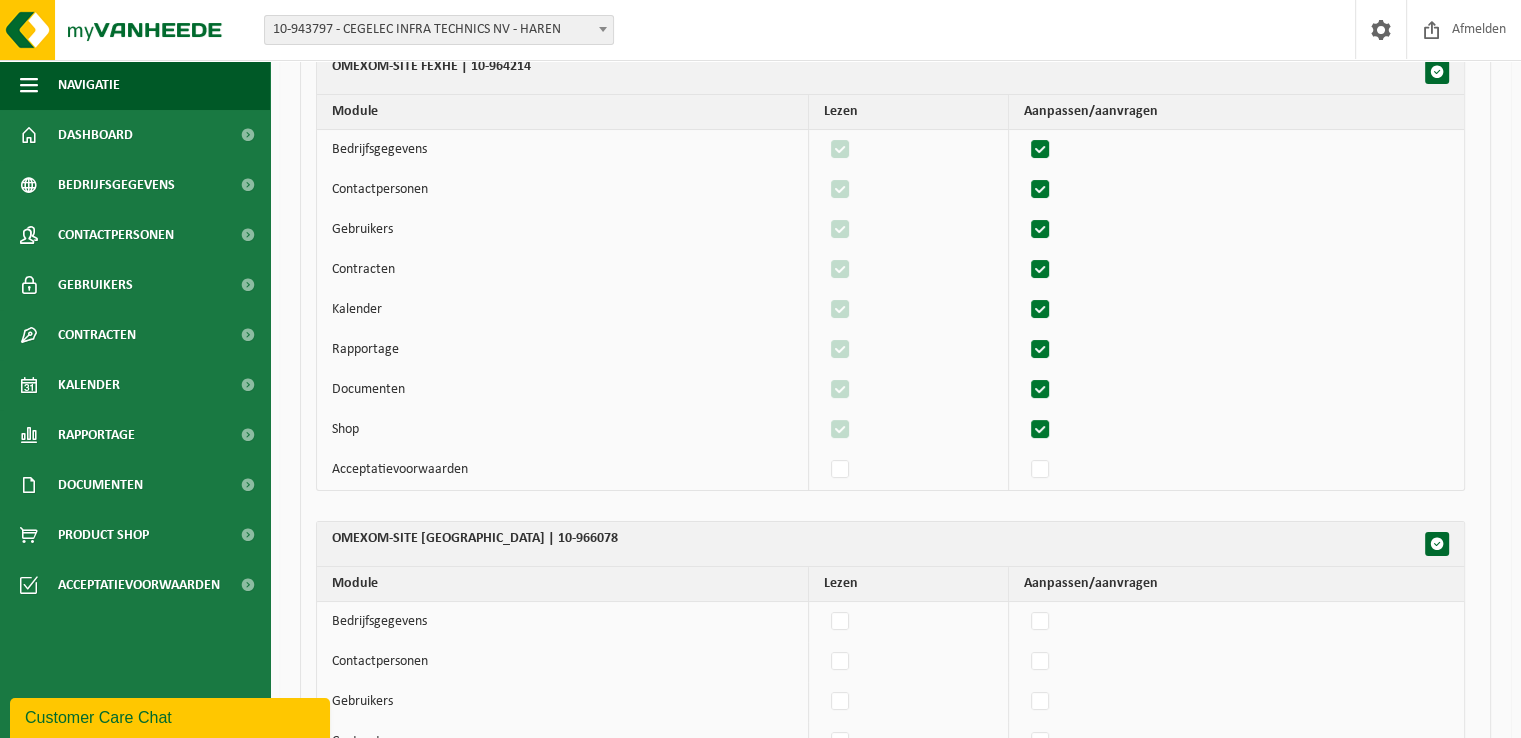 click at bounding box center (1023, 454) 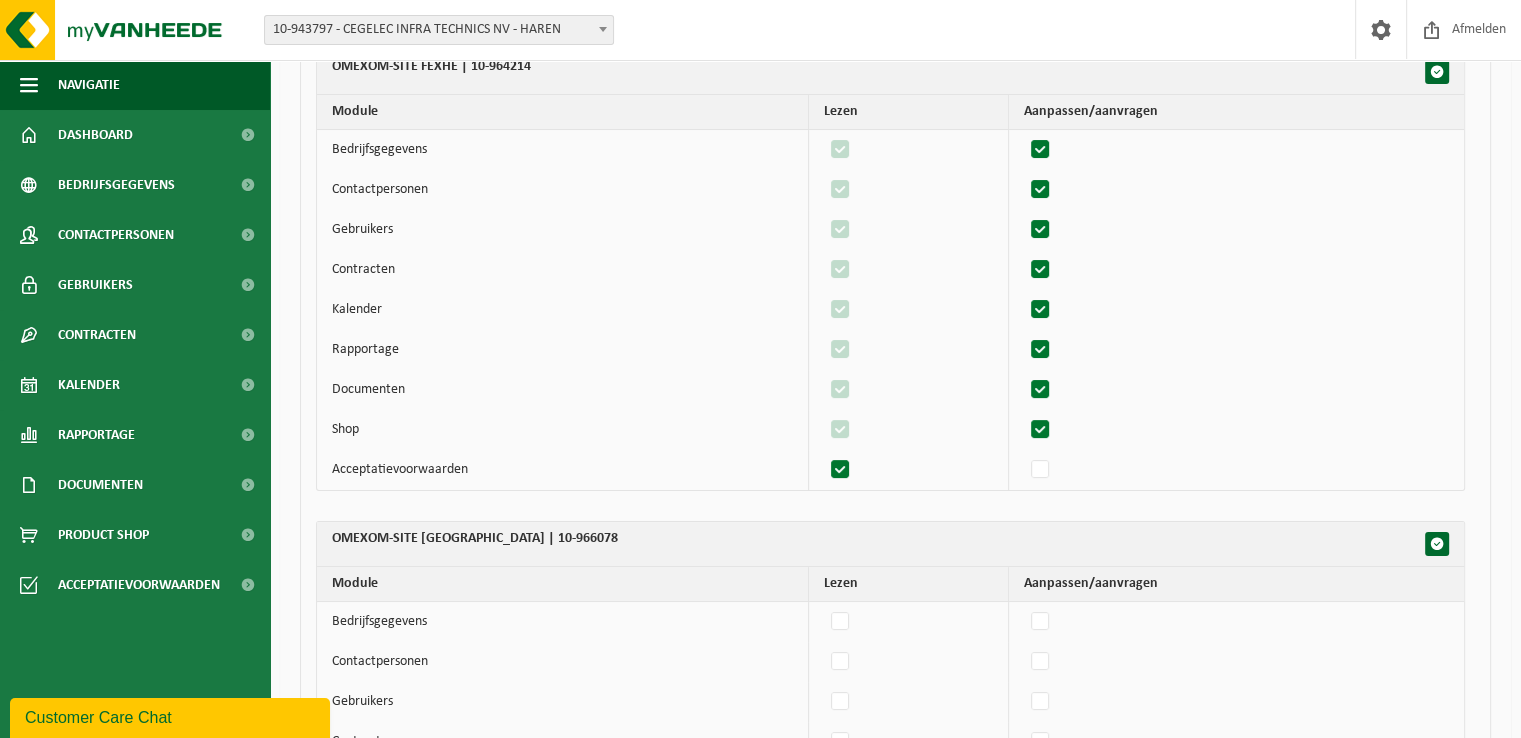 checkbox on "true" 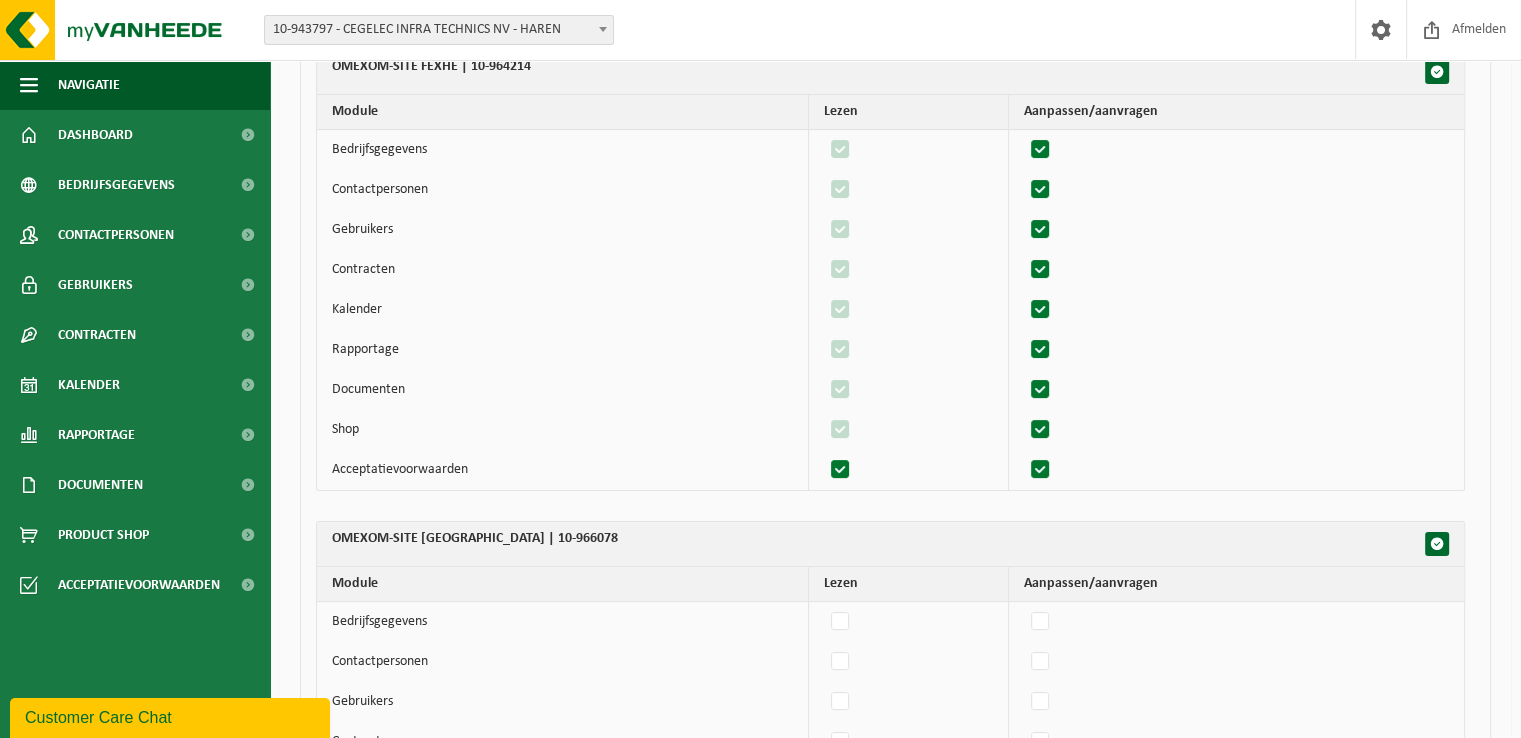 checkbox on "true" 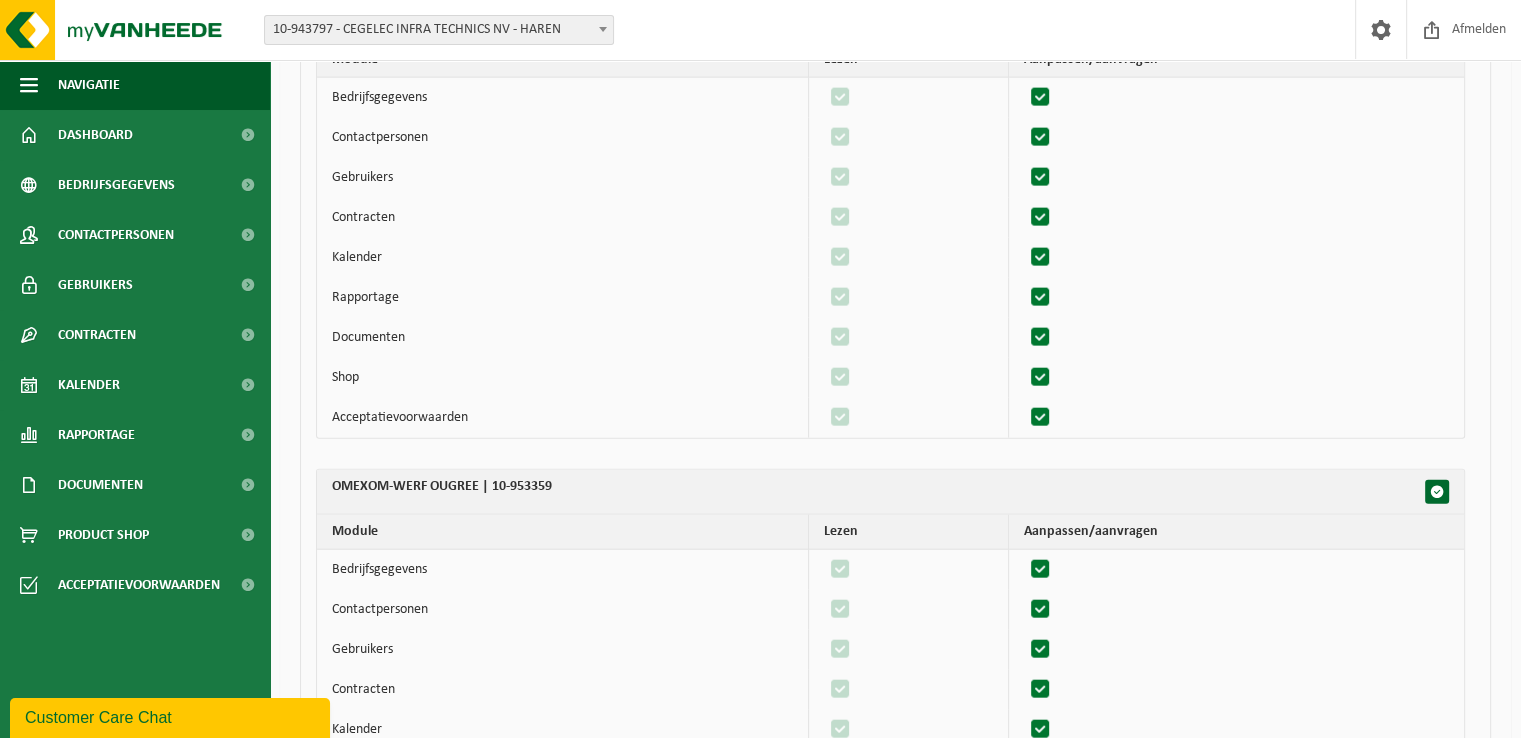 scroll, scrollTop: 12277, scrollLeft: 0, axis: vertical 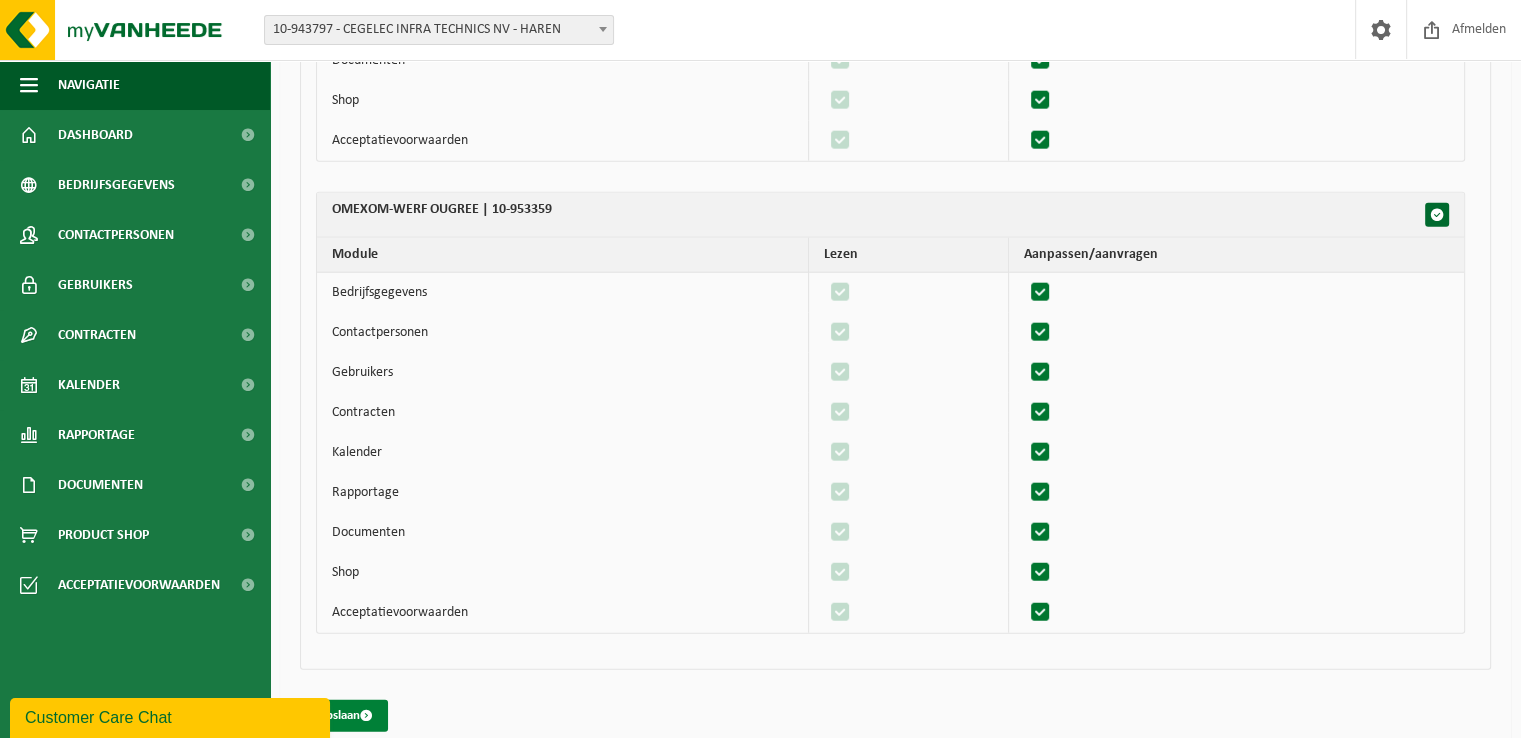 click on "Opslaan" at bounding box center (345, 716) 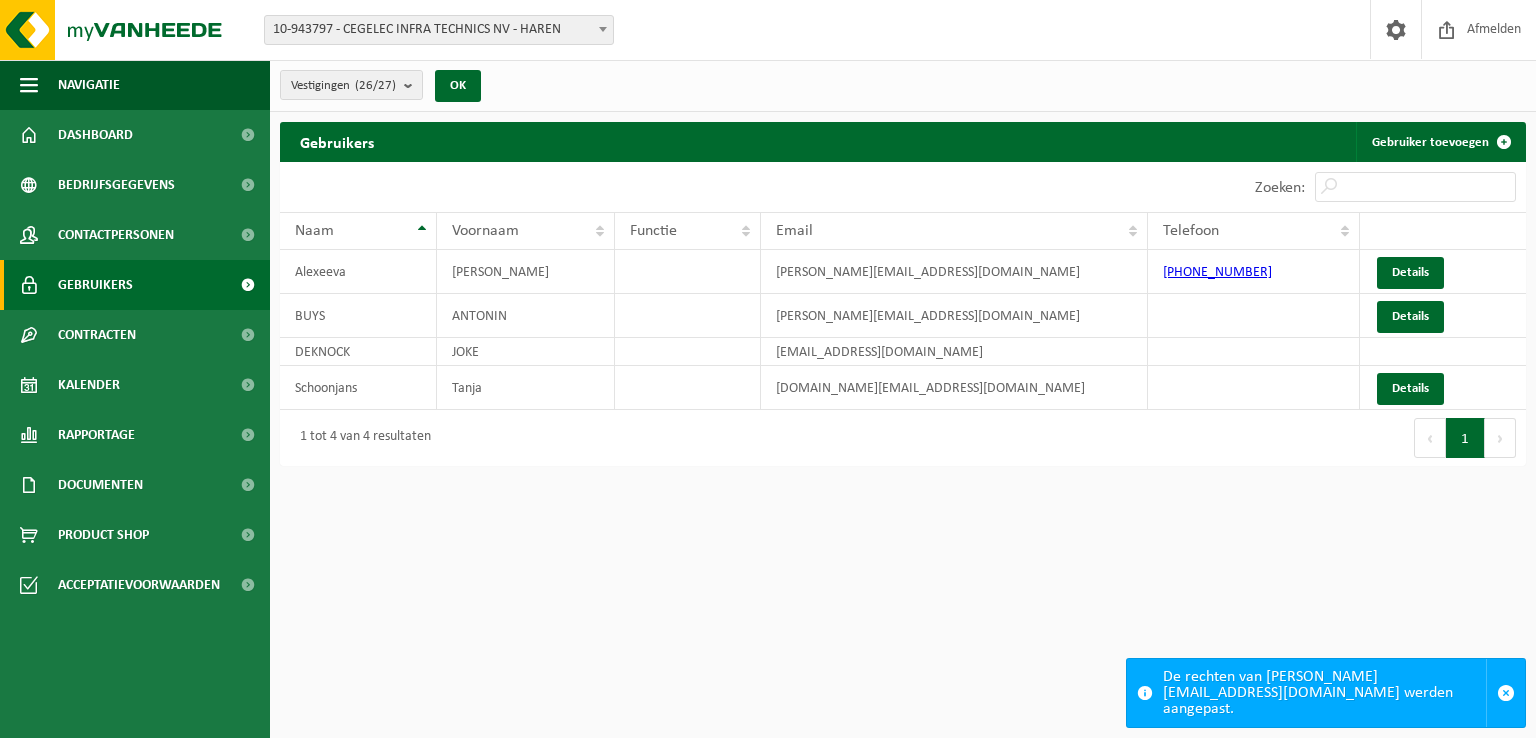 scroll, scrollTop: 0, scrollLeft: 0, axis: both 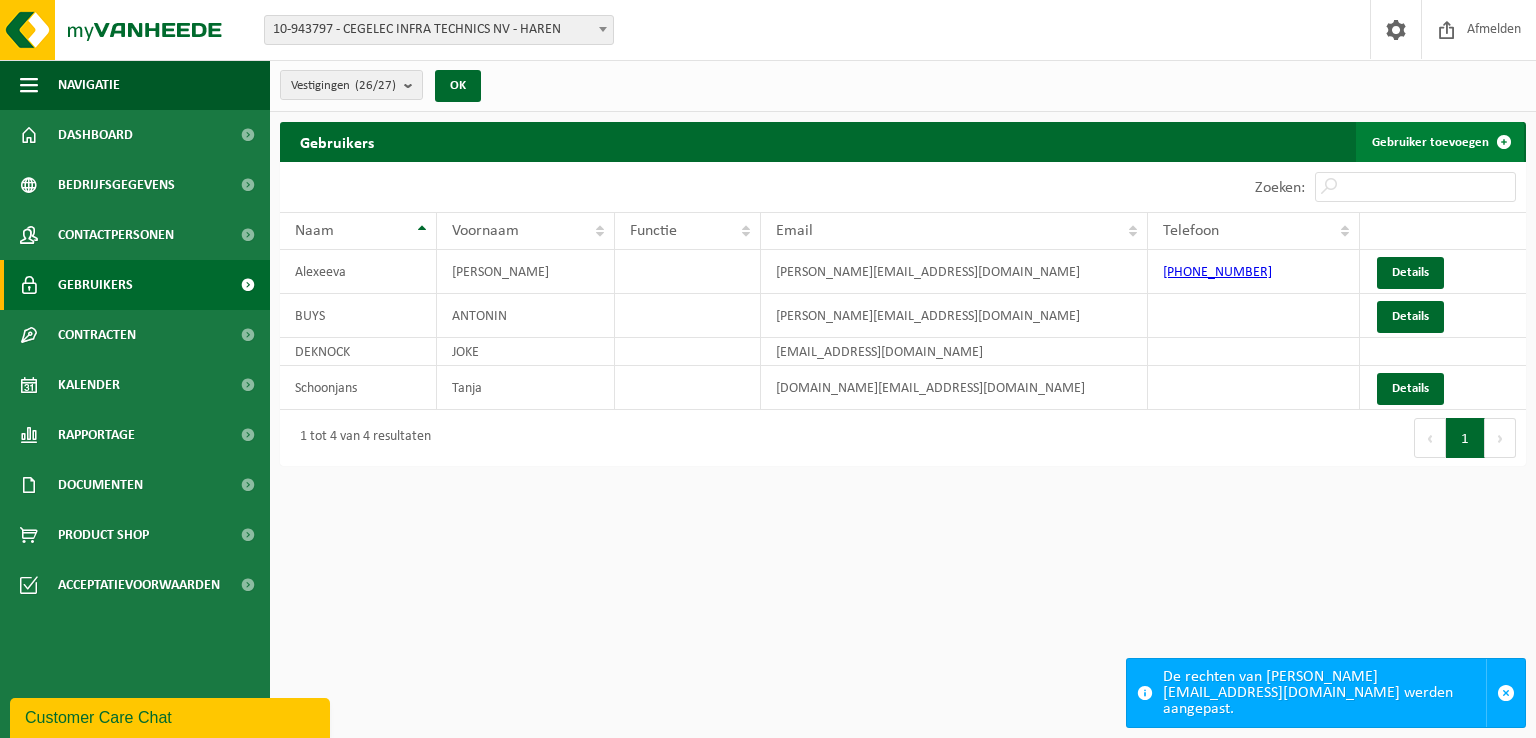 click on "Gebruiker toevoegen" at bounding box center [1440, 142] 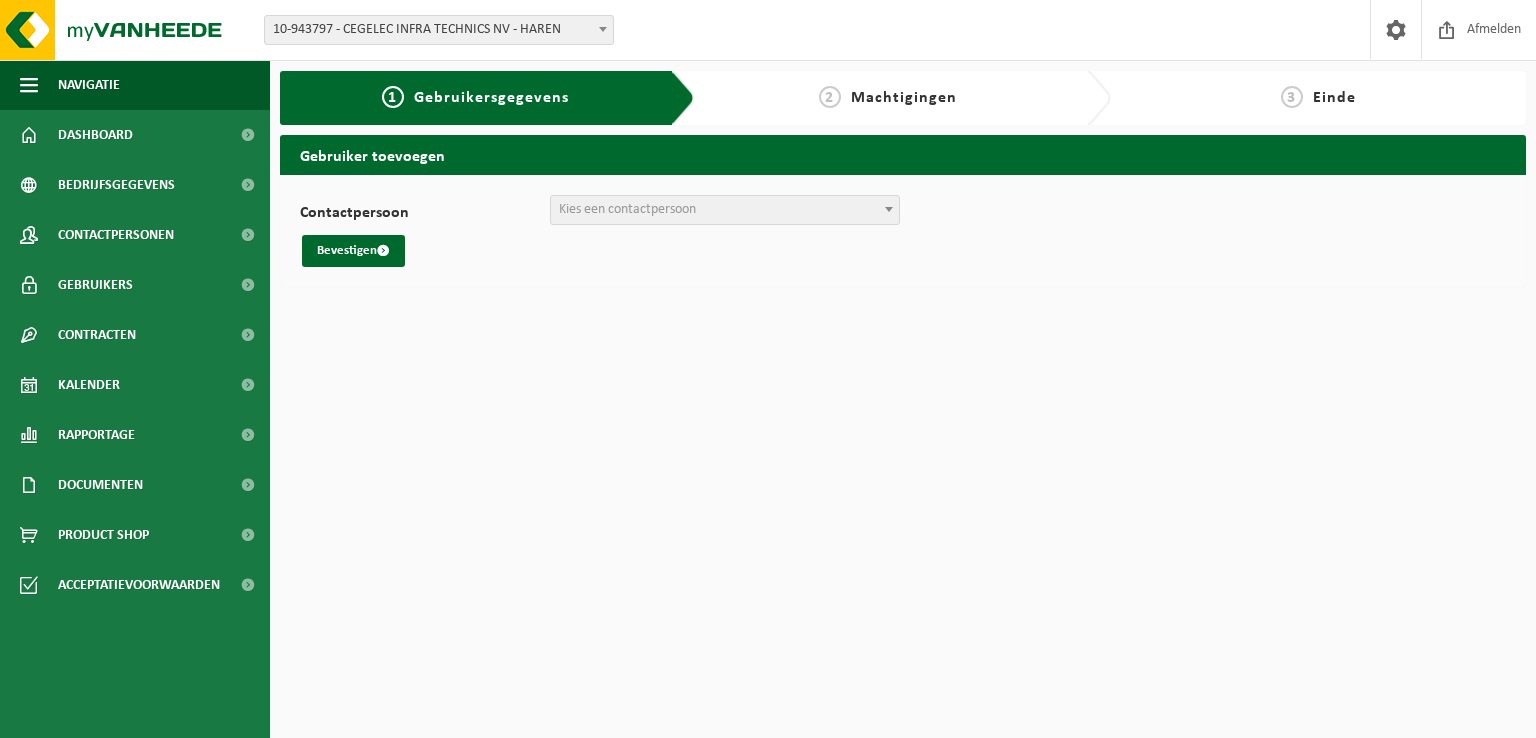 scroll, scrollTop: 0, scrollLeft: 0, axis: both 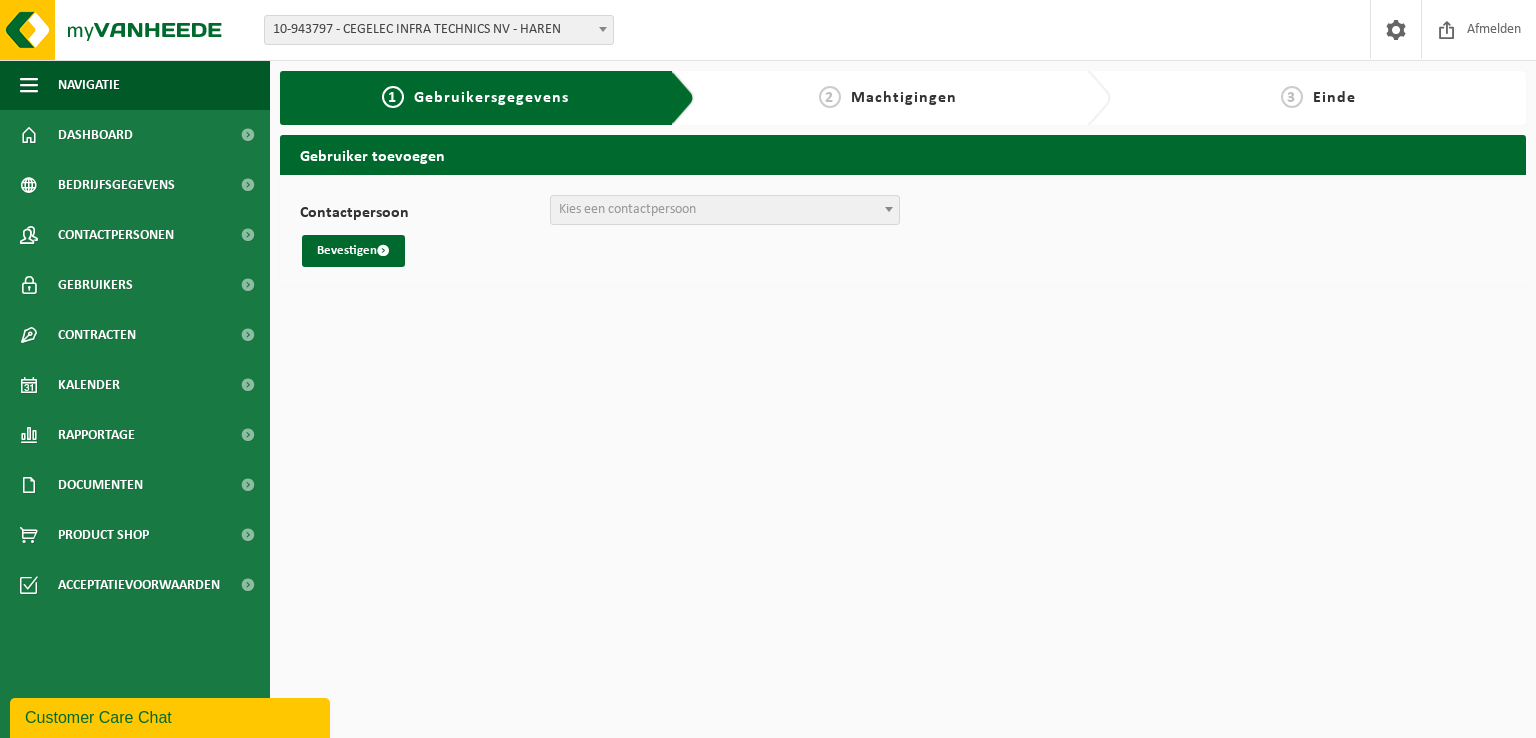 drag, startPoint x: 690, startPoint y: 110, endPoint x: 676, endPoint y: 137, distance: 30.413813 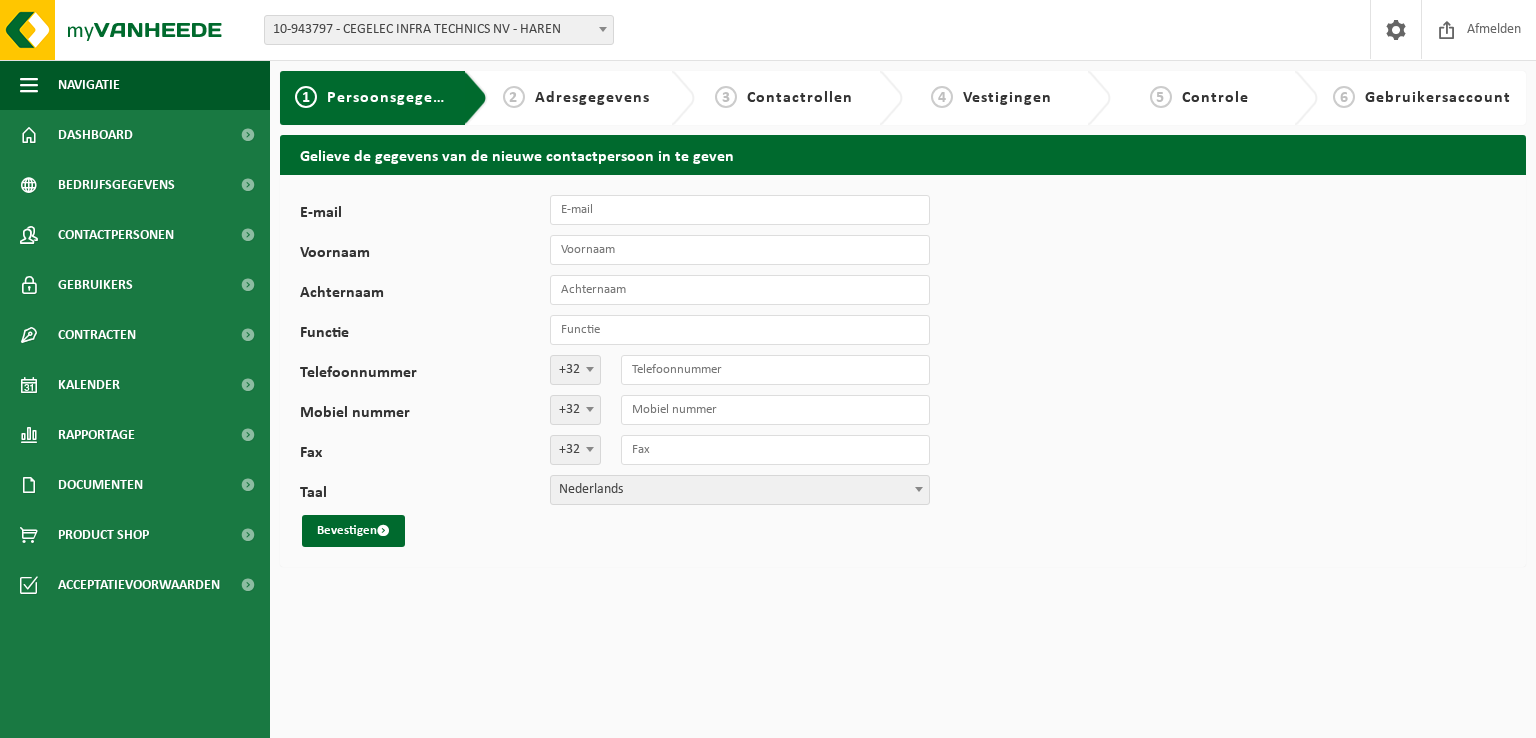 scroll, scrollTop: 0, scrollLeft: 0, axis: both 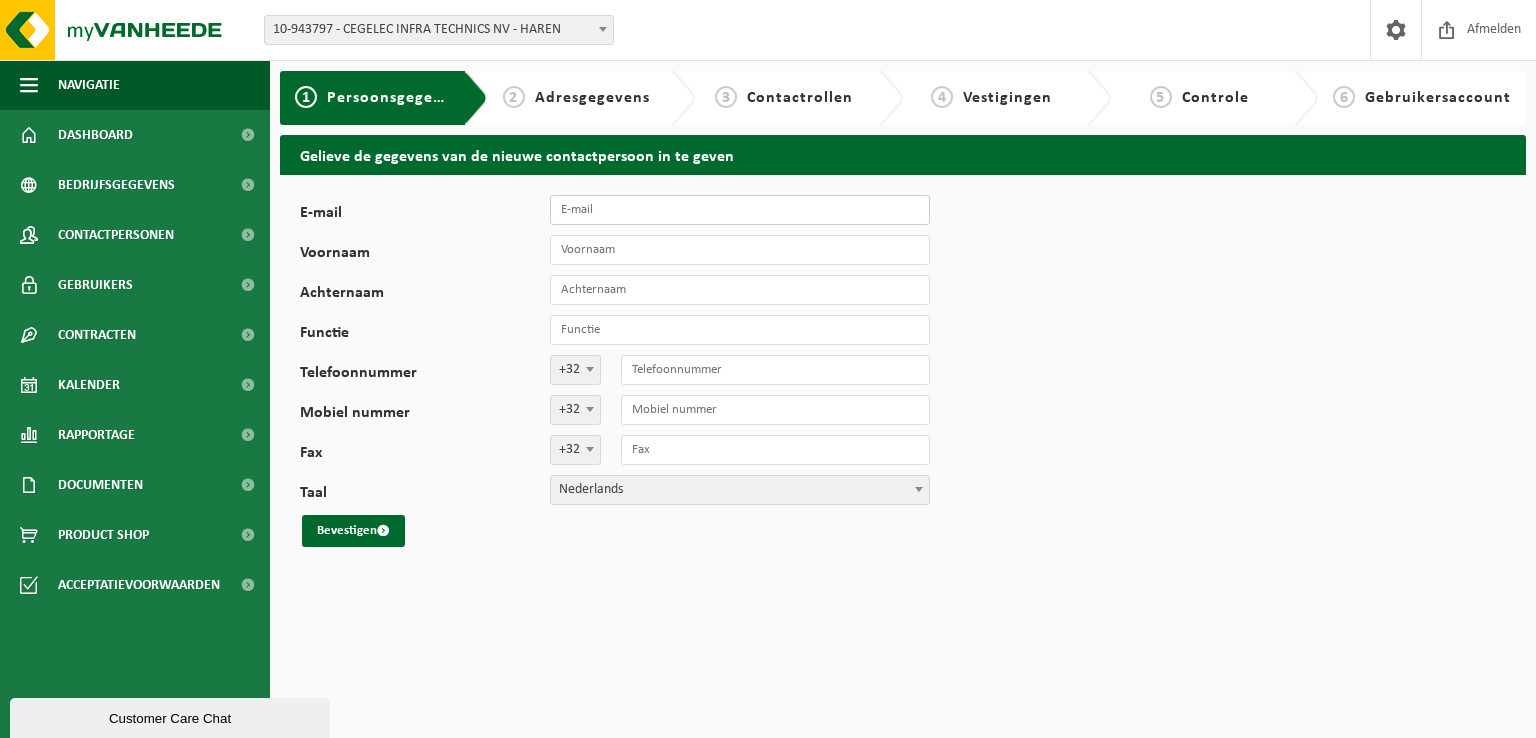 click on "E-mail" at bounding box center (740, 210) 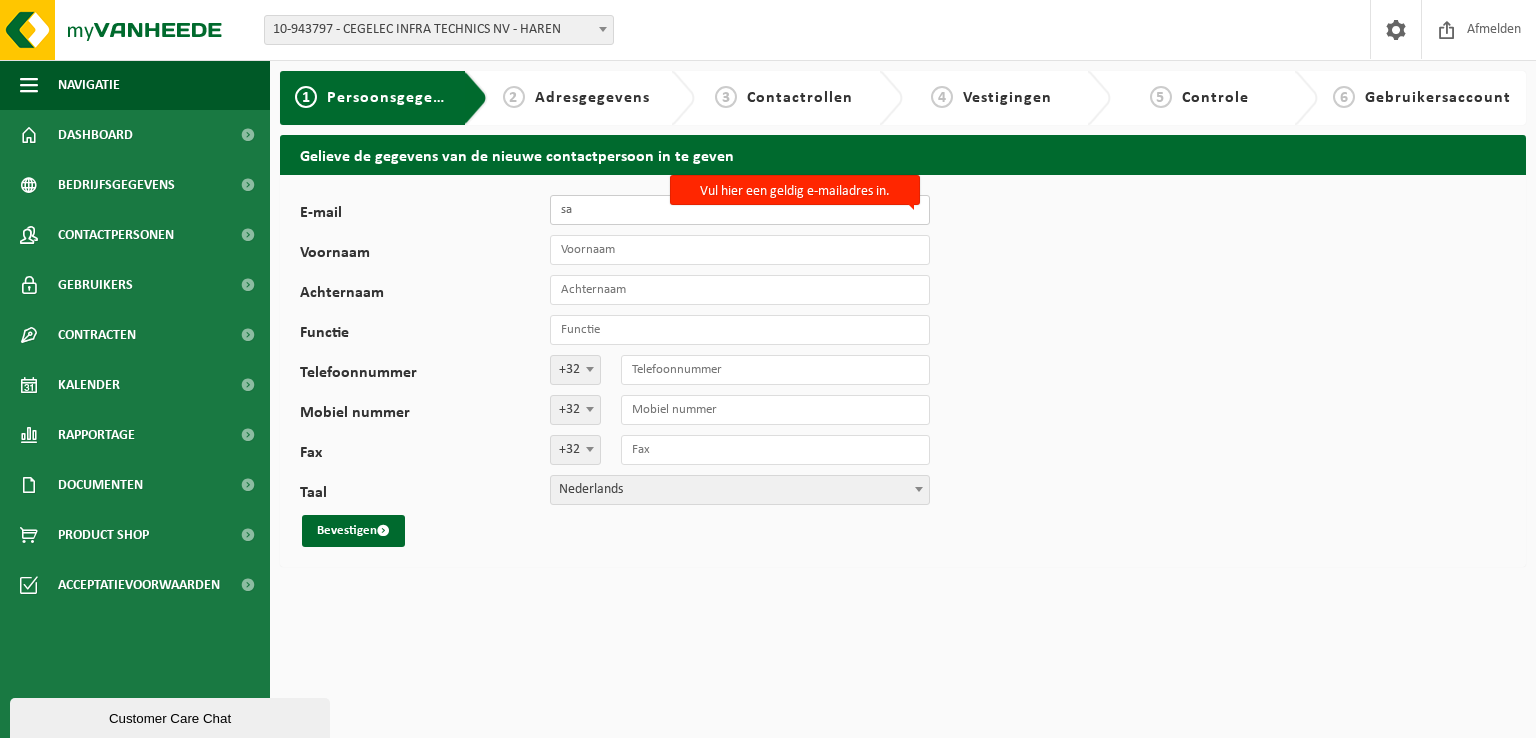click on "sa" at bounding box center (740, 210) 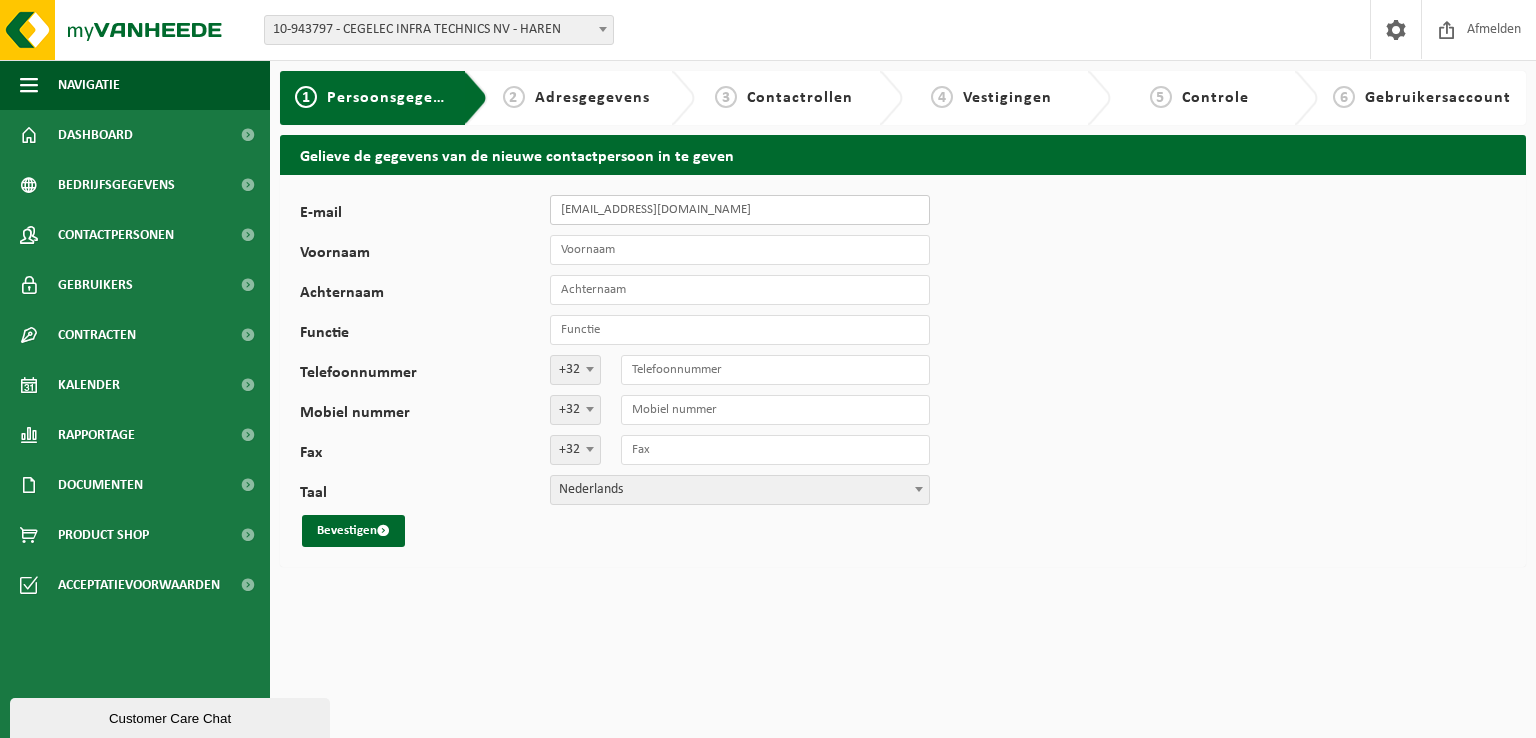 type on "[EMAIL_ADDRESS][DOMAIN_NAME]" 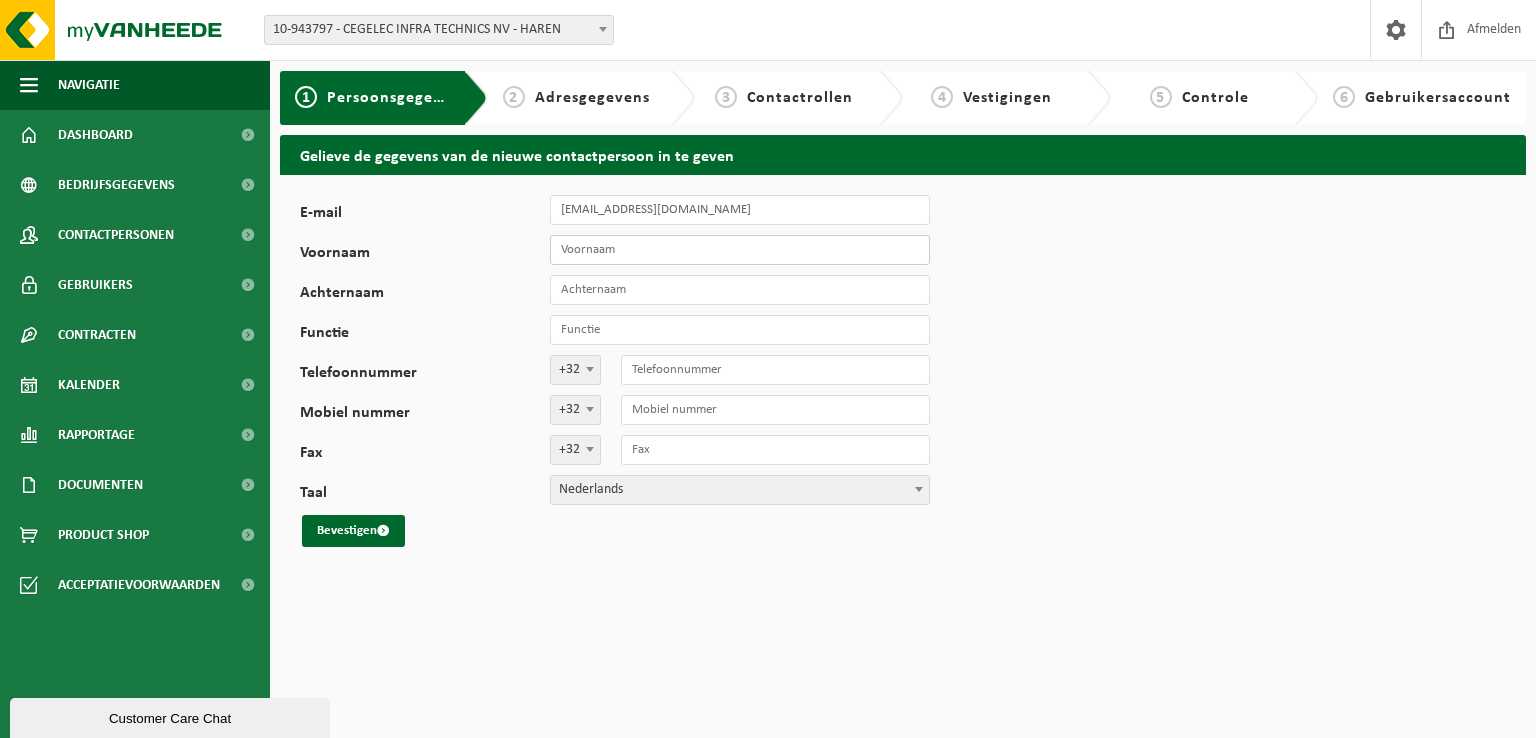 click on "Voornaam" at bounding box center (740, 250) 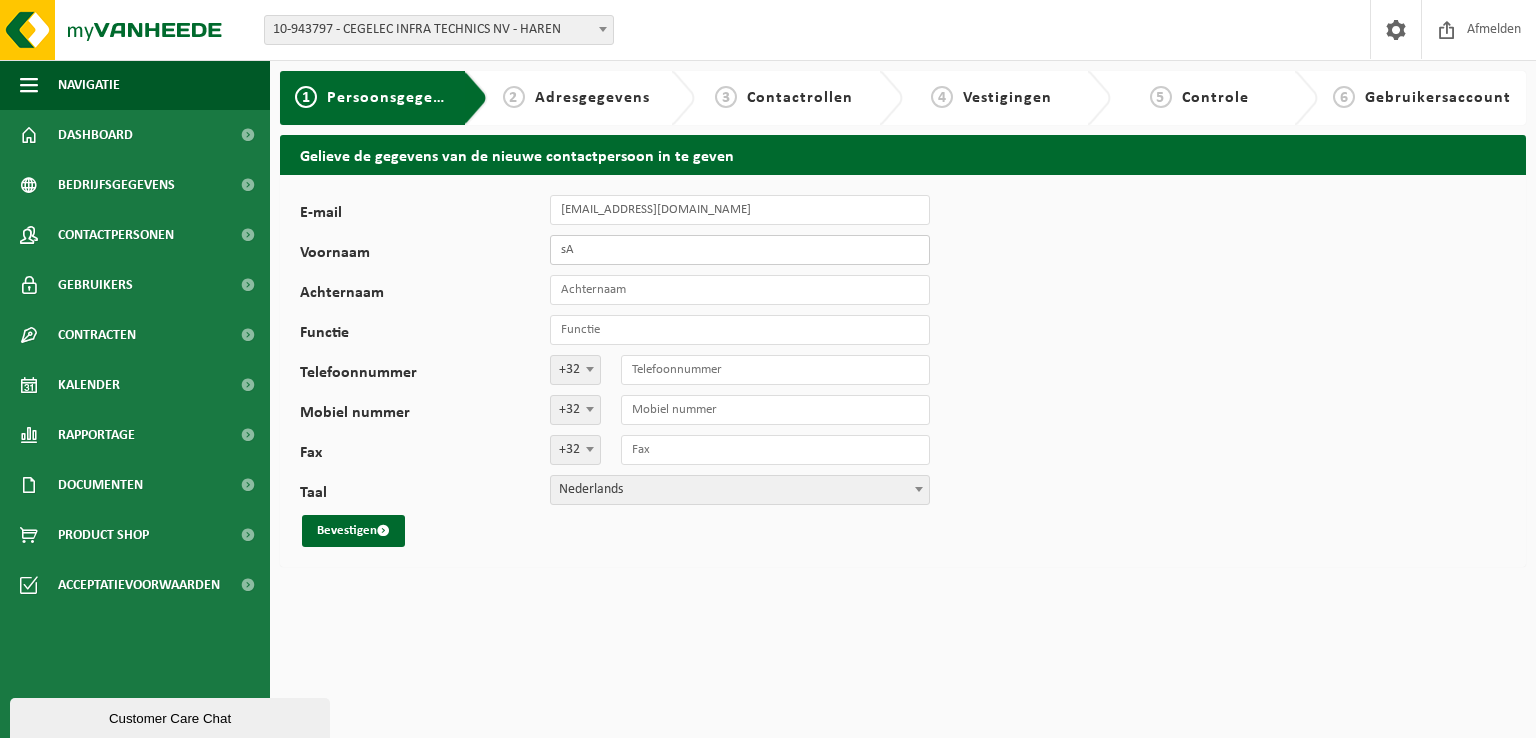 type on "s" 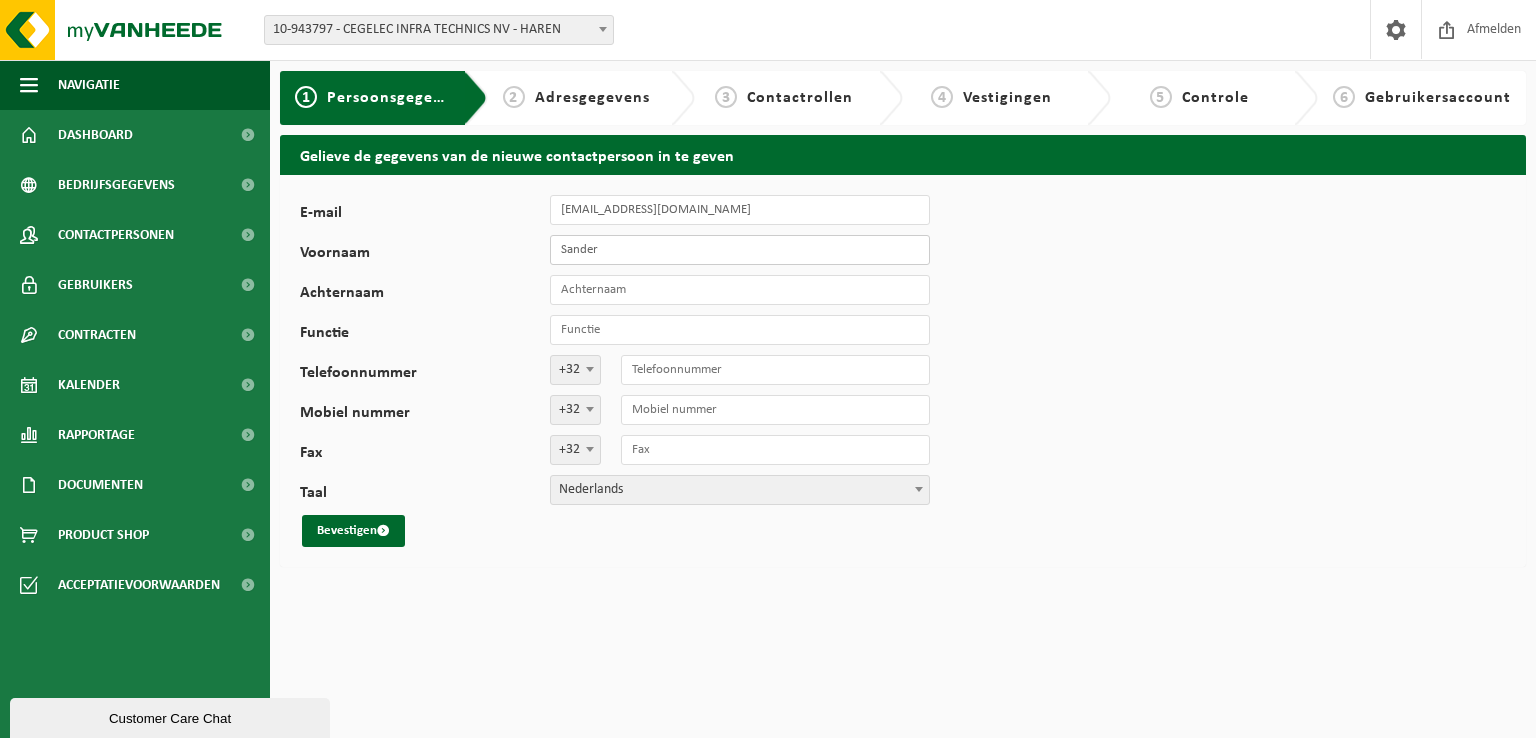 type on "Sander" 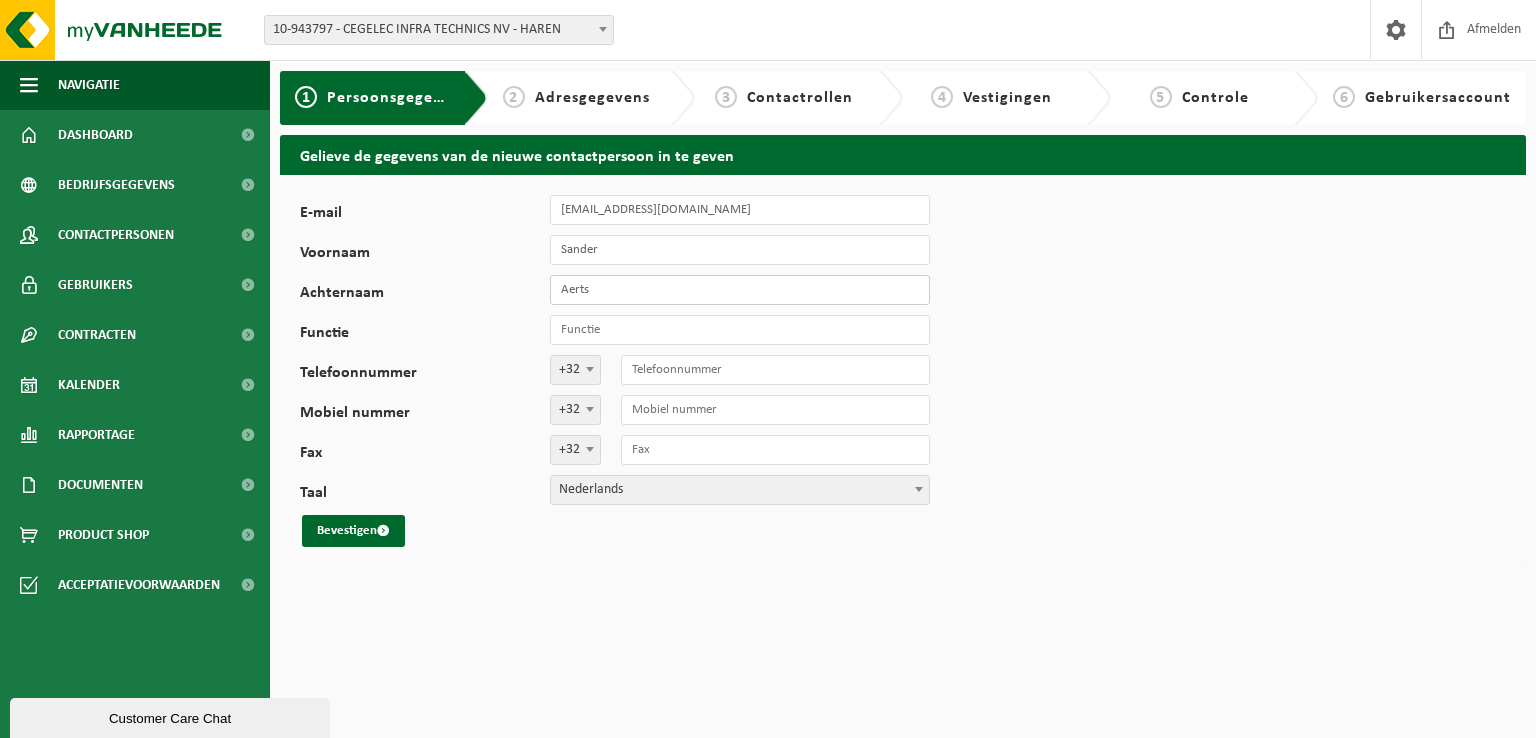 type on "Aerts" 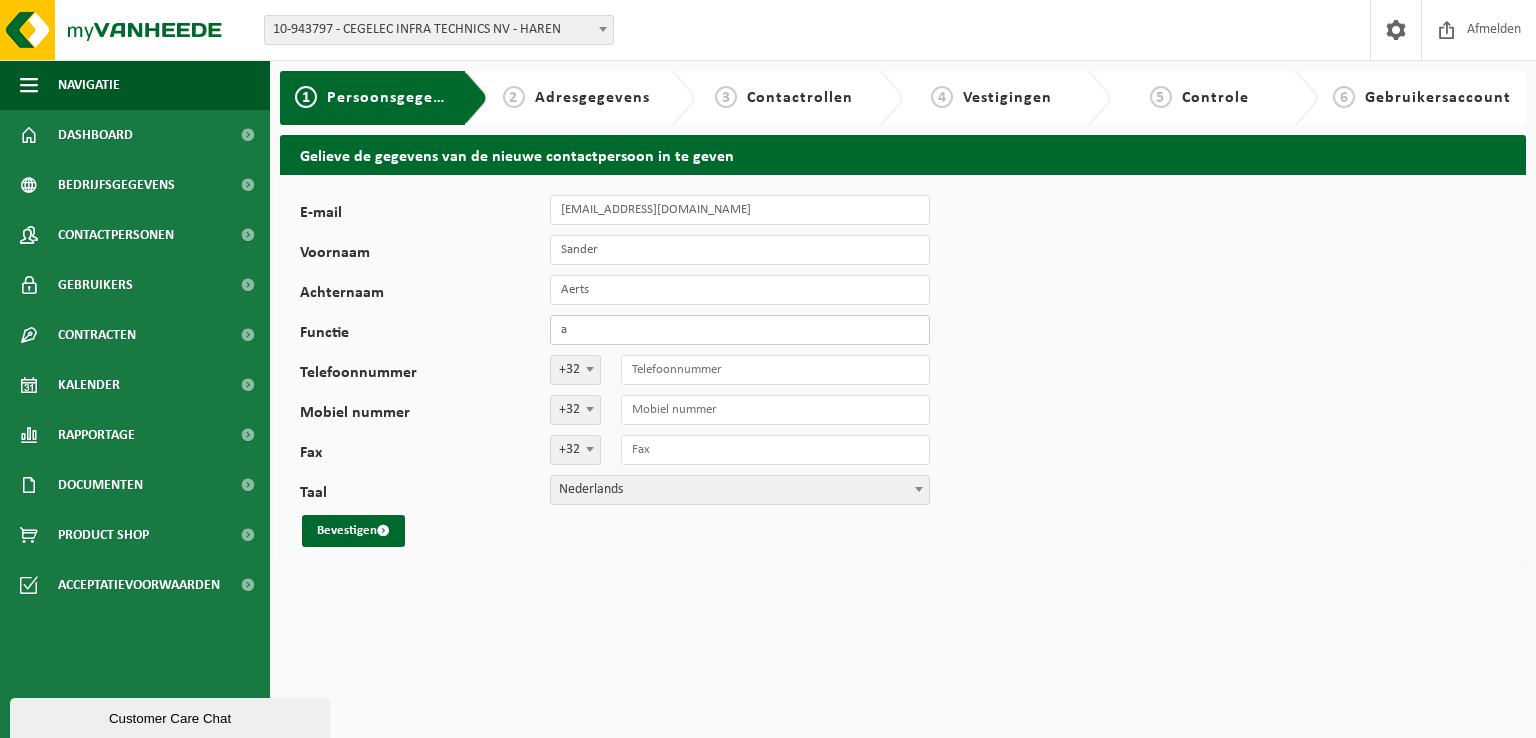 type on "Assistent projet" 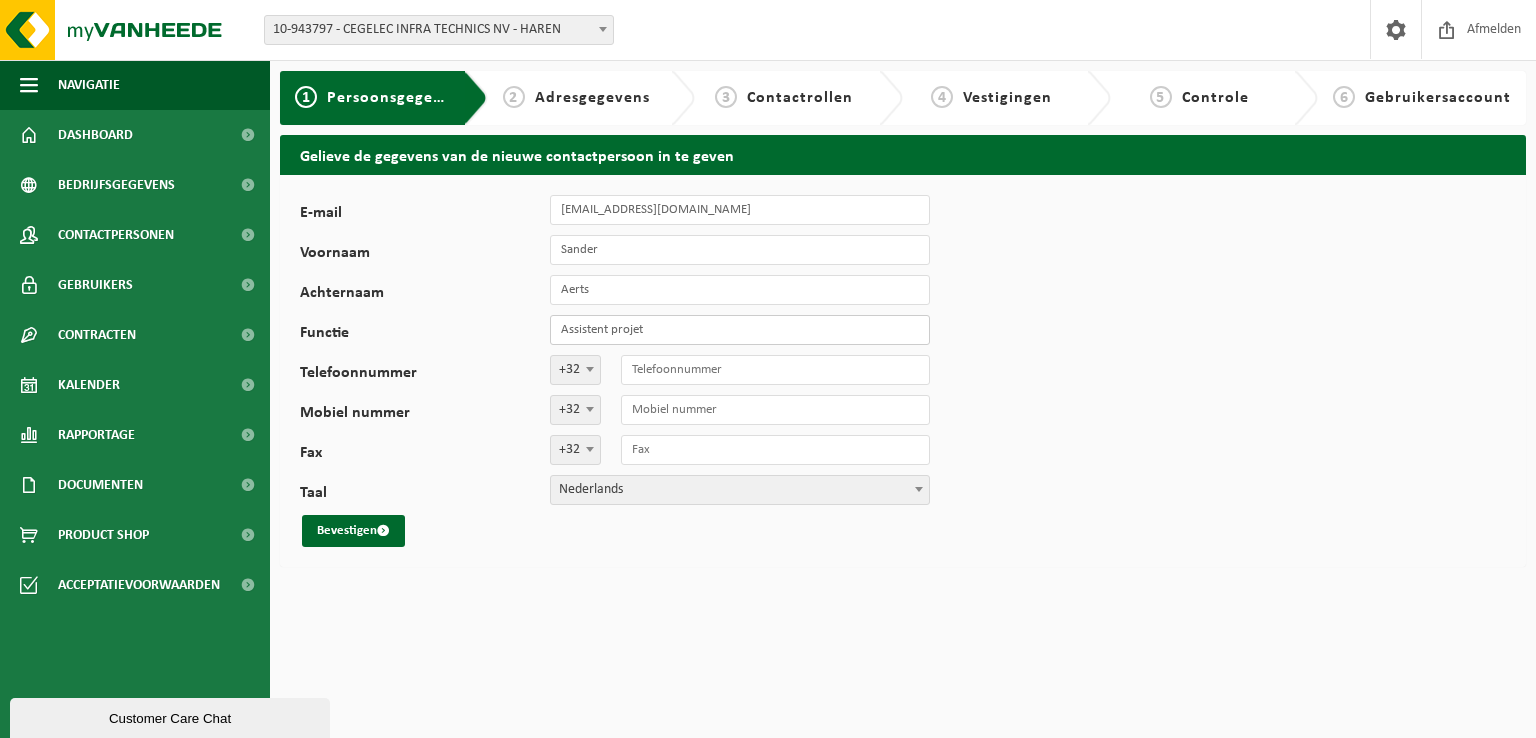 click at bounding box center (950, 315) 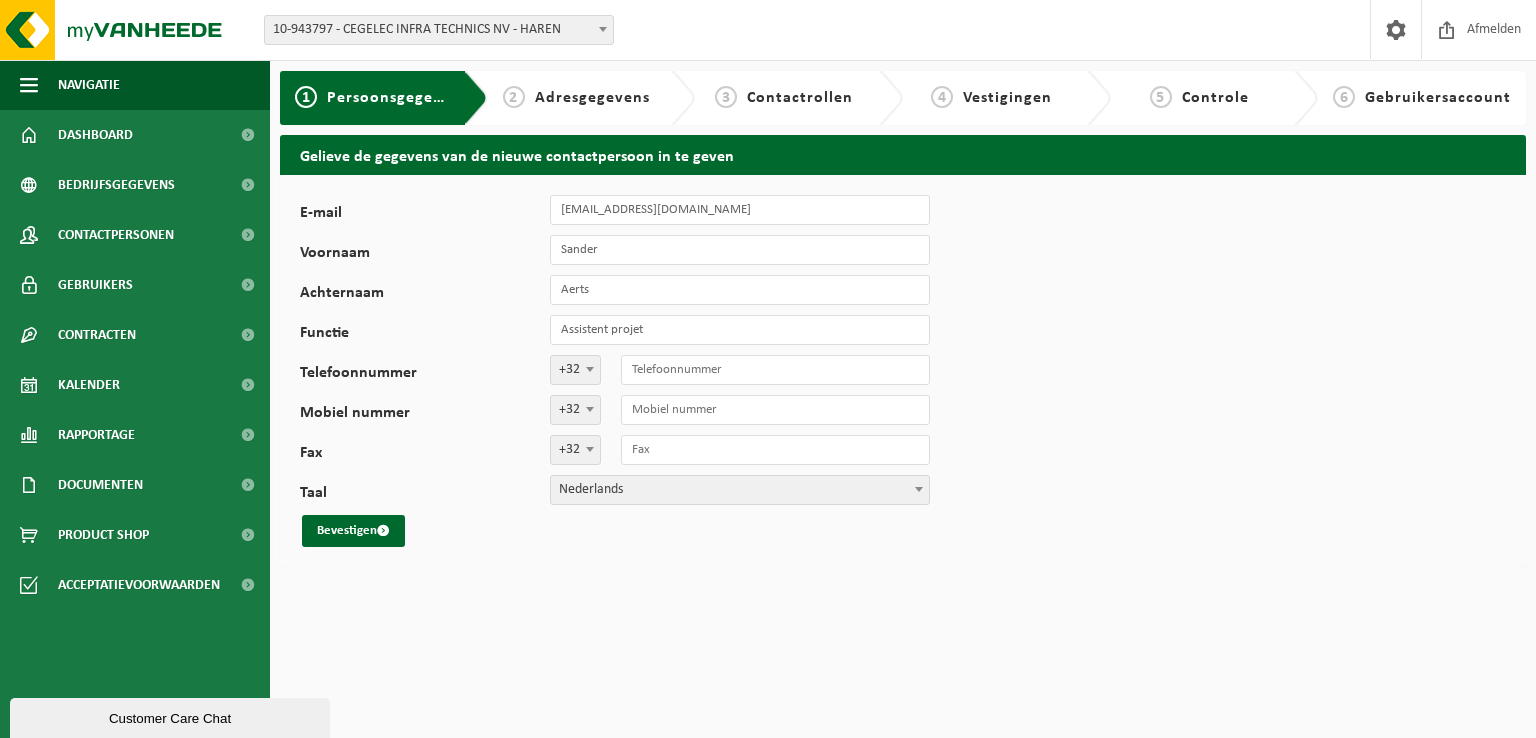 click on "E-mail   sander.aerts-ext@omexom.com       Voornaam   Sander       Achternaam   Aerts       Functie   Assistent projet       Telefoonnummer     +32 ';  +49 ';  +33 ';  +44 ';  +352 ';  +31 ';  +32         Mobiel nummer     +32 ';  +49 ';  +33 ';  +44 ';  +352 ';  +31 ';  +32         Fax     +32 ';  +49 ';  +33 ';  +44 ';  +352 ';  +31 ';  +32         Taal     Nederlands   Français   English   Nederlands        Bevestigen" at bounding box center (903, 371) 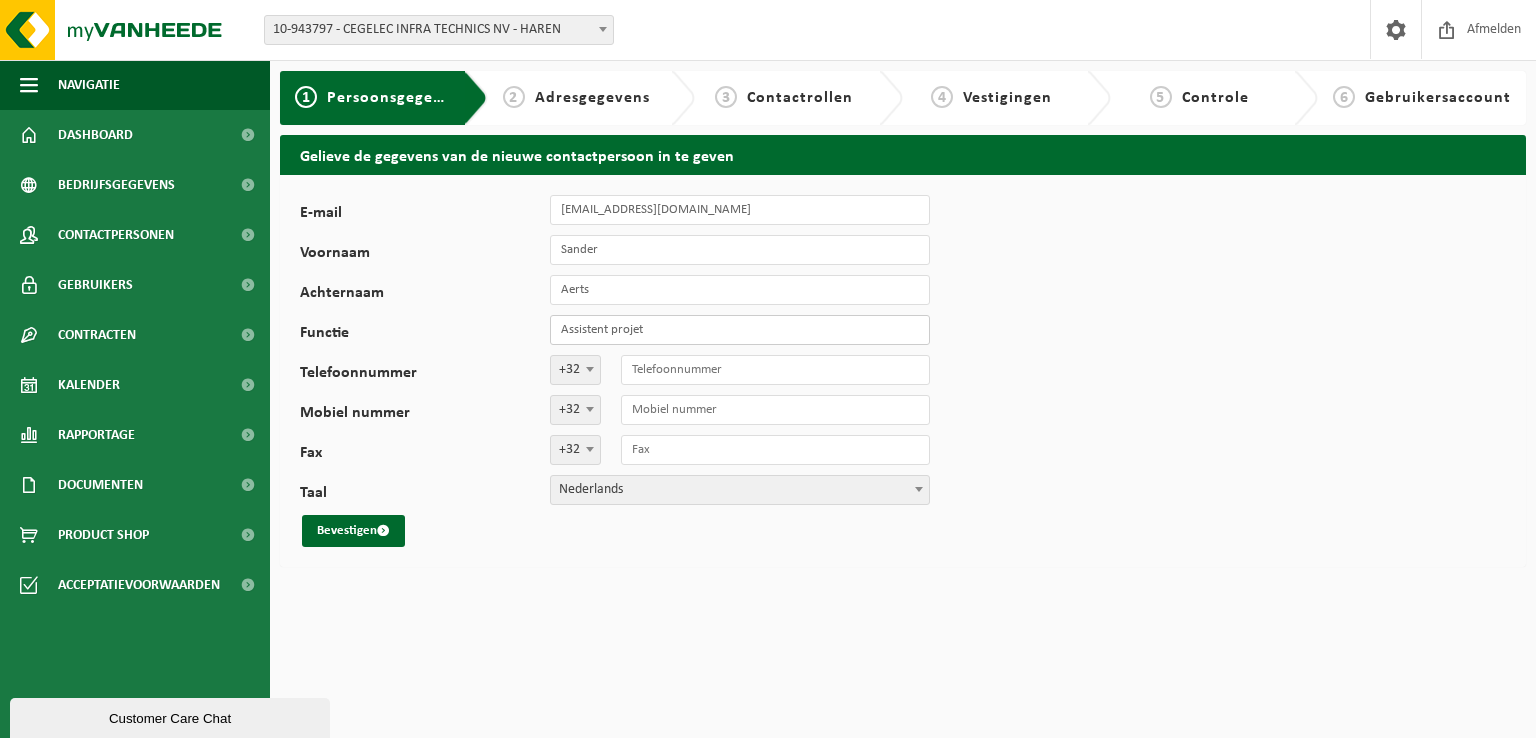 click on "Assistent projet" at bounding box center (740, 330) 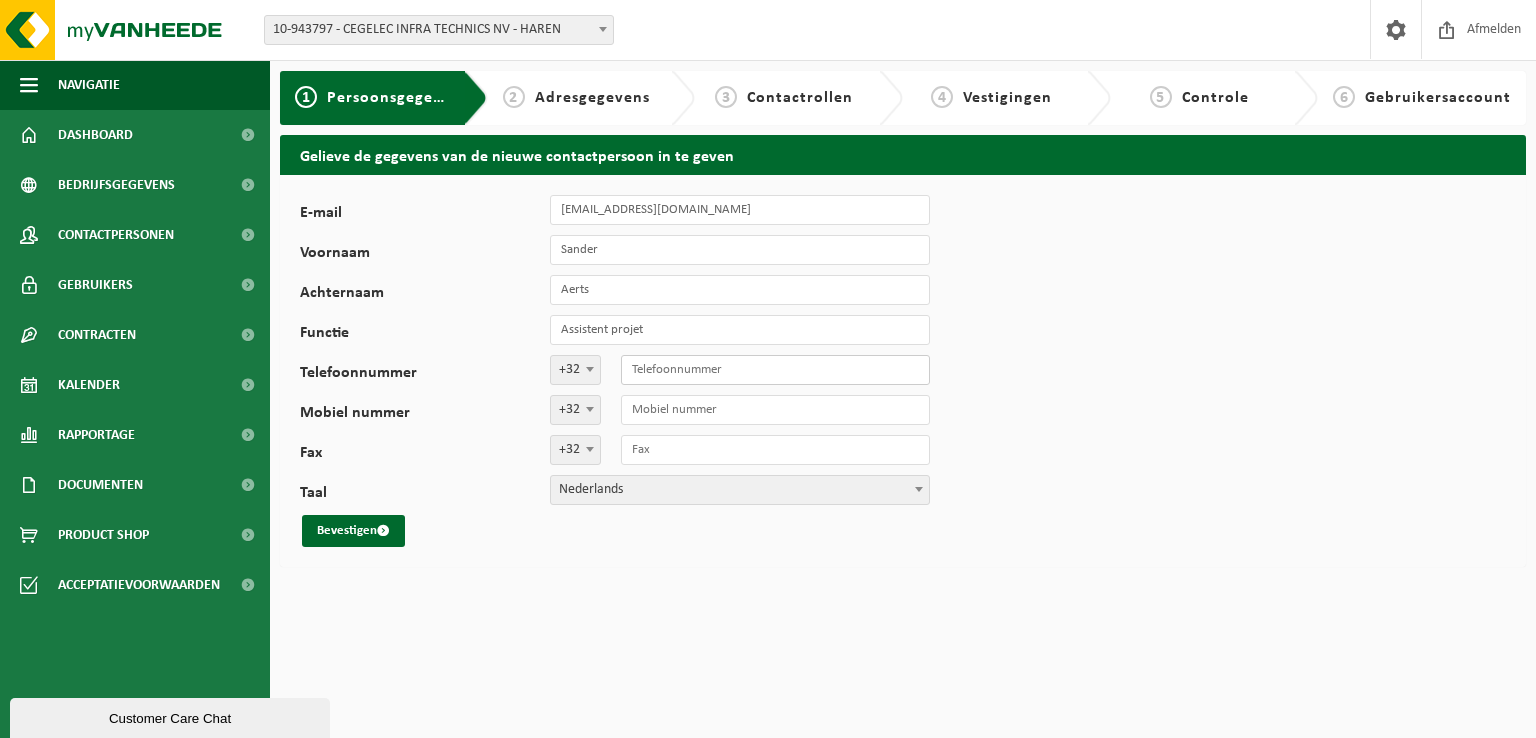click on "Telefoonnummer" at bounding box center [775, 370] 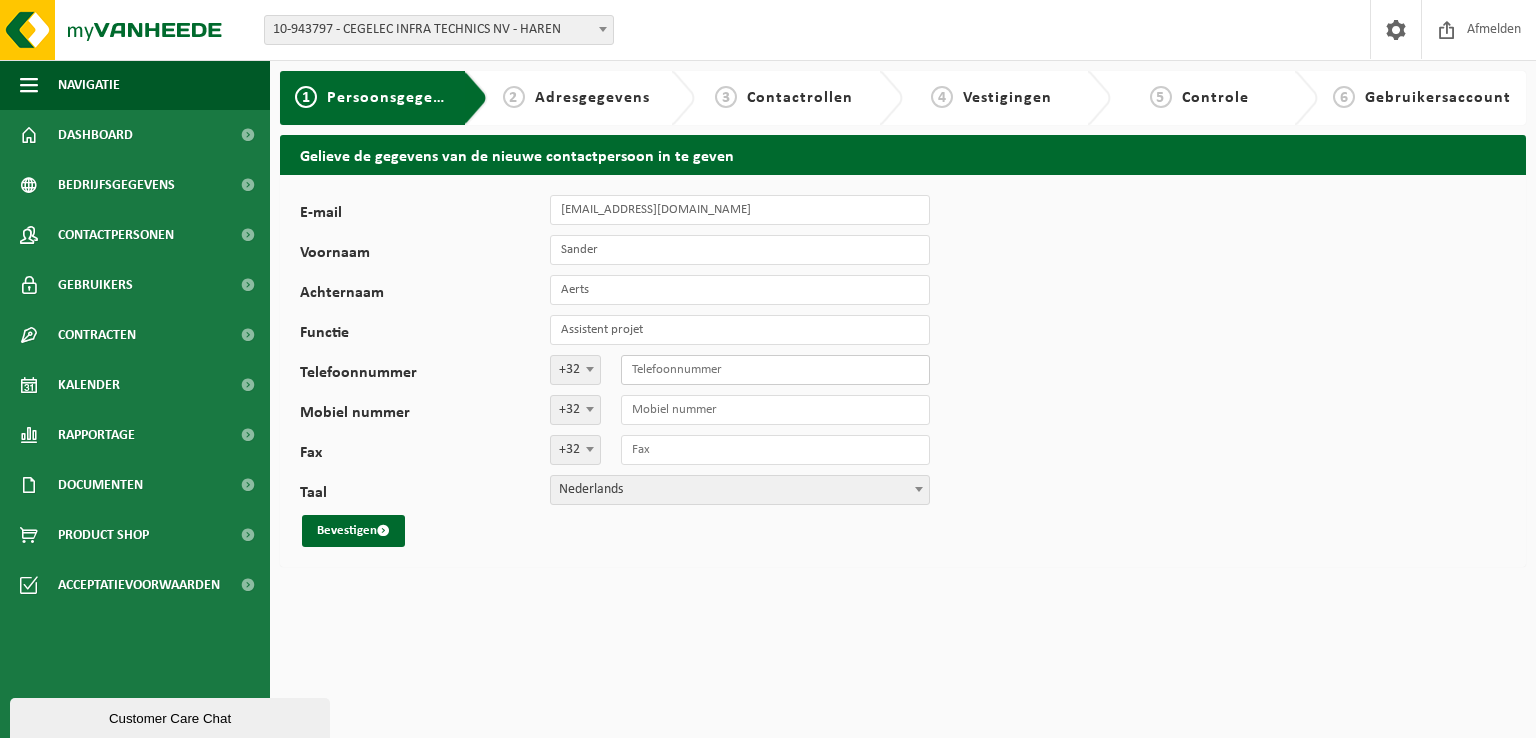 paste on "[PHONE_NUMBER]" 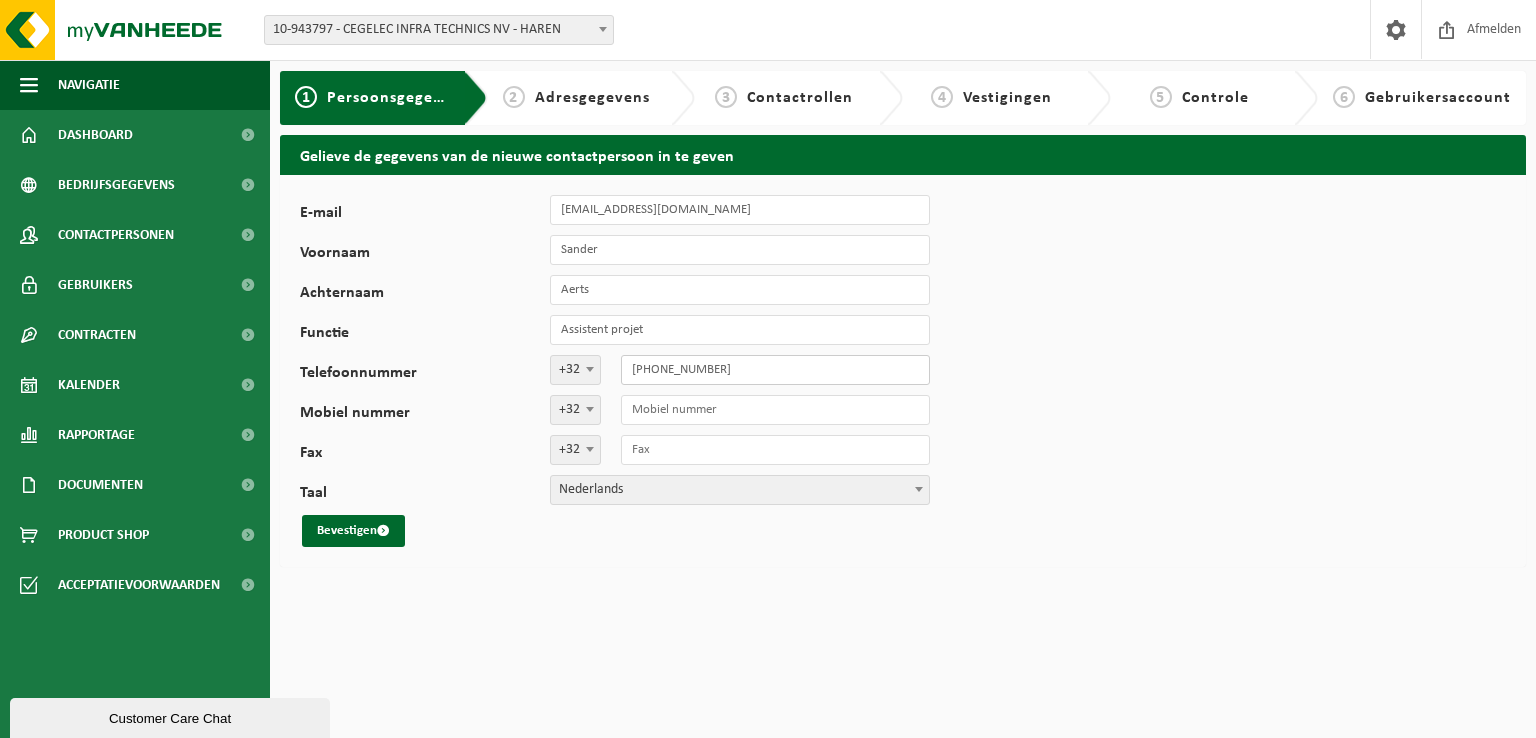 type on "[PHONE_NUMBER]" 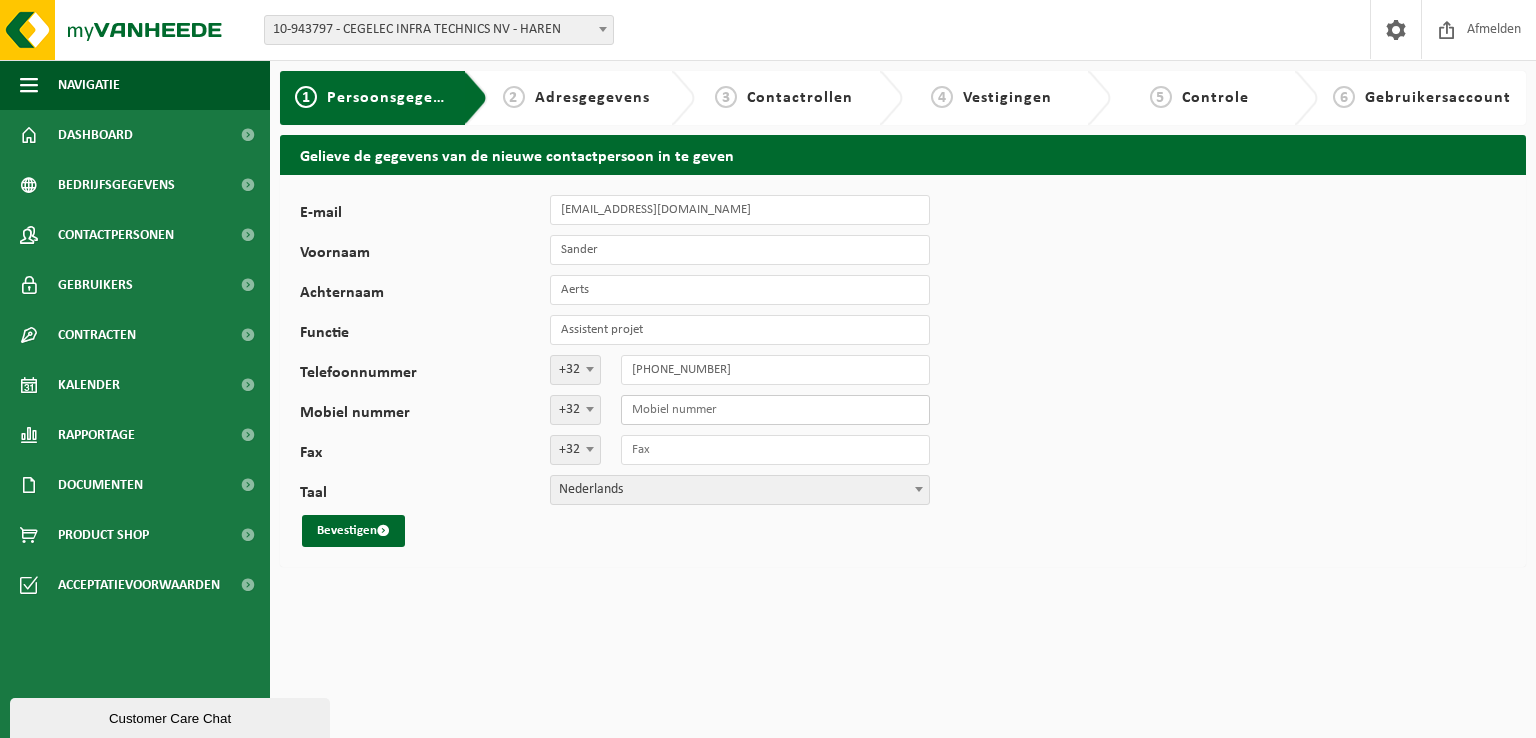 click on "Mobiel nummer" at bounding box center (775, 410) 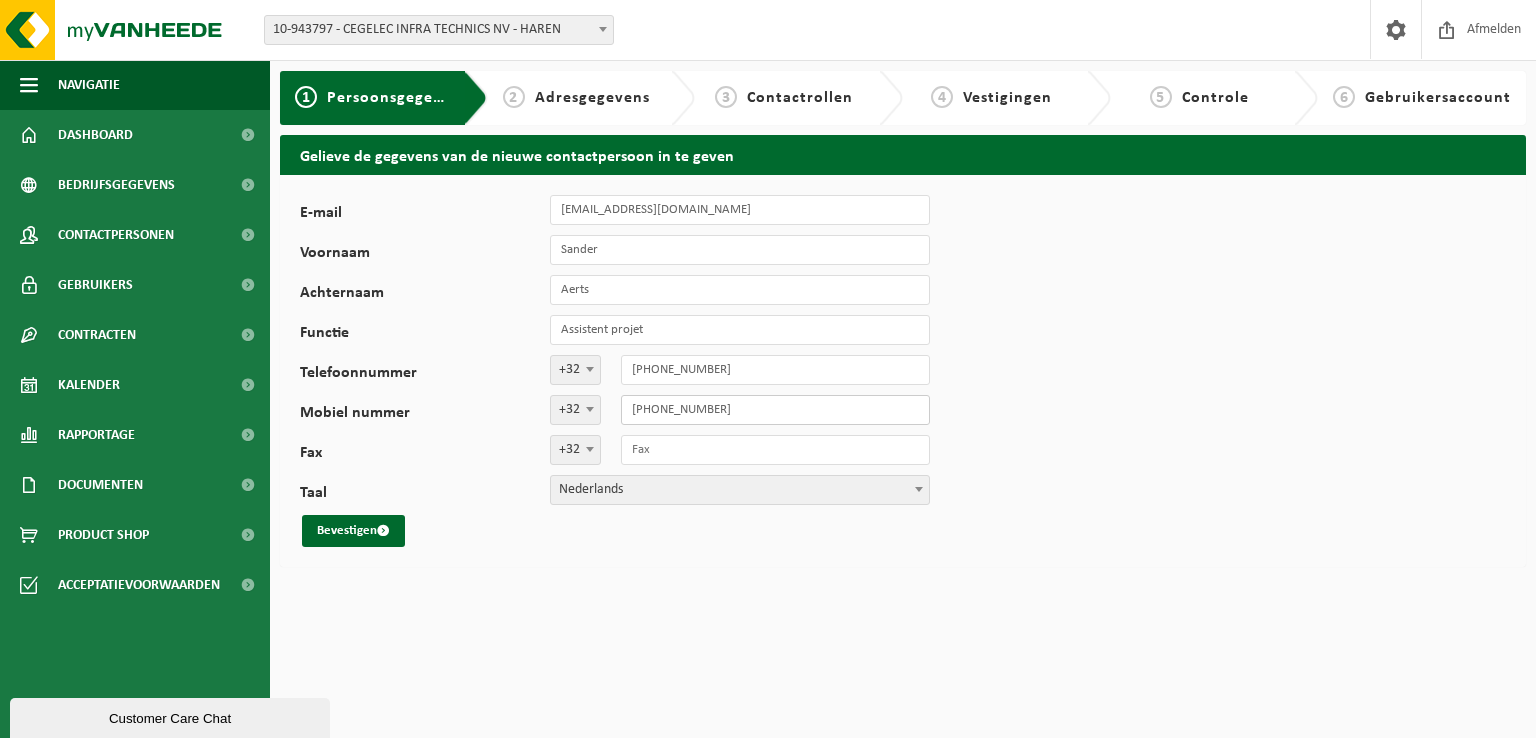 type on "[PHONE_NUMBER]" 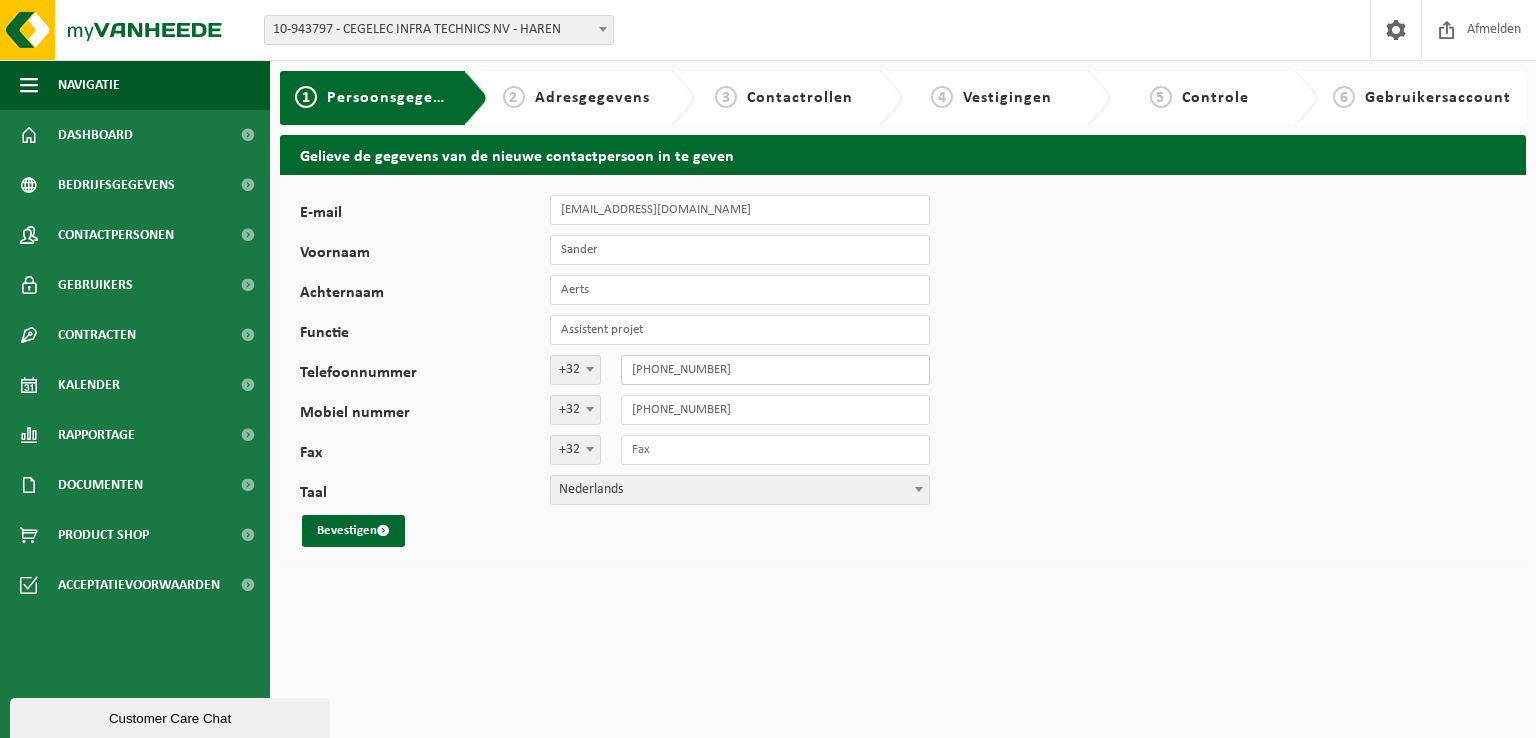 drag, startPoint x: 652, startPoint y: 372, endPoint x: 623, endPoint y: 366, distance: 29.614185 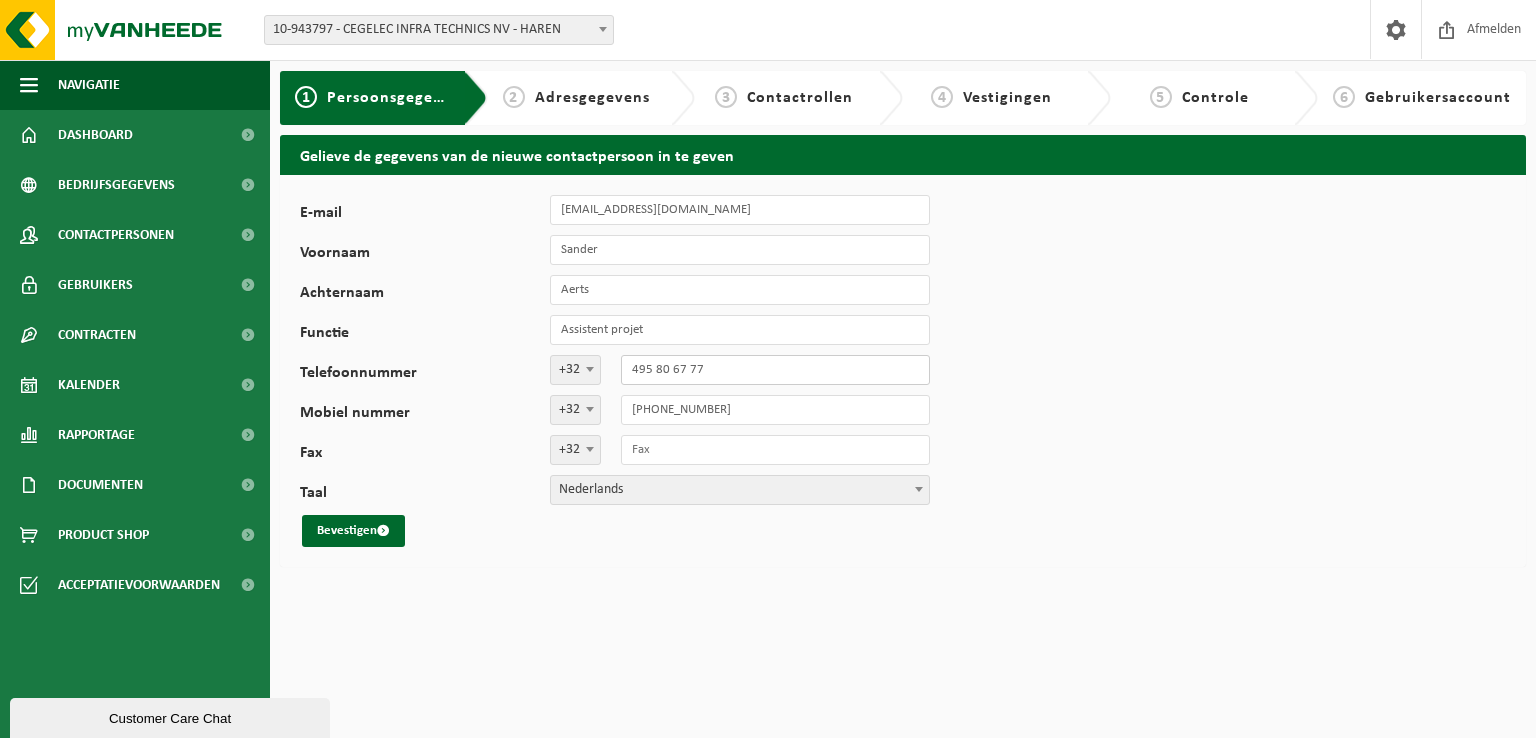 type on "495 80 67 77" 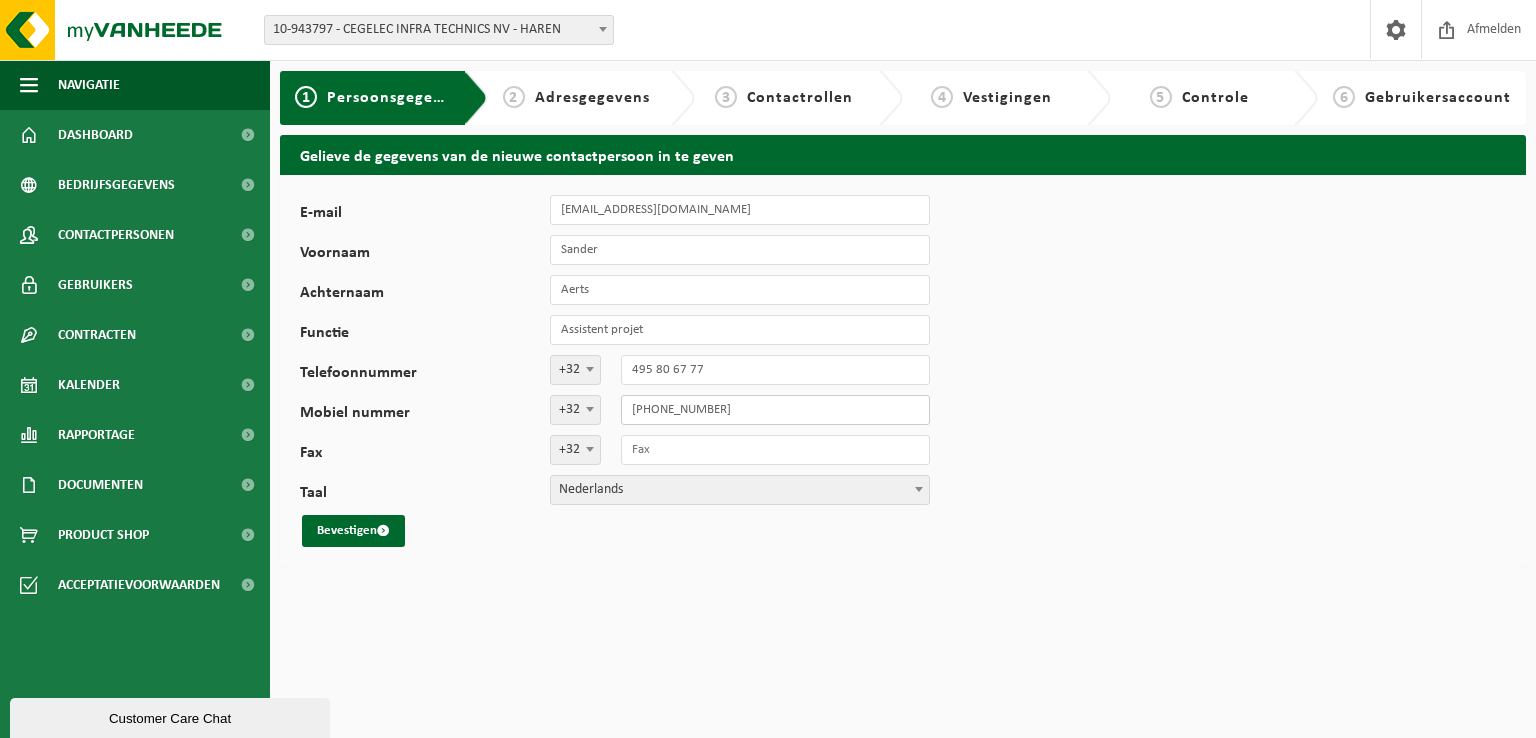 drag, startPoint x: 648, startPoint y: 413, endPoint x: 597, endPoint y: 421, distance: 51.62364 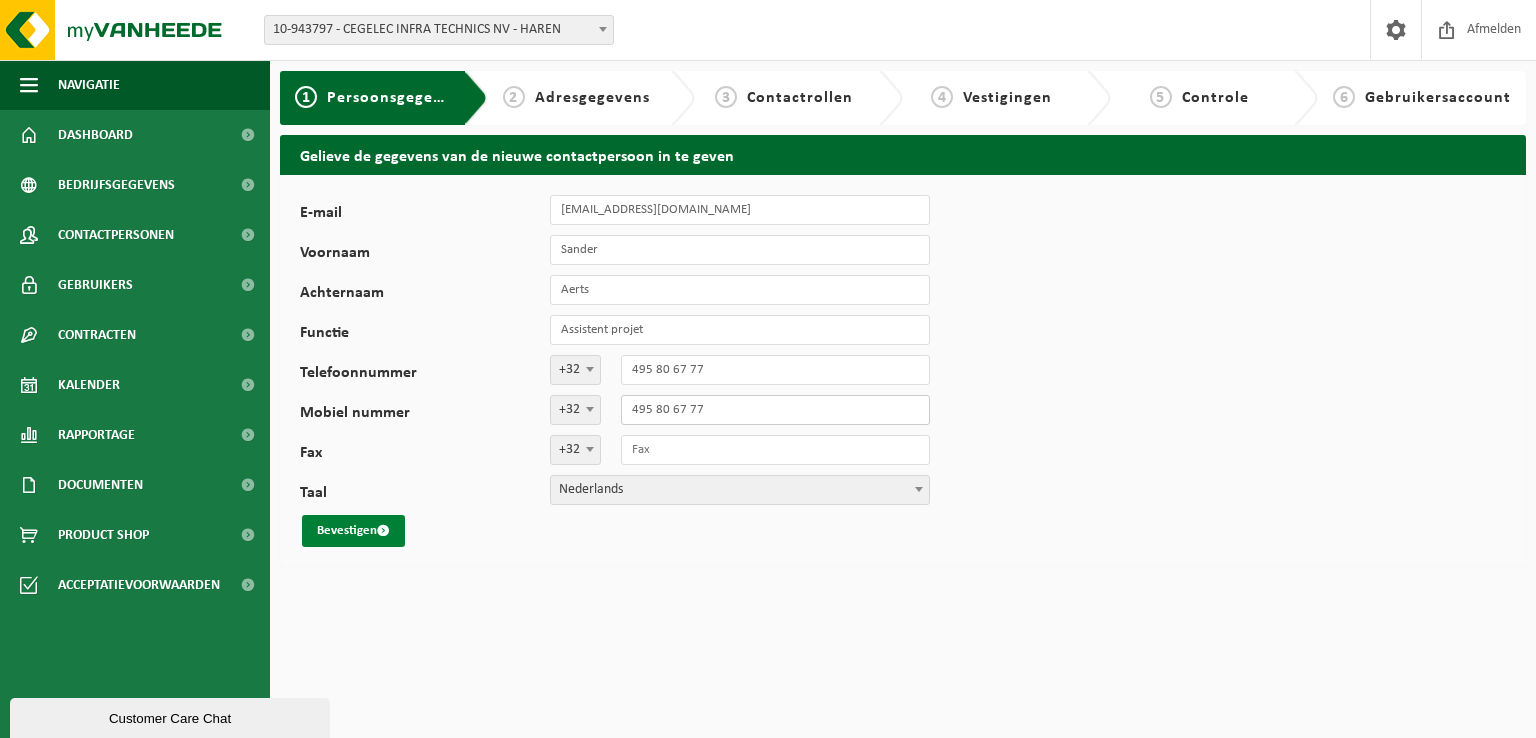 type on "495 80 67 77" 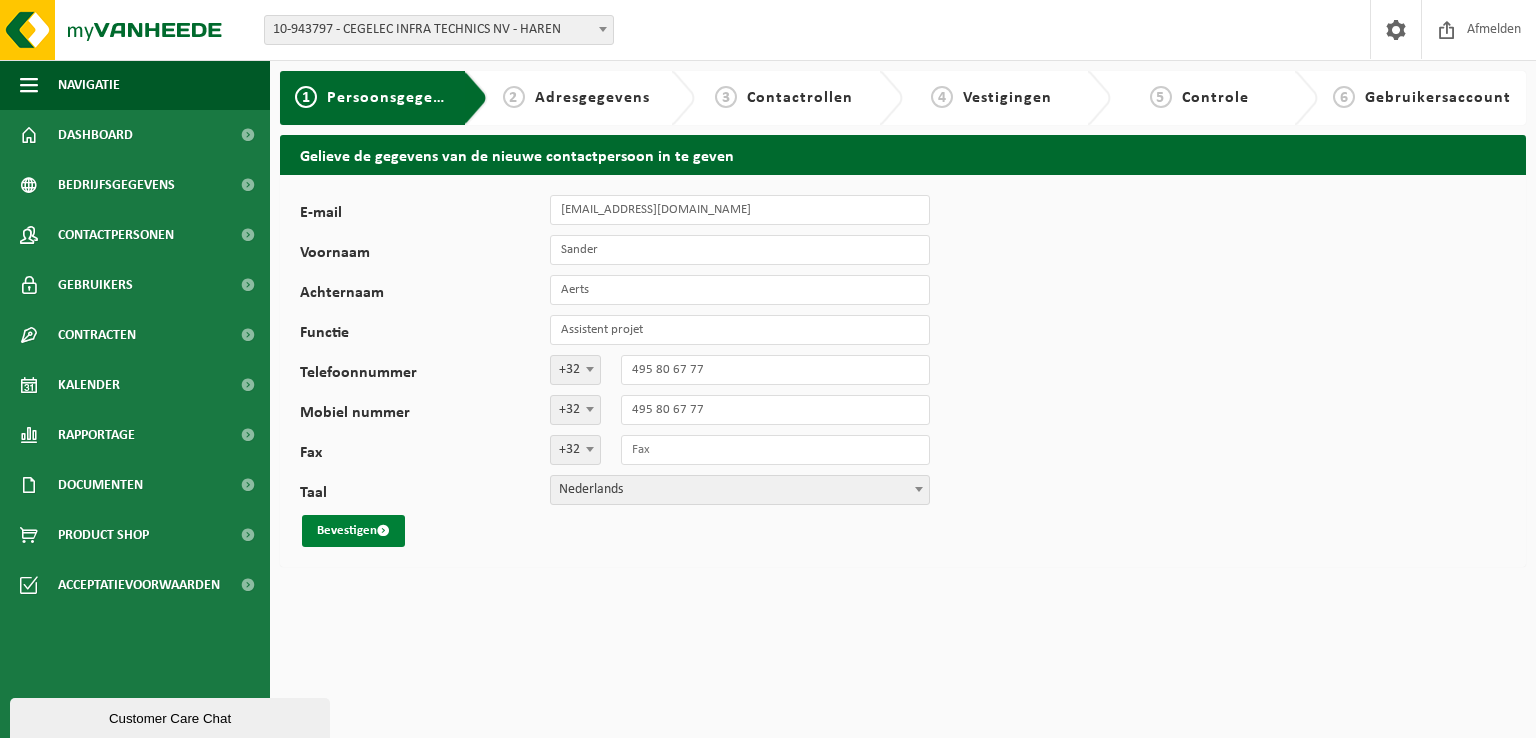 click on "Bevestigen" at bounding box center [353, 531] 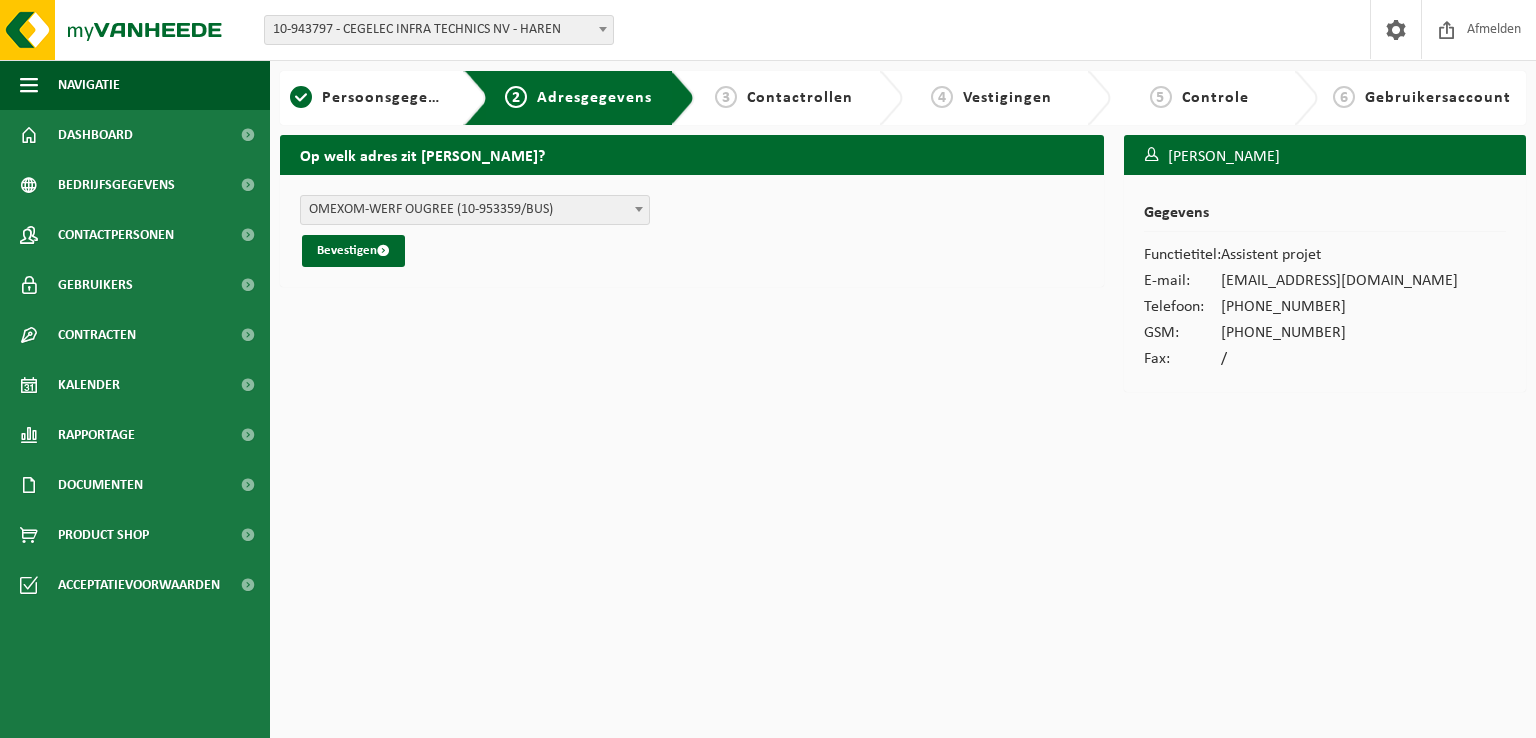 scroll, scrollTop: 0, scrollLeft: 0, axis: both 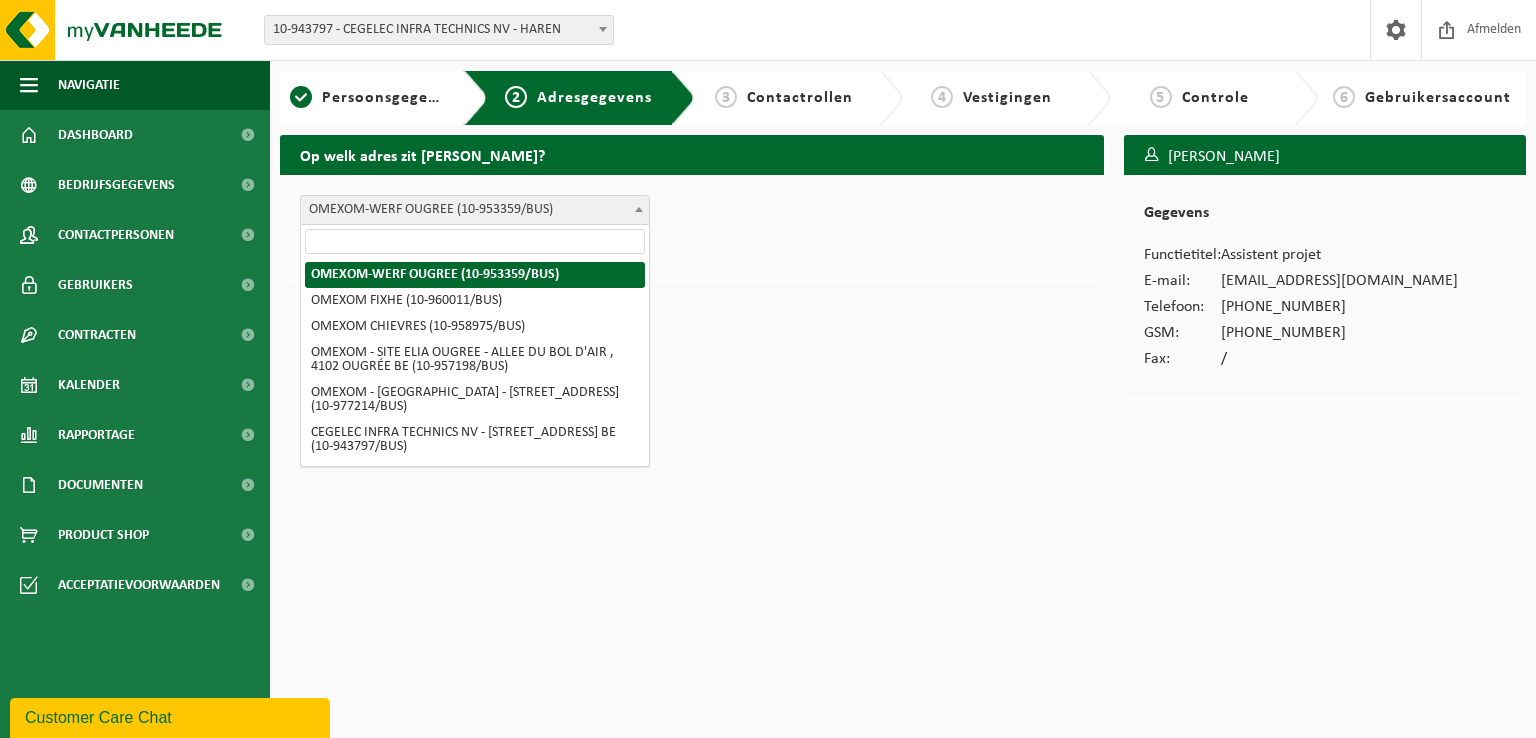 click at bounding box center [639, 209] 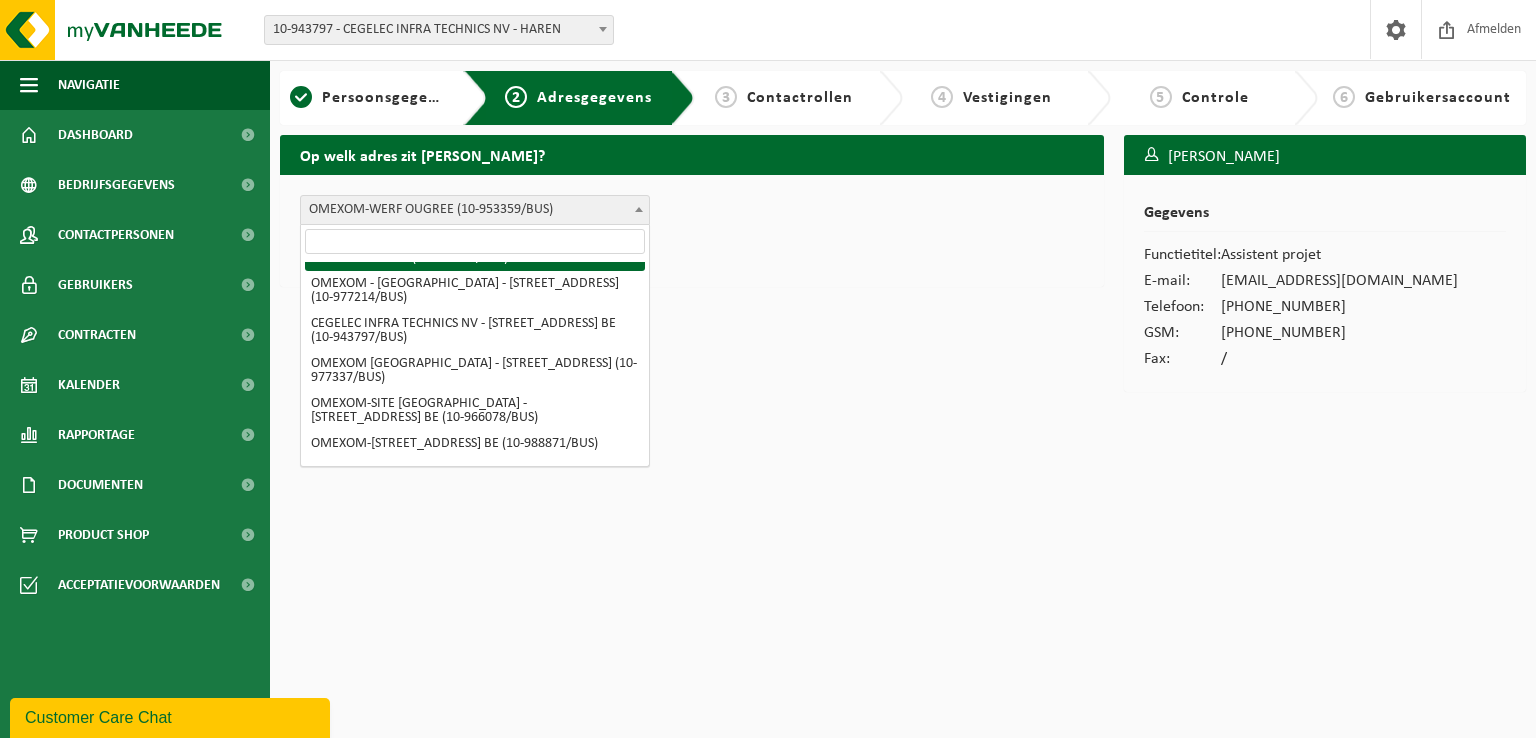 scroll, scrollTop: 200, scrollLeft: 0, axis: vertical 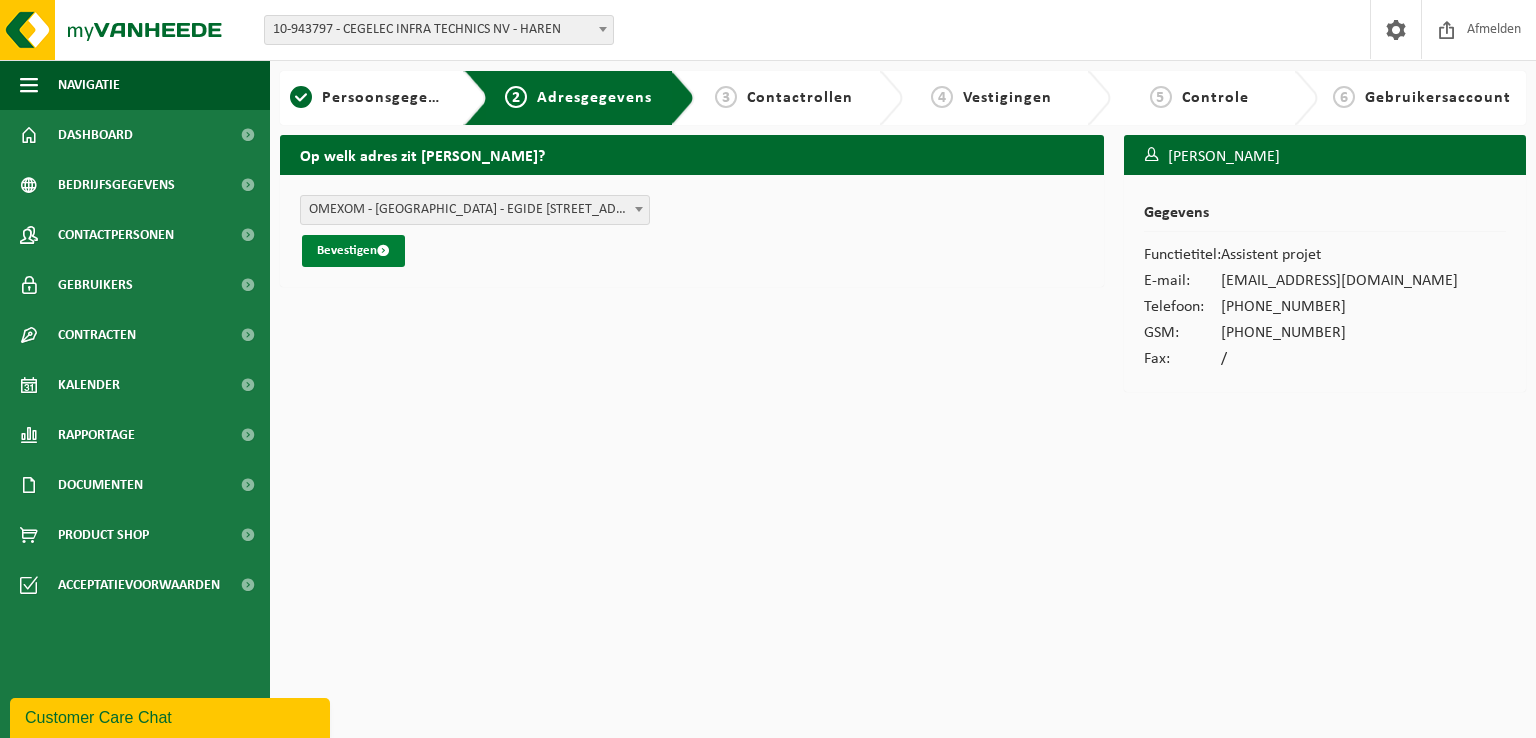 click on "Bevestigen" at bounding box center [353, 251] 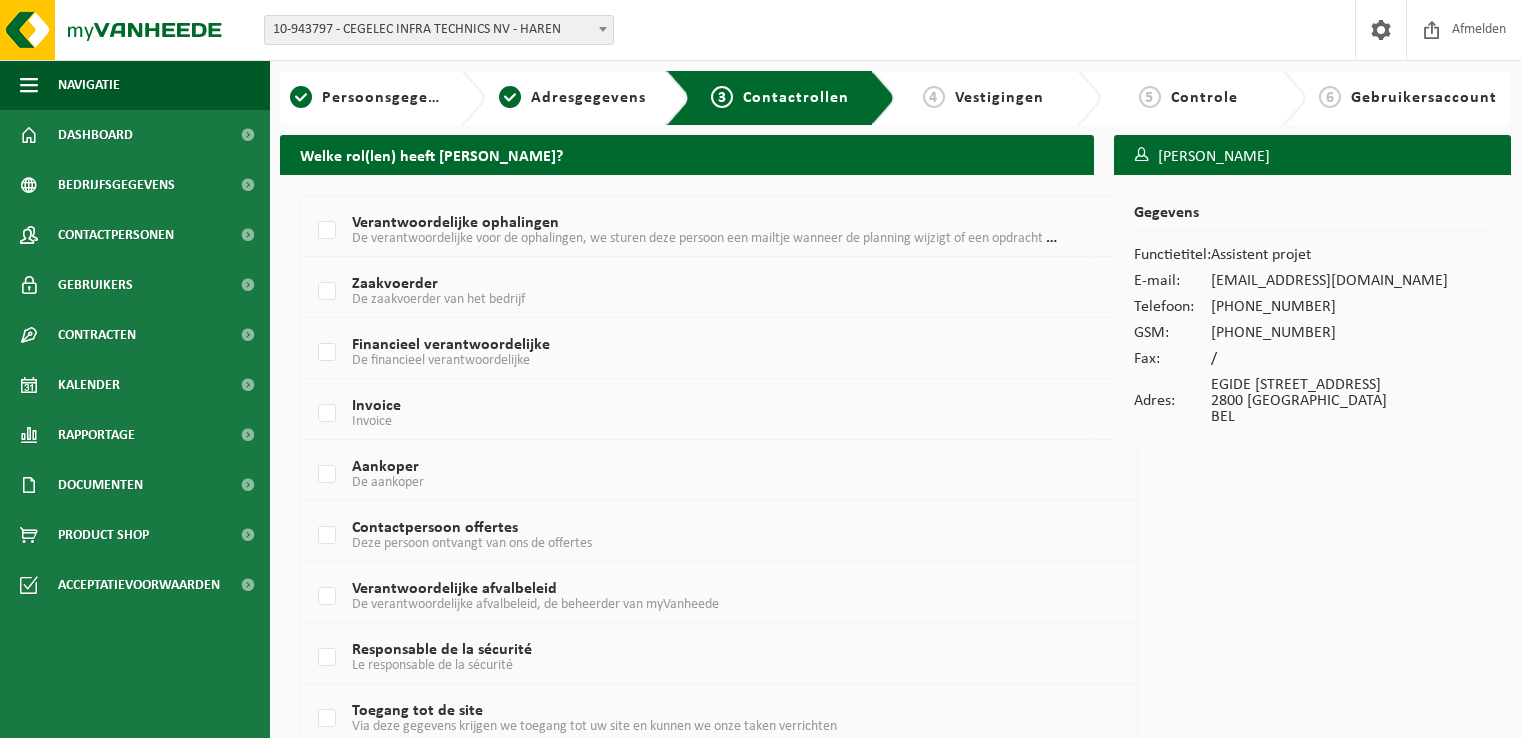 scroll, scrollTop: 0, scrollLeft: 0, axis: both 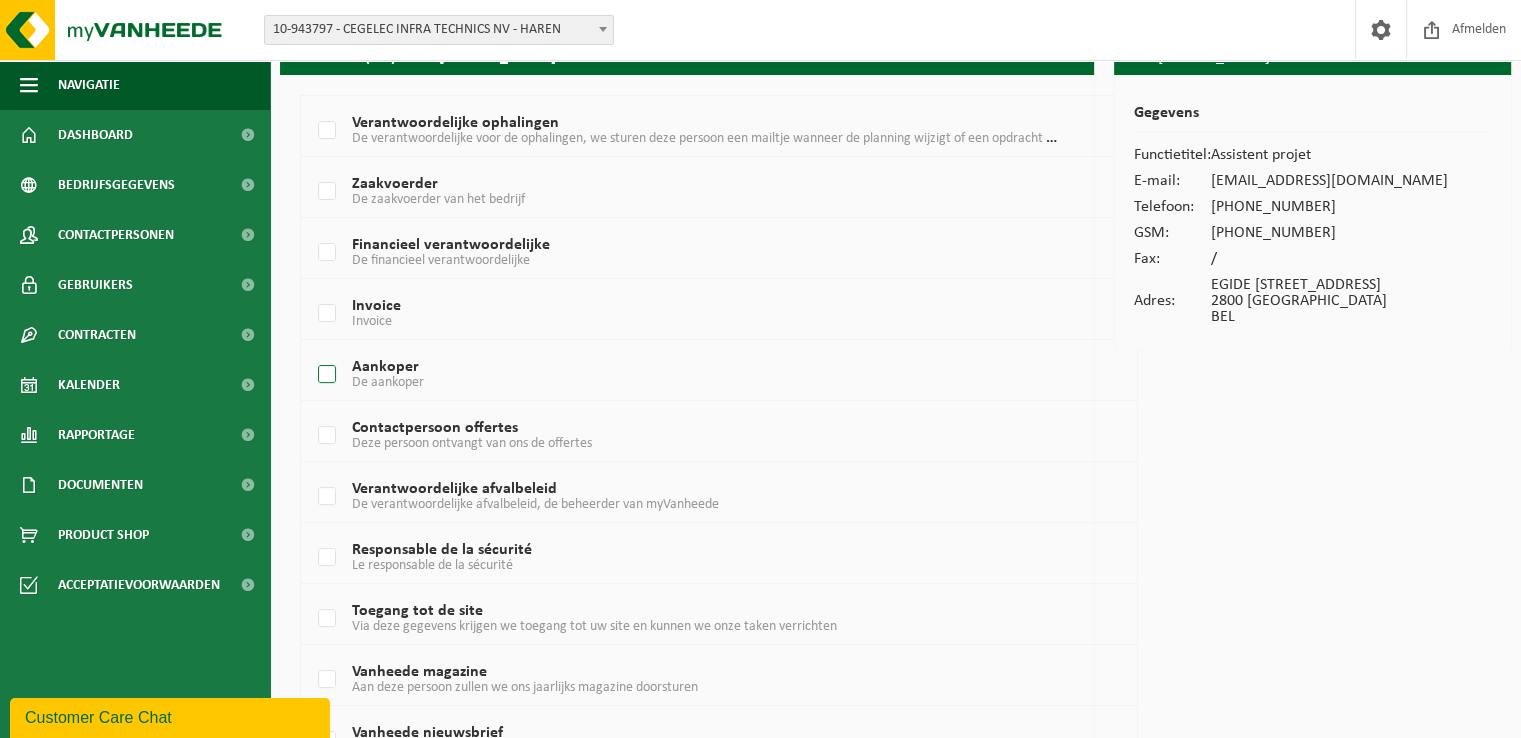 click on "Aankoper   De aankoper" at bounding box center [685, 375] 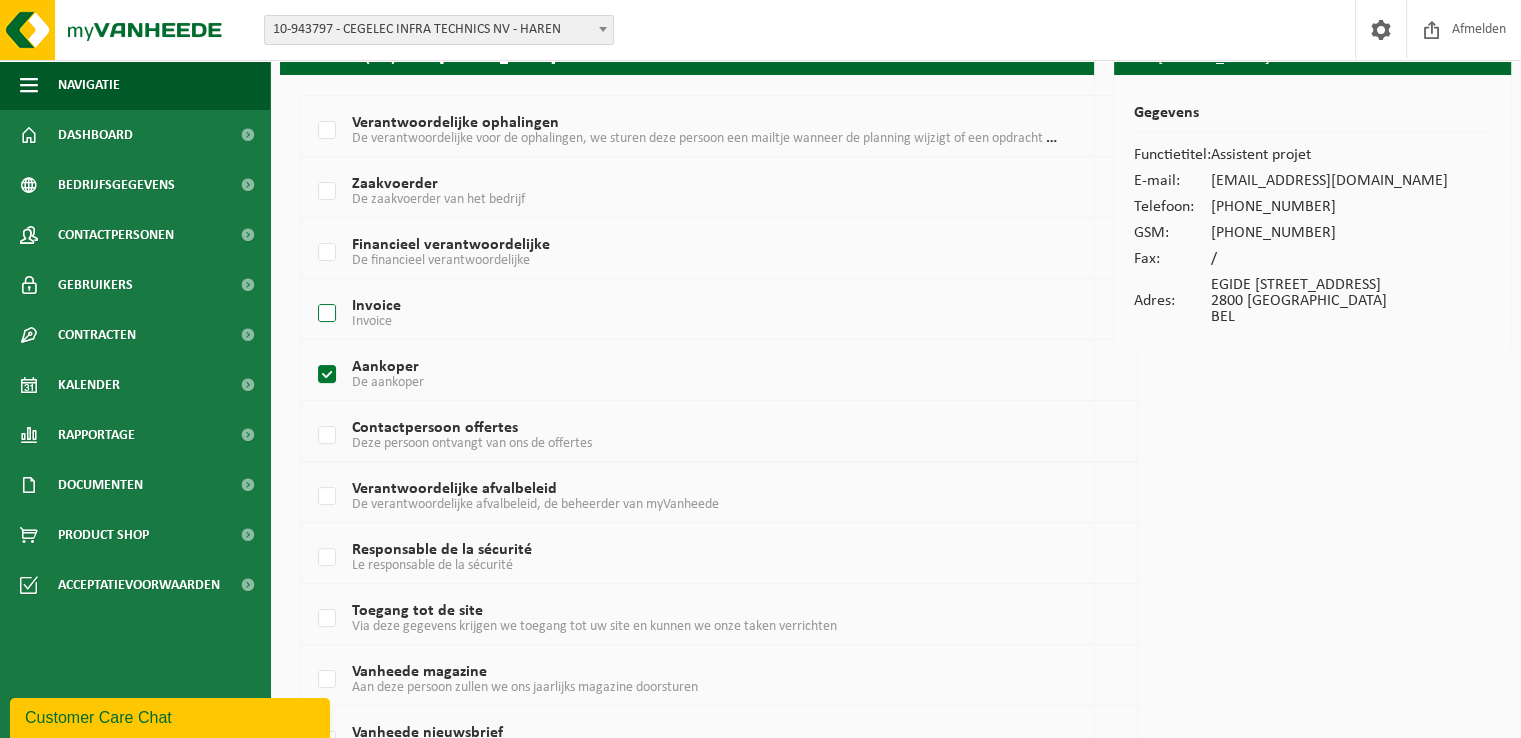 click on "Invoice   Invoice" at bounding box center (685, 314) 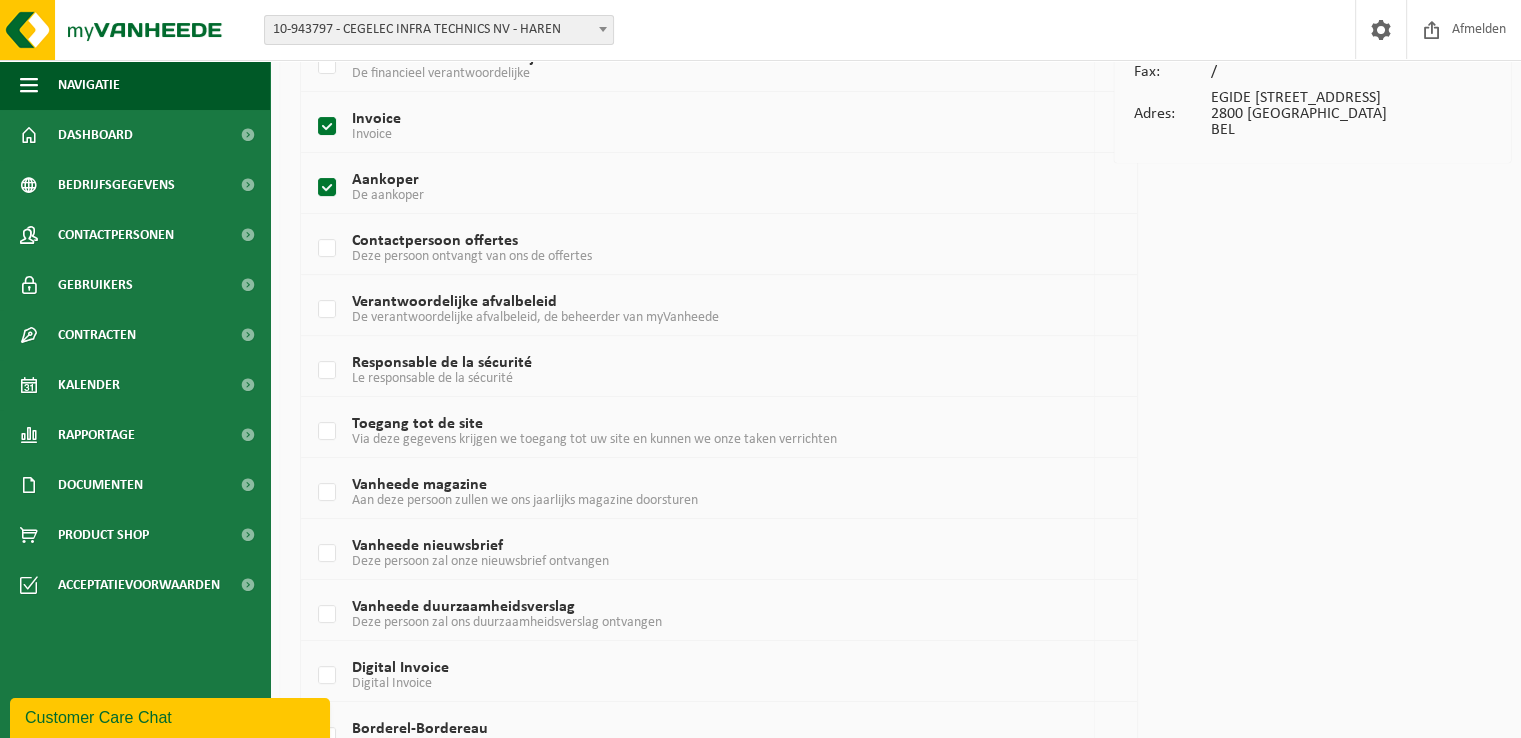 scroll, scrollTop: 300, scrollLeft: 0, axis: vertical 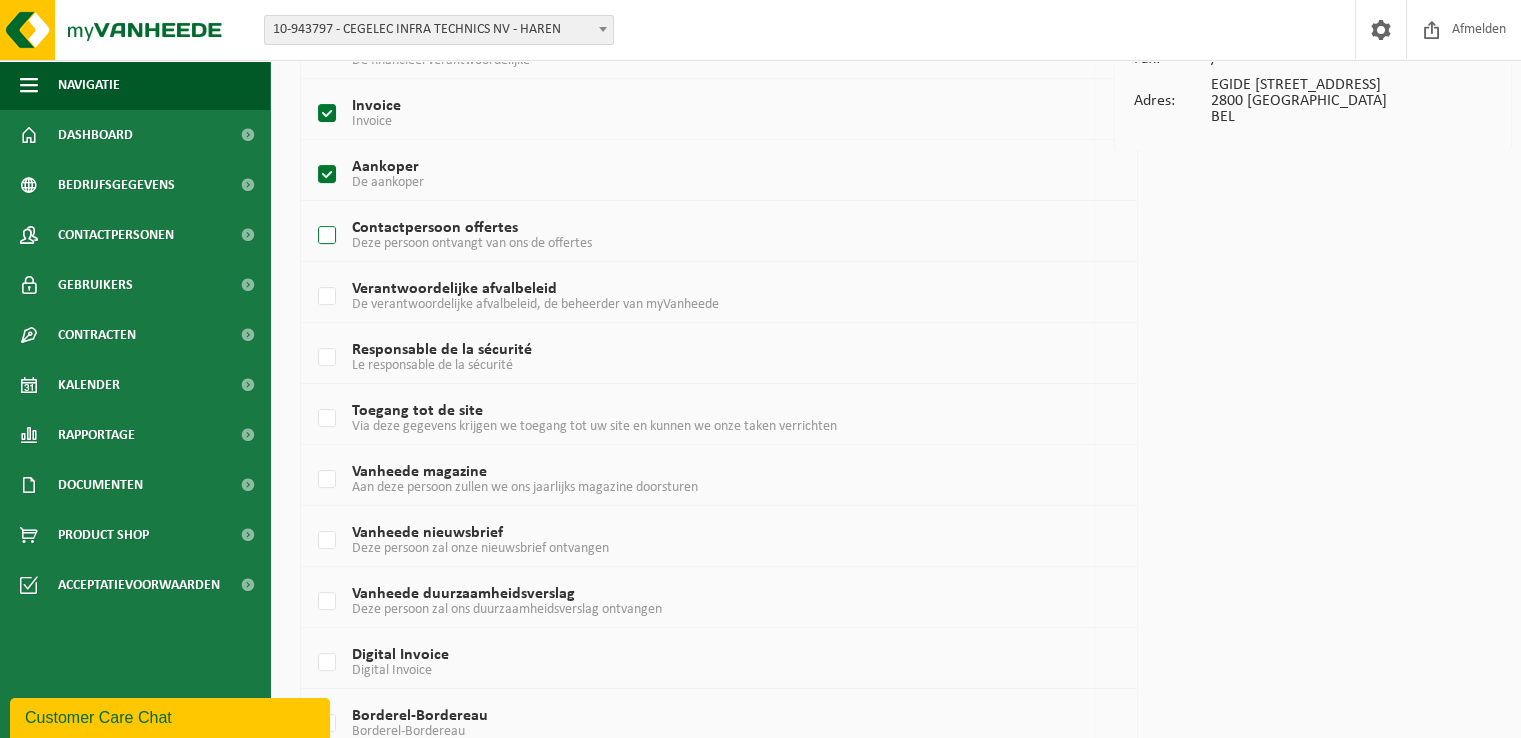 click on "Contactpersoon offertes   Deze persoon ontvangt van ons de offertes" at bounding box center [685, 236] 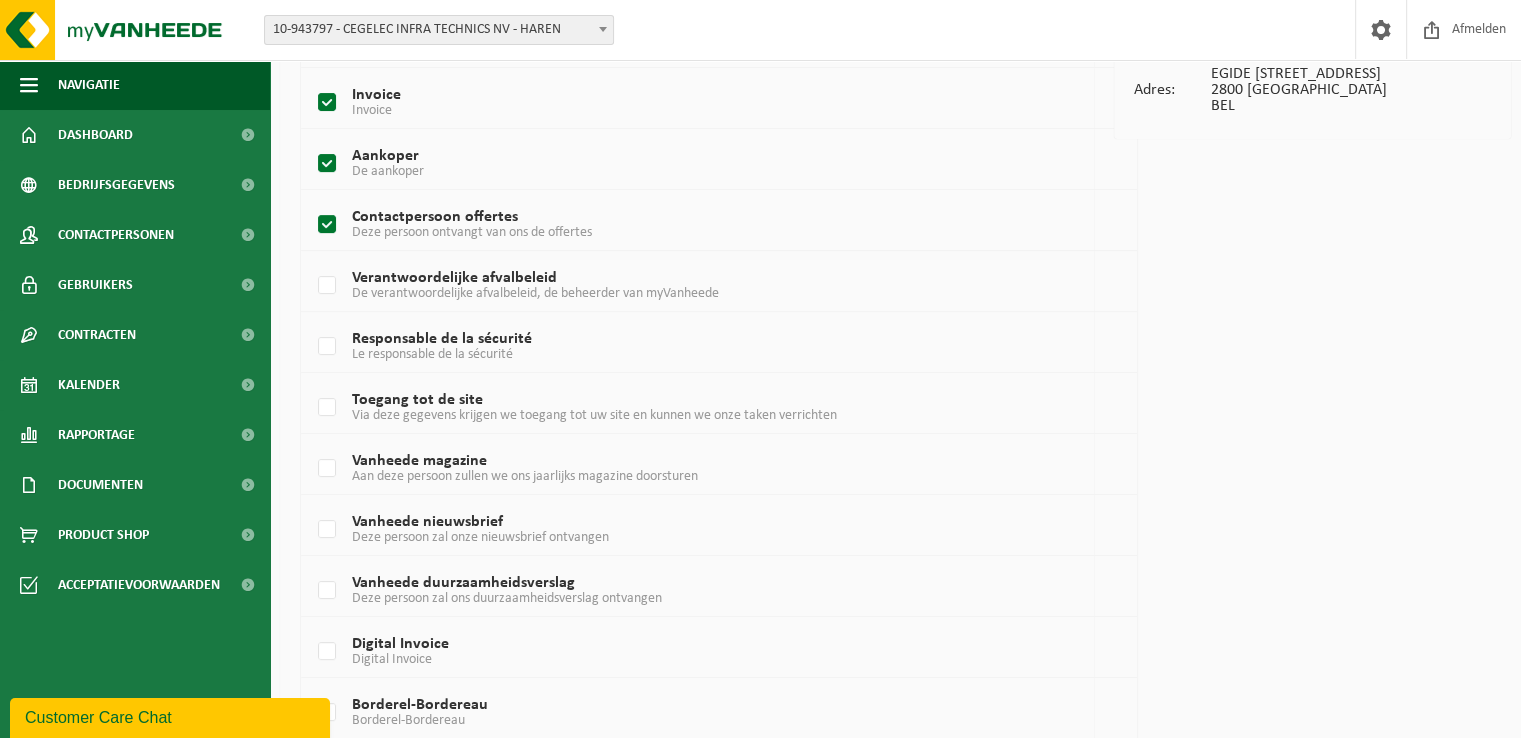 scroll, scrollTop: 0, scrollLeft: 0, axis: both 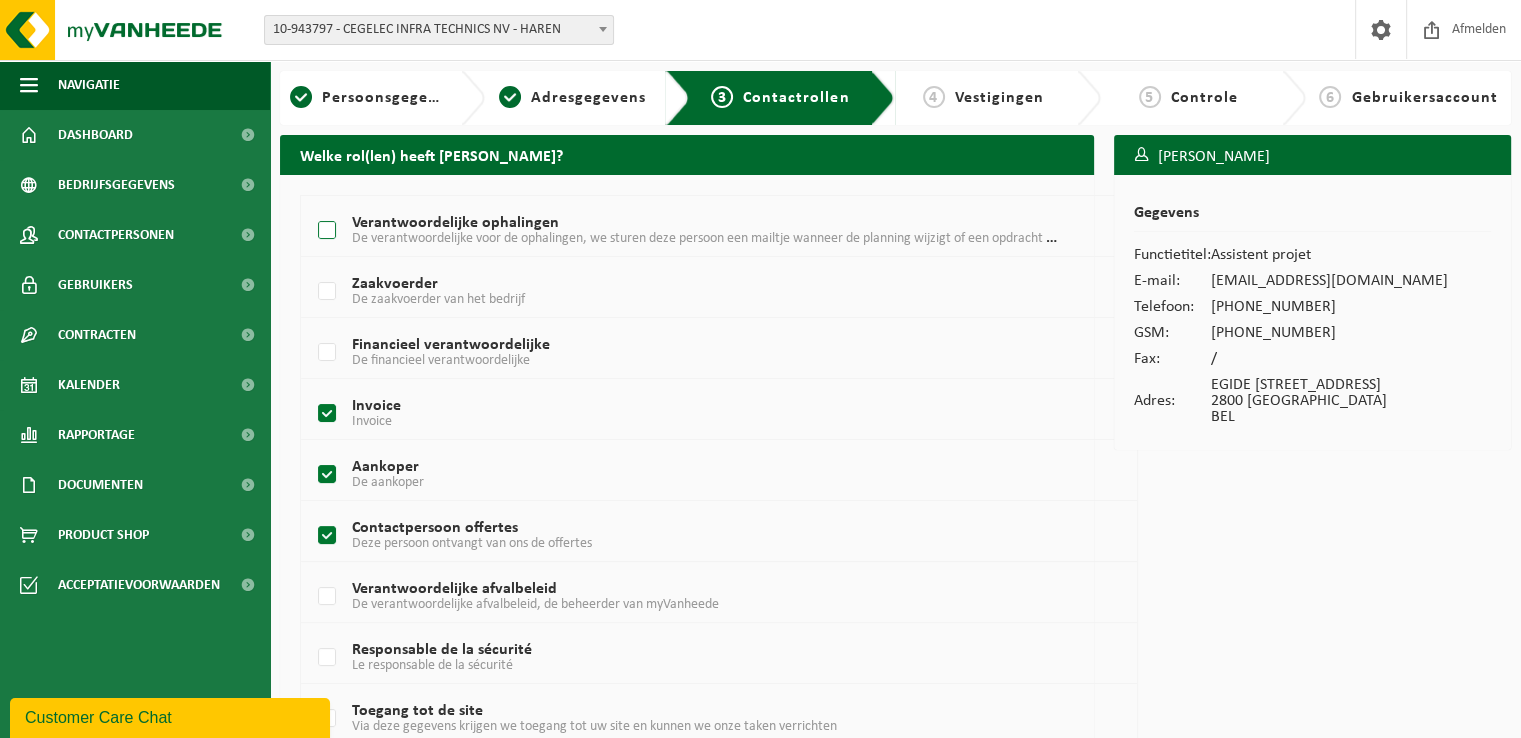 click on "Verantwoordelijke ophalingen   De verantwoordelijke voor de ophalingen, we sturen deze persoon een mailtje wanneer de planning wijzigt of een opdracht ingepland werd." at bounding box center [685, 231] 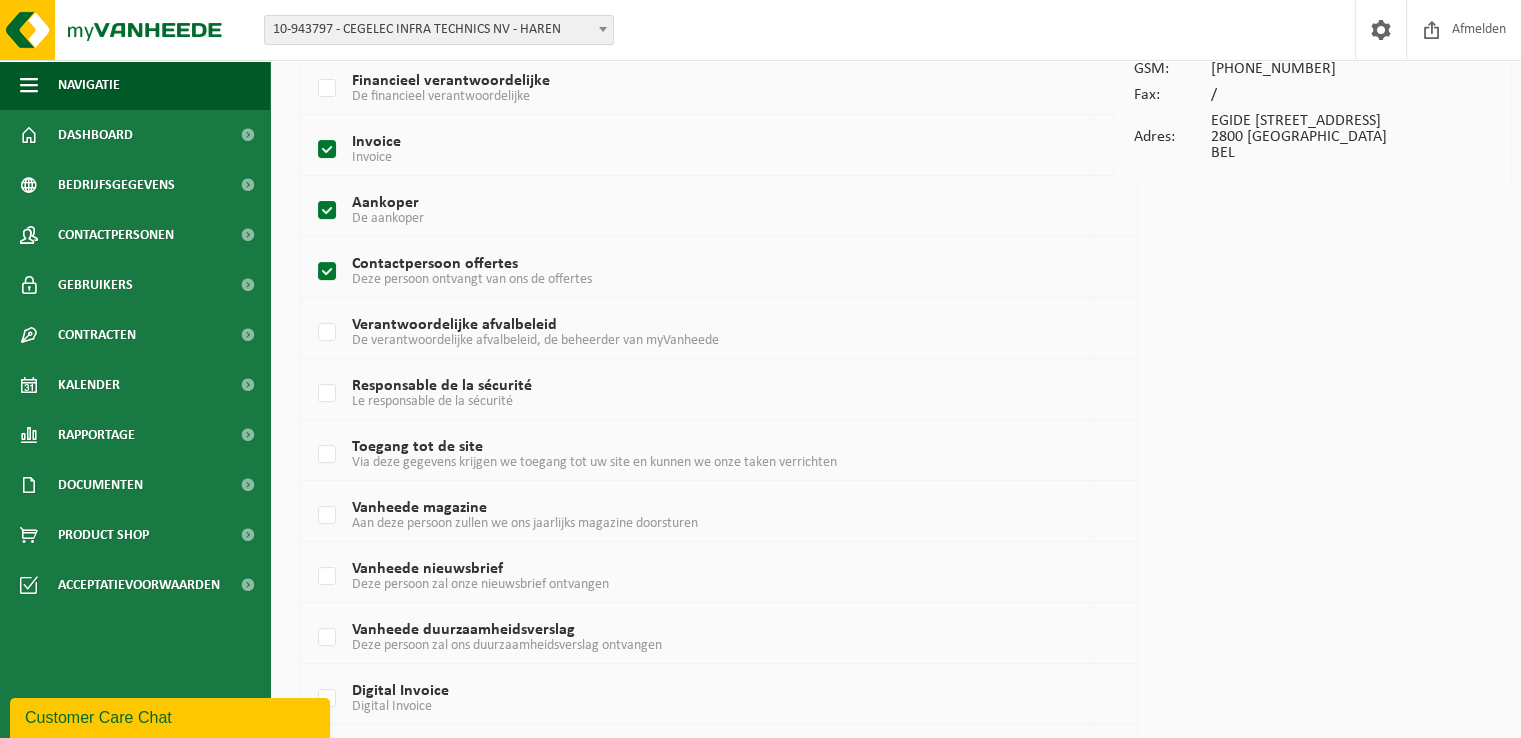 scroll, scrollTop: 300, scrollLeft: 0, axis: vertical 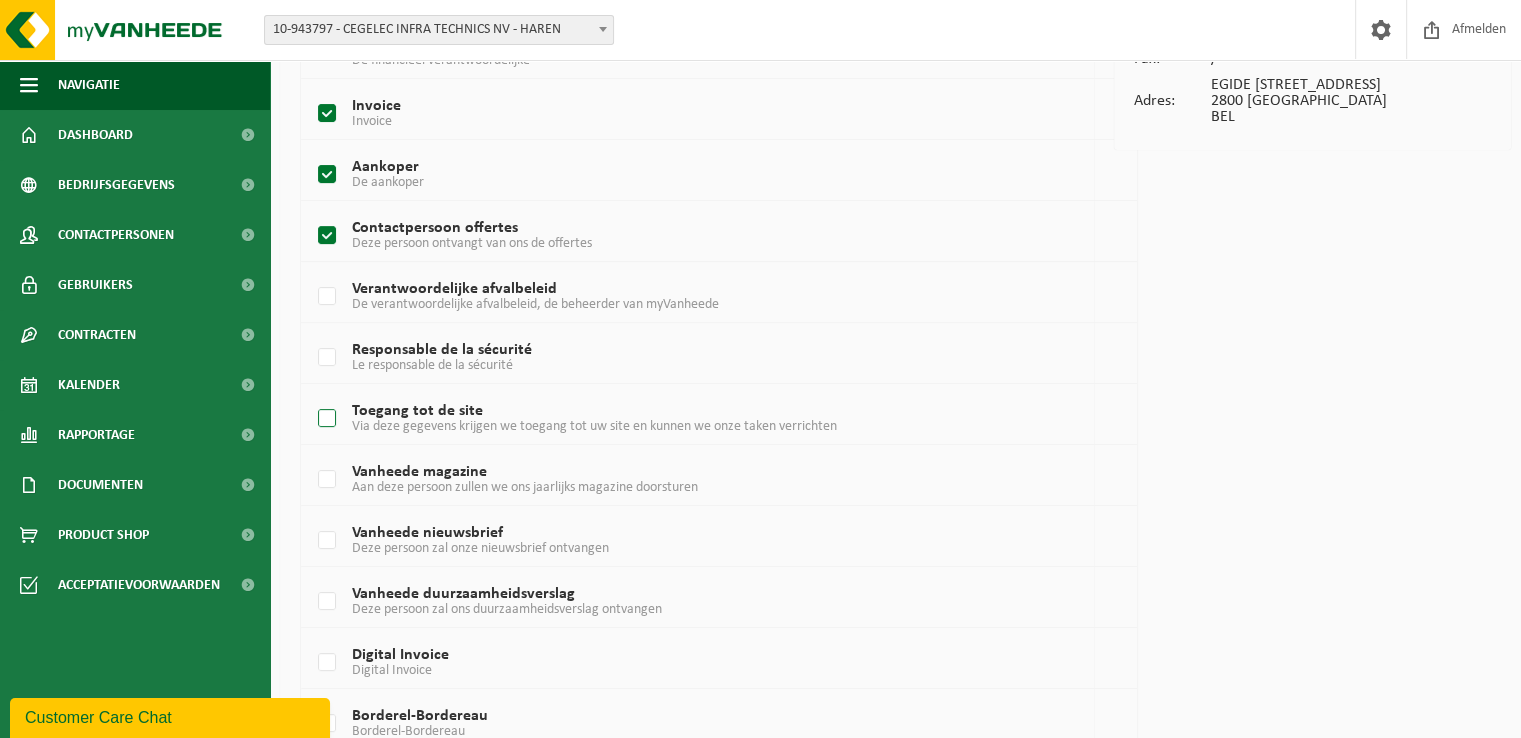 click on "Toegang tot de site   Via deze gegevens krijgen we toegang tot uw site en kunnen we onze taken verrichten" at bounding box center (685, 419) 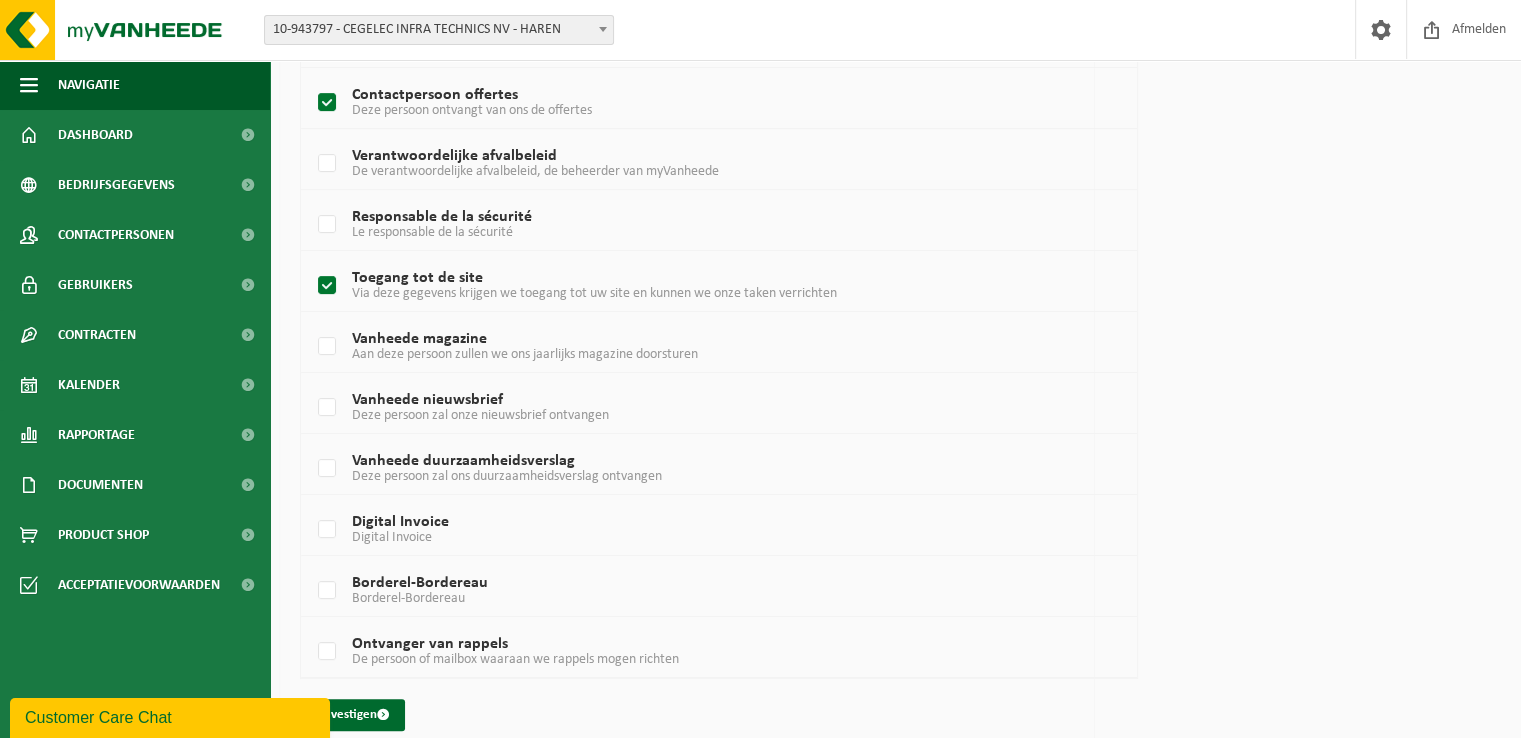 scroll, scrollTop: 452, scrollLeft: 0, axis: vertical 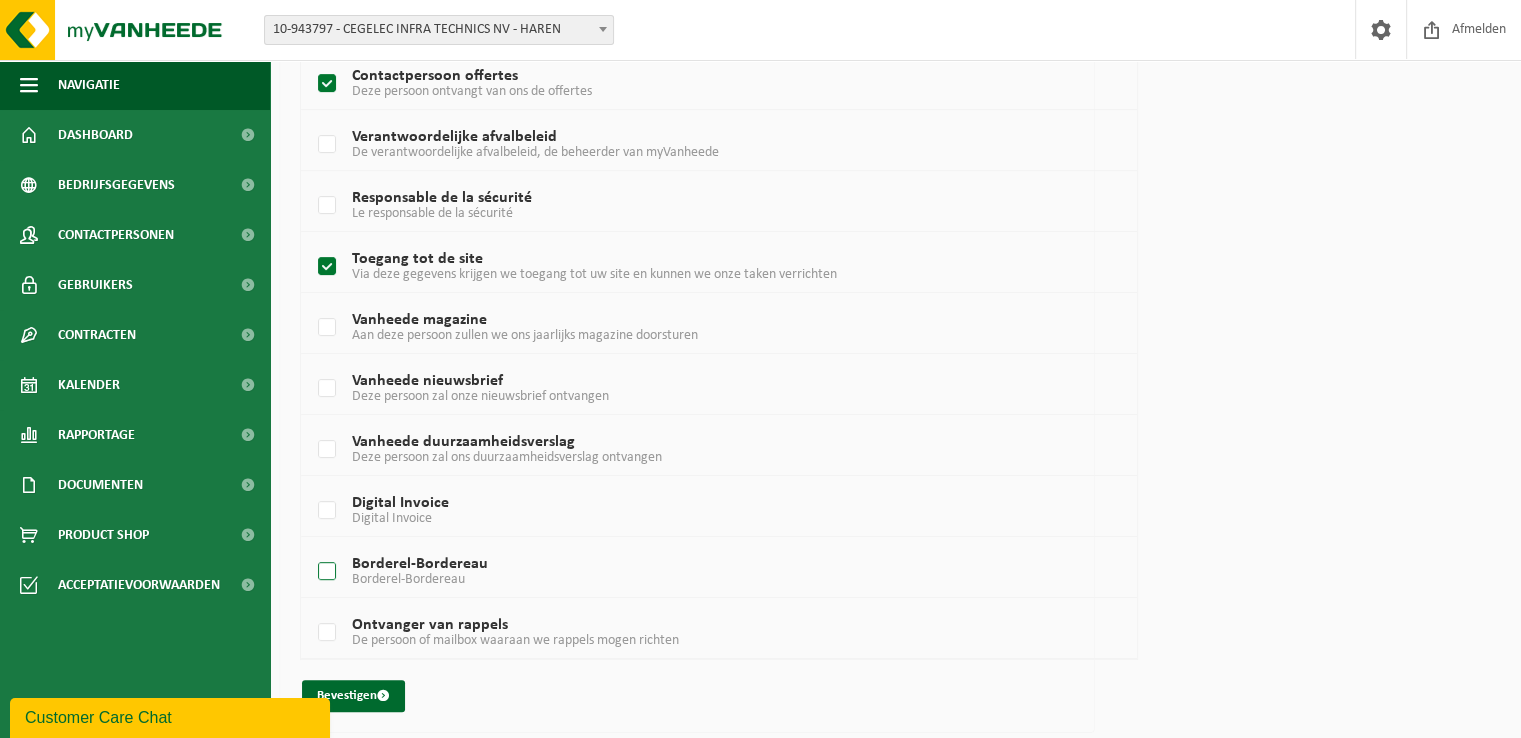 click on "Borderel-Bordereau   Borderel-Bordereau" at bounding box center (685, 572) 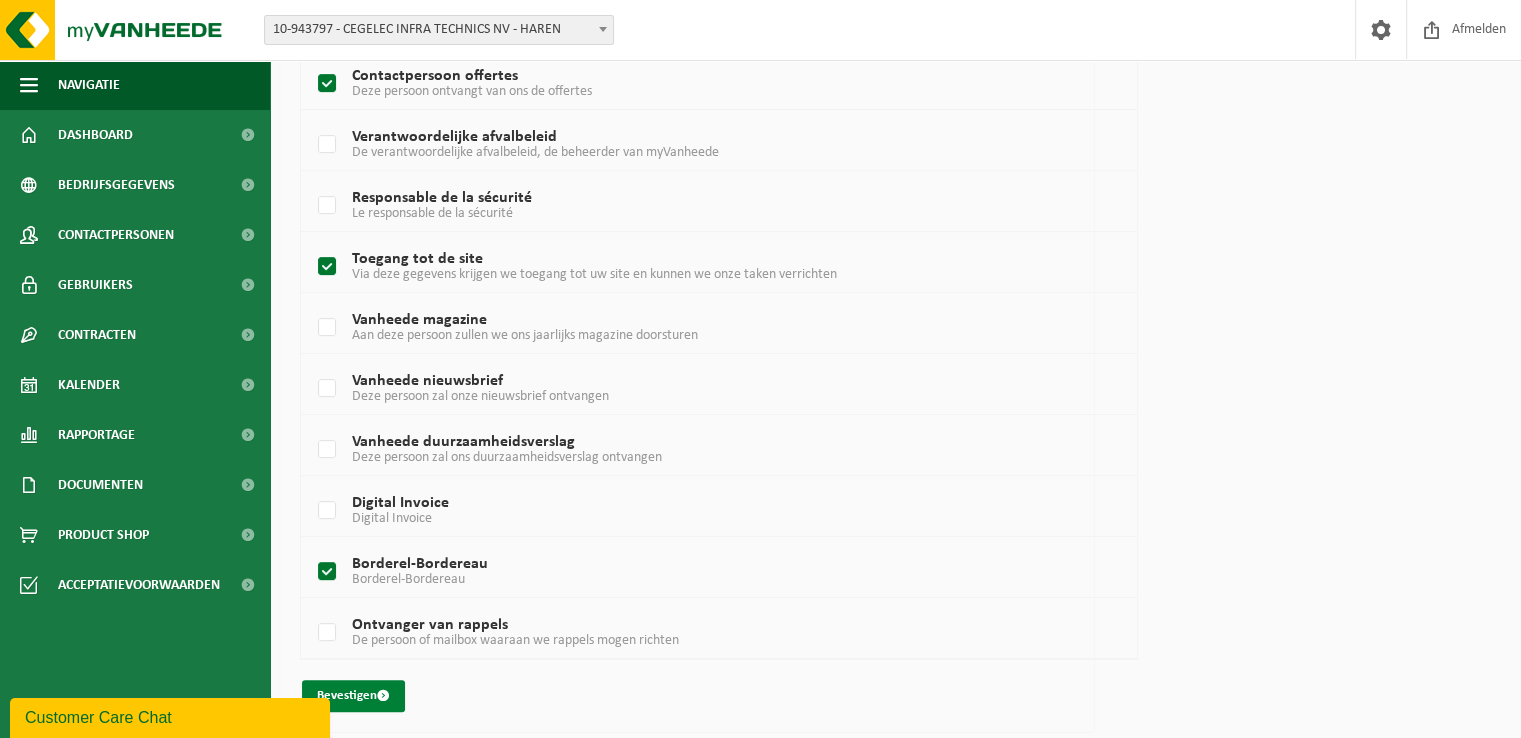 click on "Bevestigen" at bounding box center (353, 696) 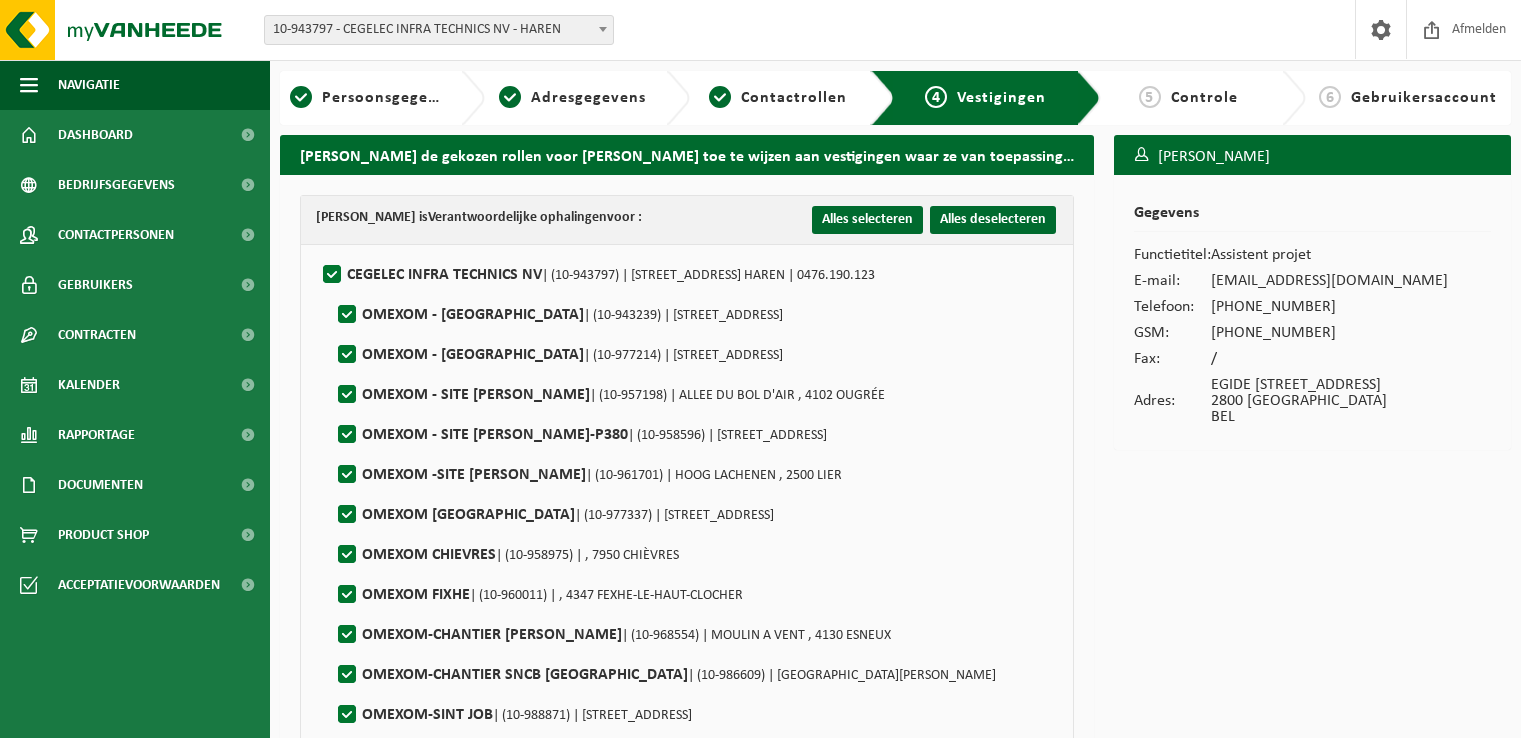 scroll, scrollTop: 0, scrollLeft: 0, axis: both 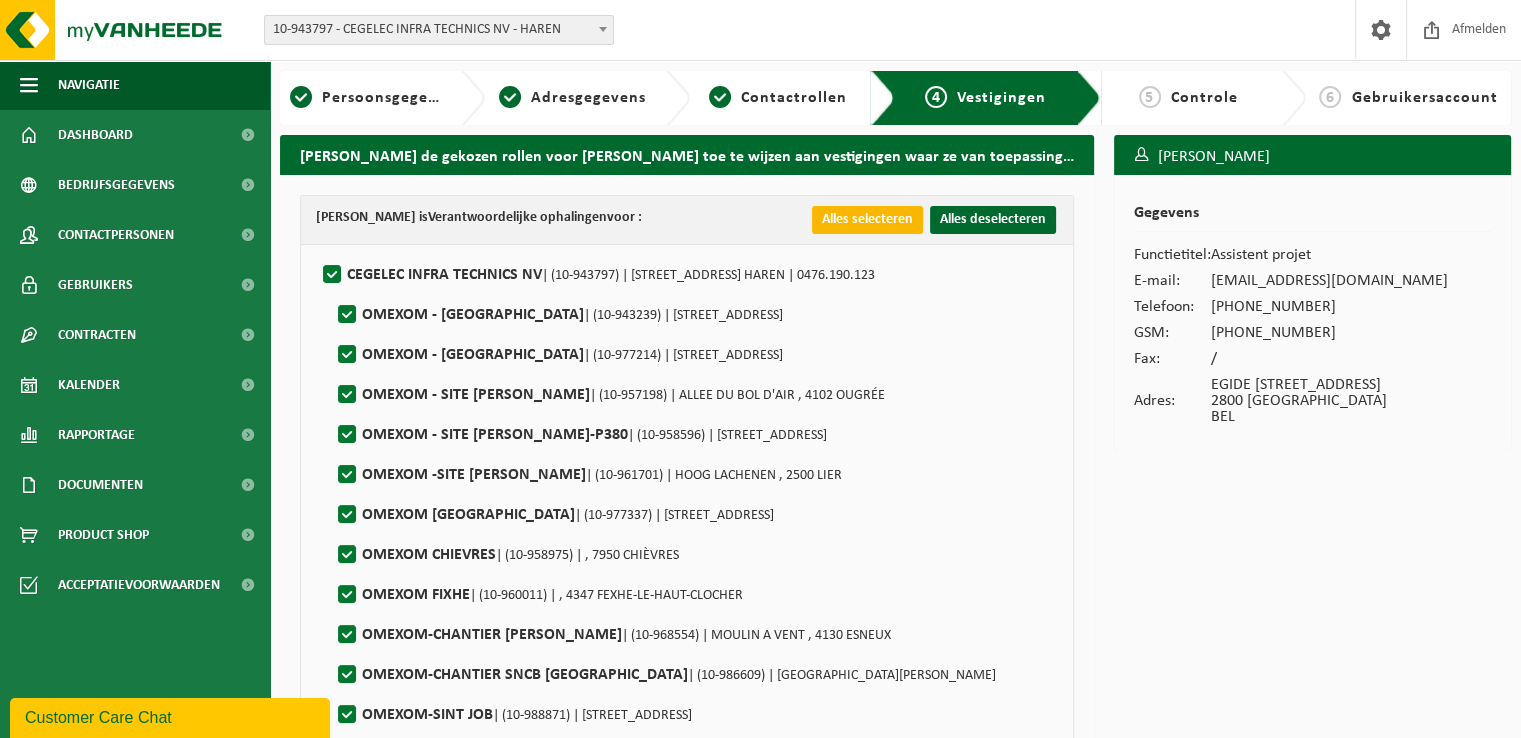 click on "Alles selecteren" at bounding box center (867, 220) 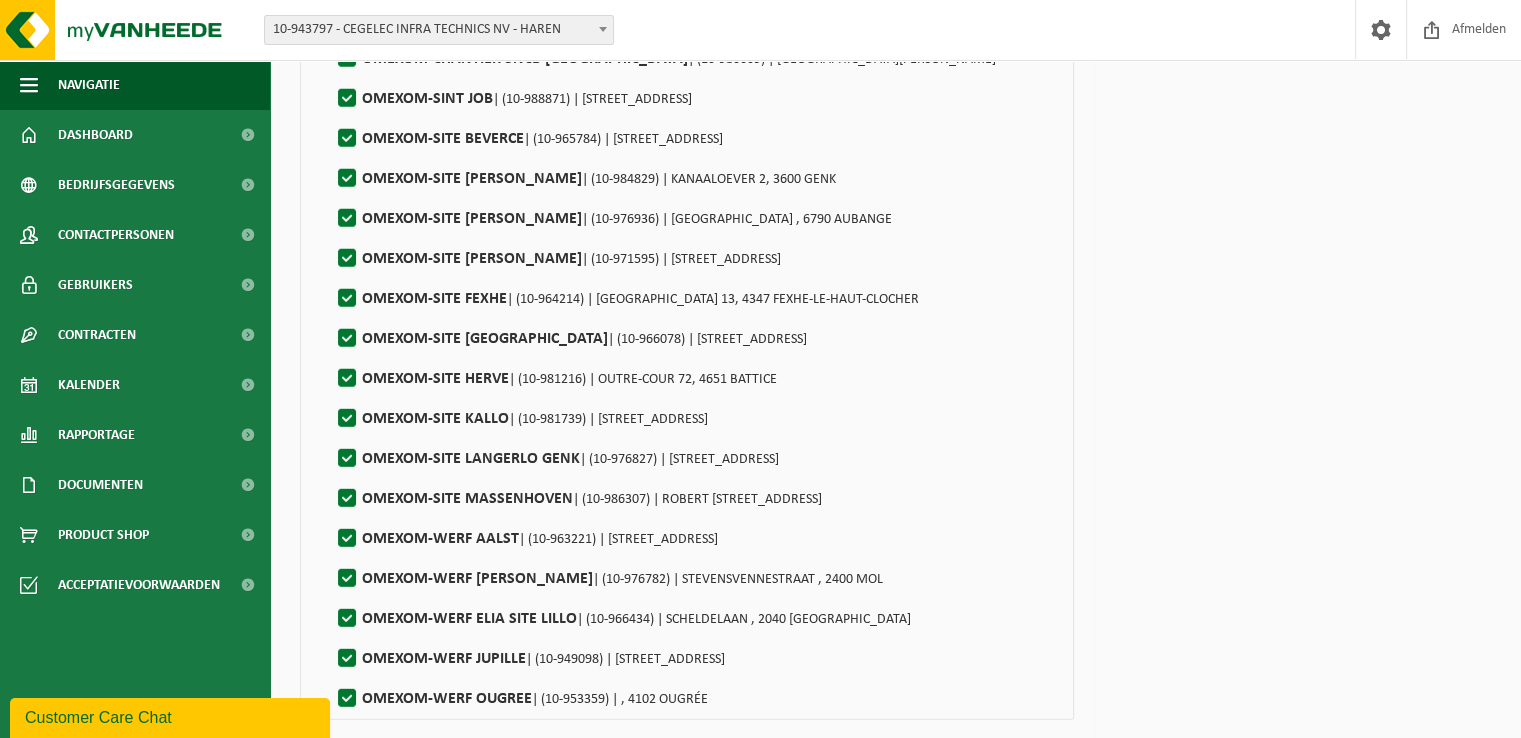 scroll, scrollTop: 5500, scrollLeft: 0, axis: vertical 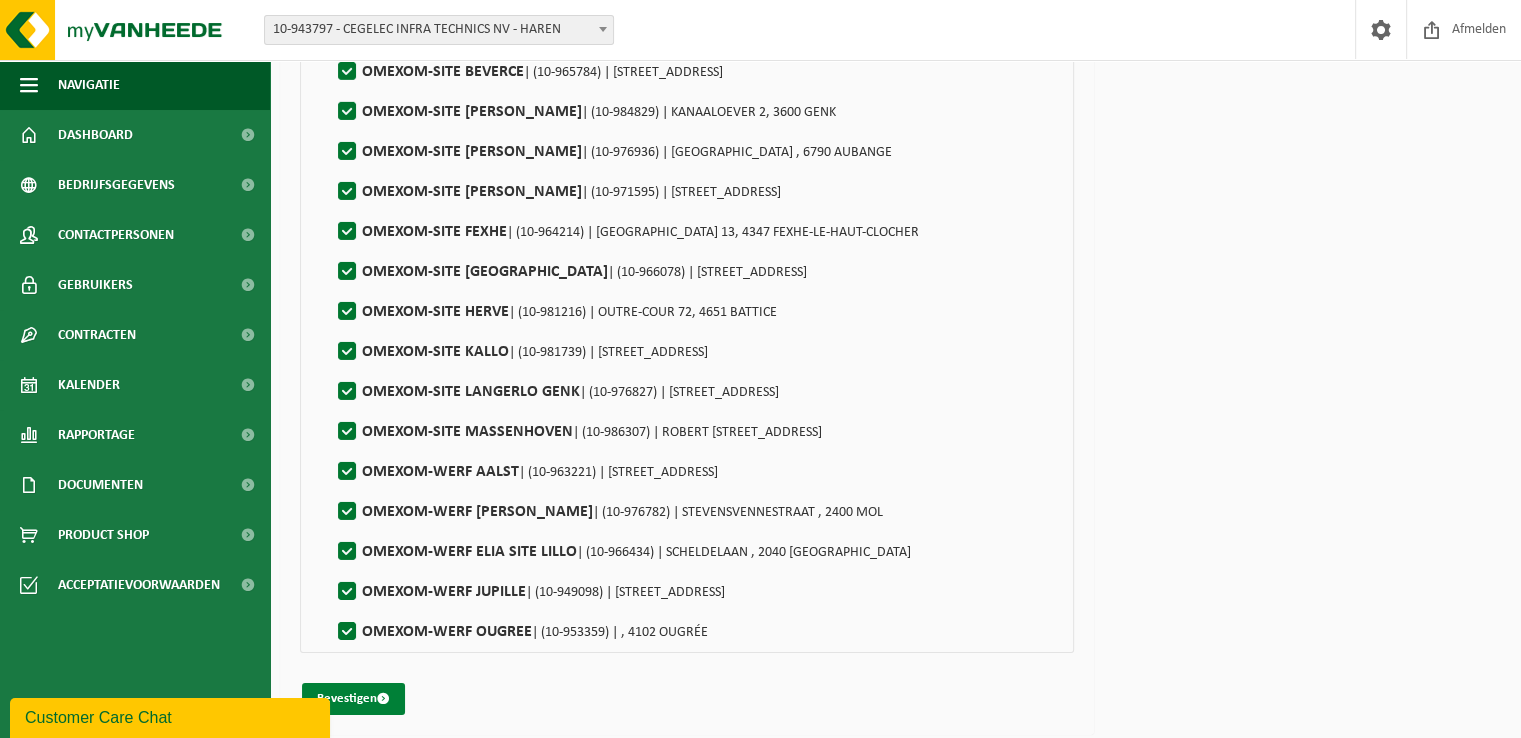 click on "Bevestigen" at bounding box center [353, 699] 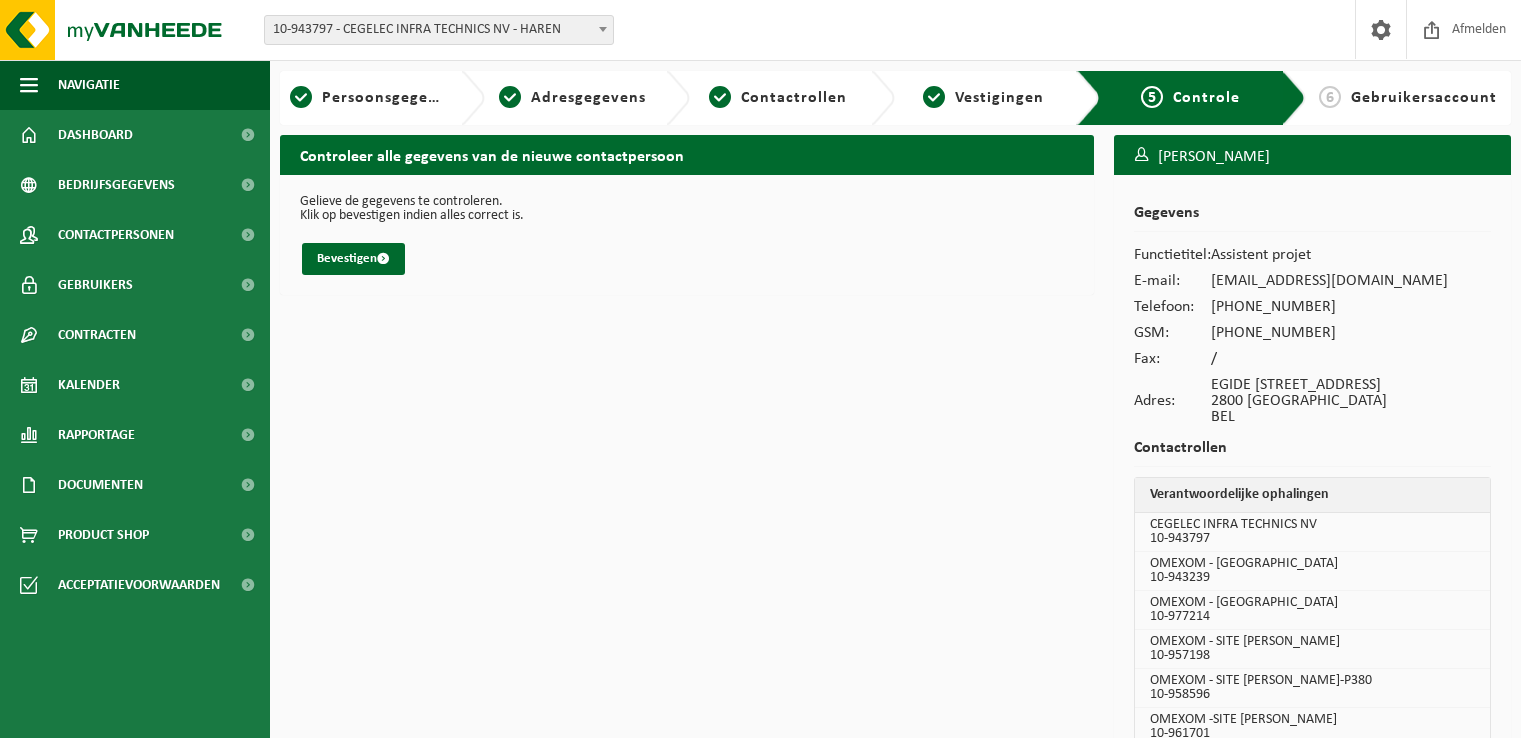 scroll, scrollTop: 0, scrollLeft: 0, axis: both 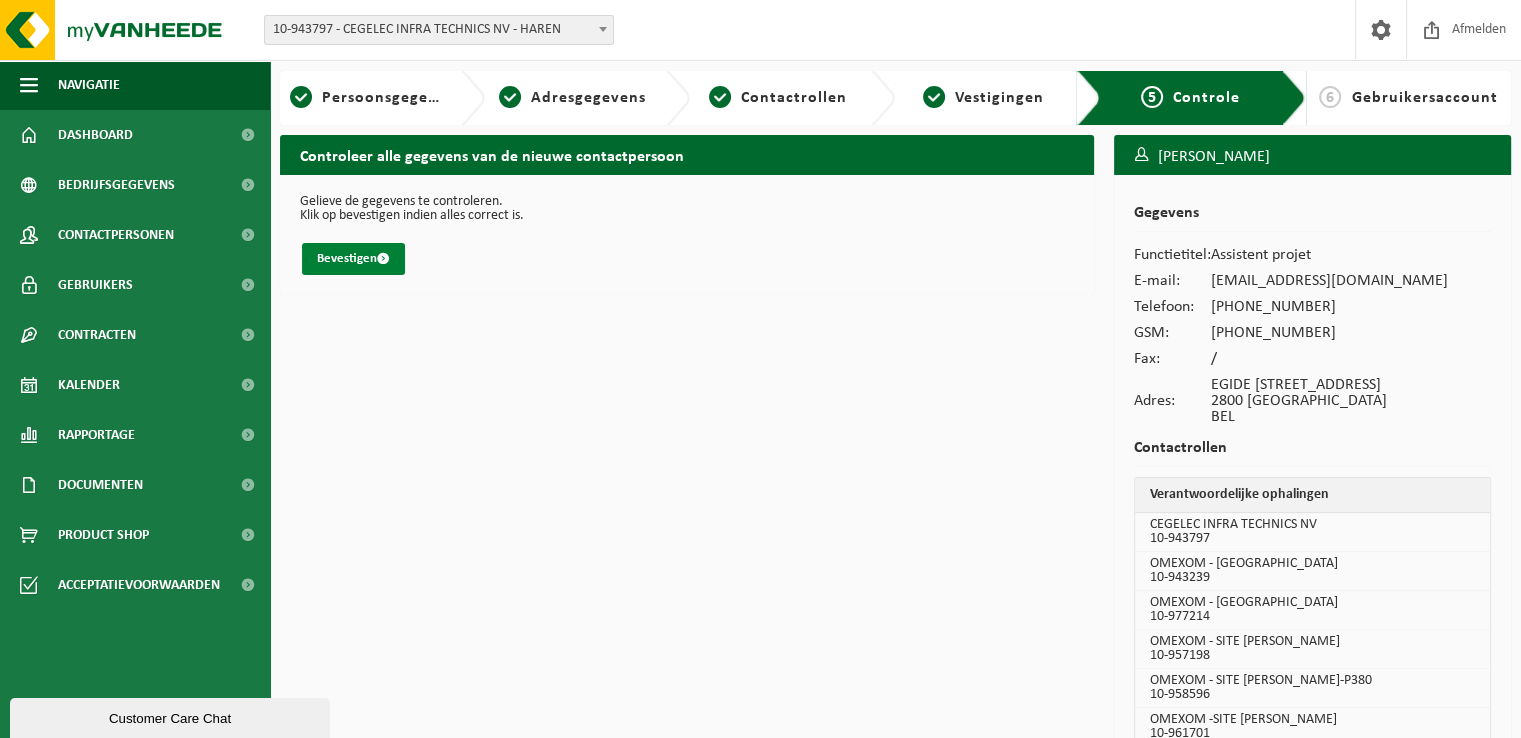 click on "Bevestigen" at bounding box center [353, 259] 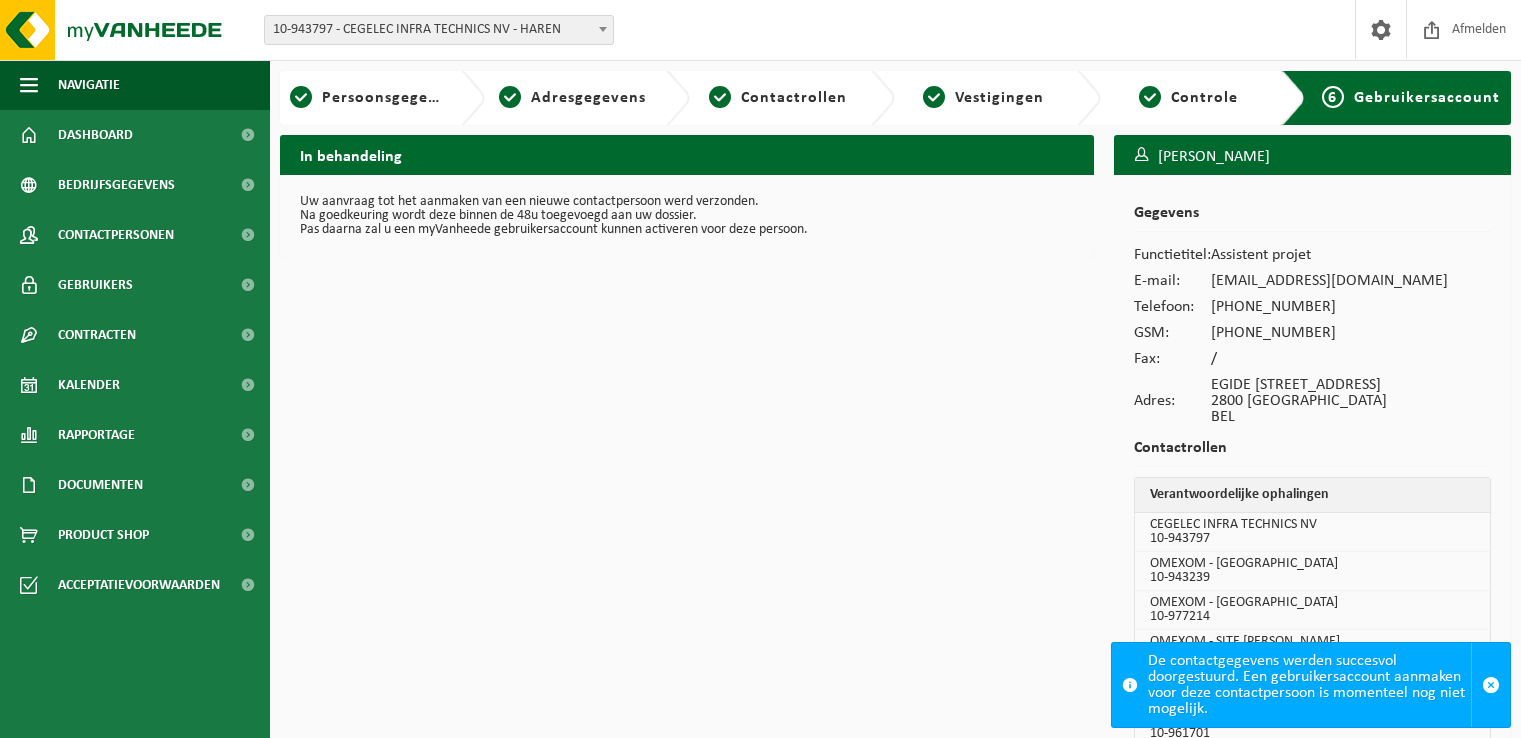 scroll, scrollTop: 0, scrollLeft: 0, axis: both 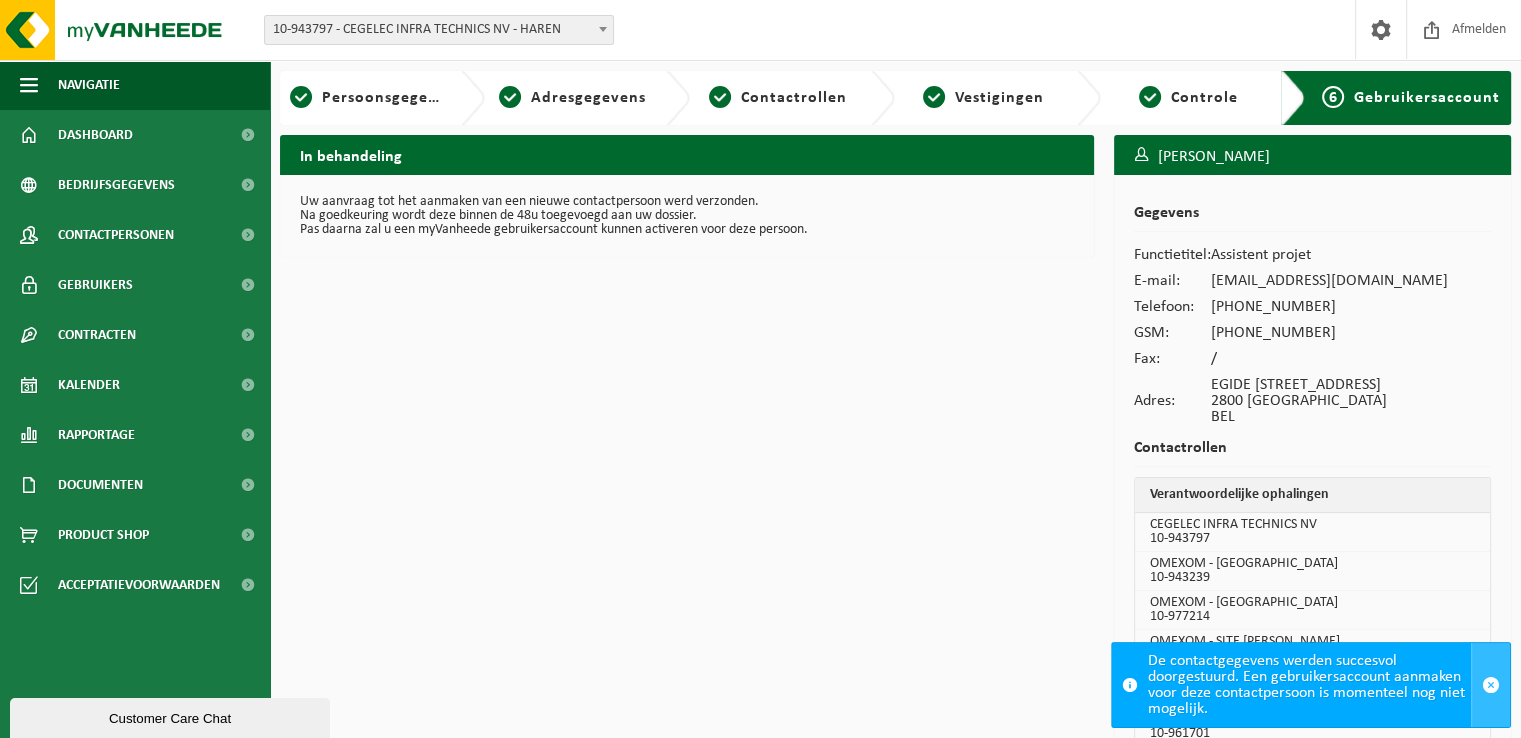 click at bounding box center [1490, 685] 